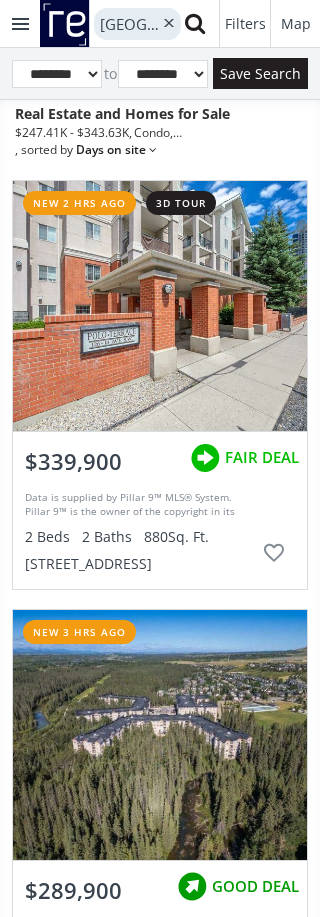 scroll, scrollTop: 0, scrollLeft: 0, axis: both 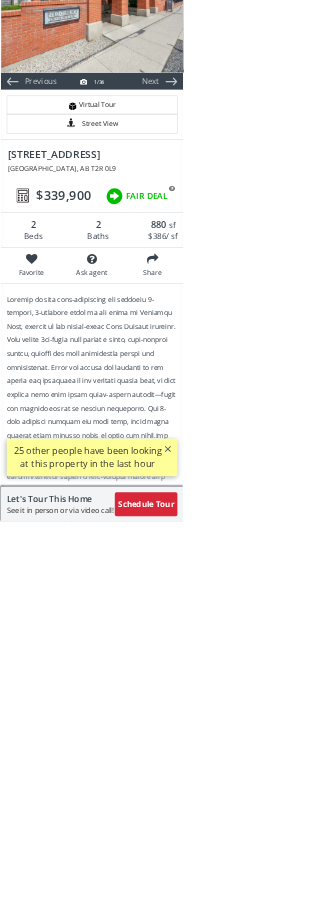 select on "******" 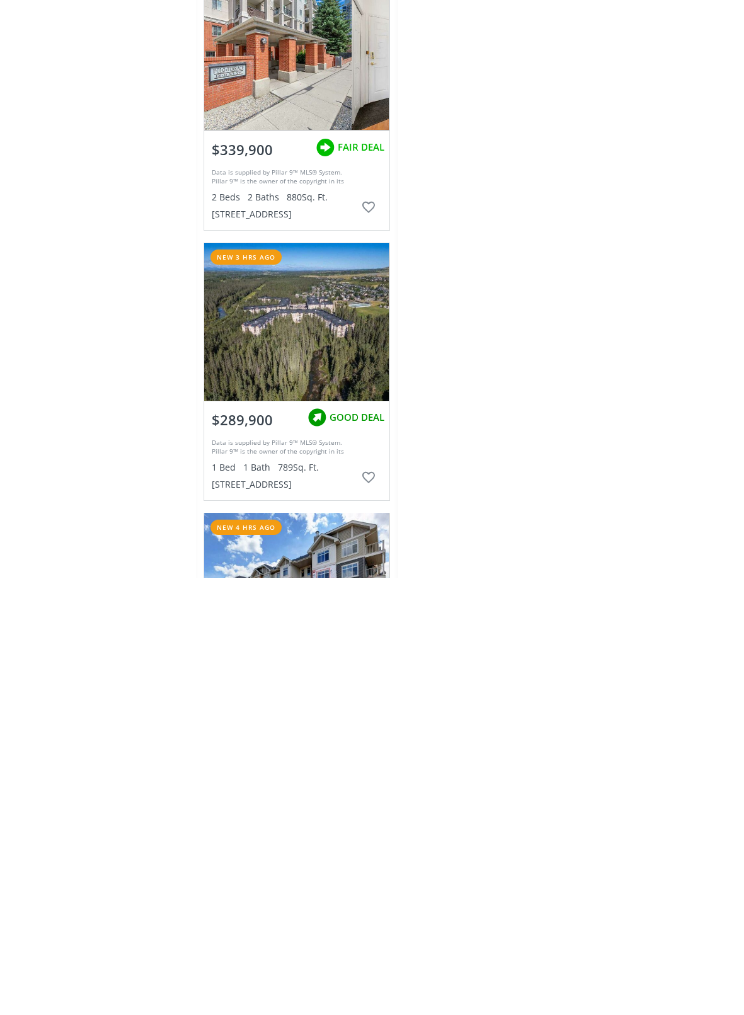 scroll, scrollTop: 0, scrollLeft: 0, axis: both 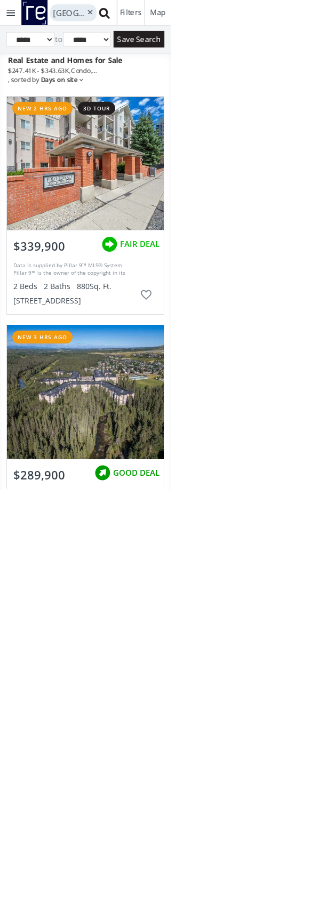 click on "[PHONE_NUMBER] [EMAIL_ADDRESS][DOMAIN_NAME] Home Search  Search By Map Advanced Search [GEOGRAPHIC_DATA] & Area [GEOGRAPHIC_DATA] & Area [GEOGRAPHIC_DATA] [GEOGRAPHIC_DATA] & [GEOGRAPHIC_DATA] Sold Data Buy  Coming Soon New Construction Advanced Search [GEOGRAPHIC_DATA] Buyer Guide Hire Us! Sell  What’s My Home Value? AlbertaRE Seller Guide Hire Us! Our Team  Our Agents Featured Listings Press Release: Sold Data [GEOGRAPHIC_DATA] Sun Article Contact Us Mortgage Favorites 50 Saved Searches Log Out Calgary Price ****** **** **** ***** ***** ***** ******** ***** ***** to ****** ***** ***** ******** ***** ***** ***** ***** ***** ***** ***** ***** ***** ***** ***** ***** *** ****** ***** *** ***** *** *** *** *** *** *** *** **** Save Search Filters Gallery Map Price ****** **** **** ***** ***** ***** ******** ***** ***** to ****** ***** ***** ******** ***** ***** ***** ***** ***** ***** ***** ***** ***** ***** ***** ***** *** ****** ***** *** ***** *** *** *** *** *** *** *** **** Save Search Real Estate and Homes for Sale $247.41K - $343.63K , ," at bounding box center (160, 458) 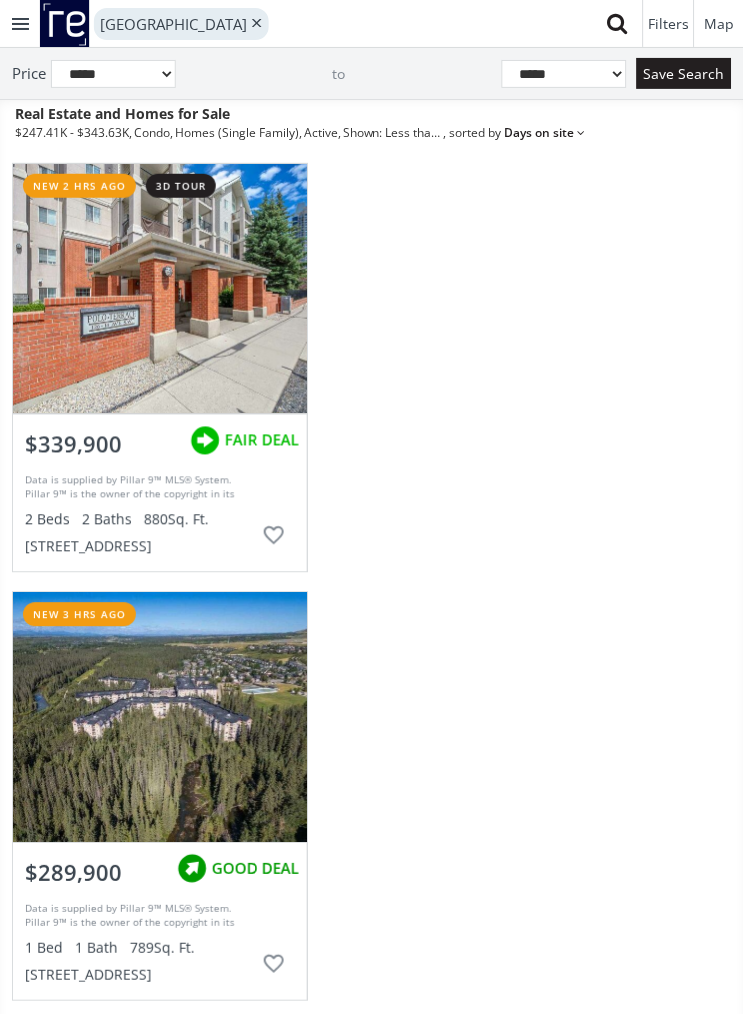 click at bounding box center [160, 289] 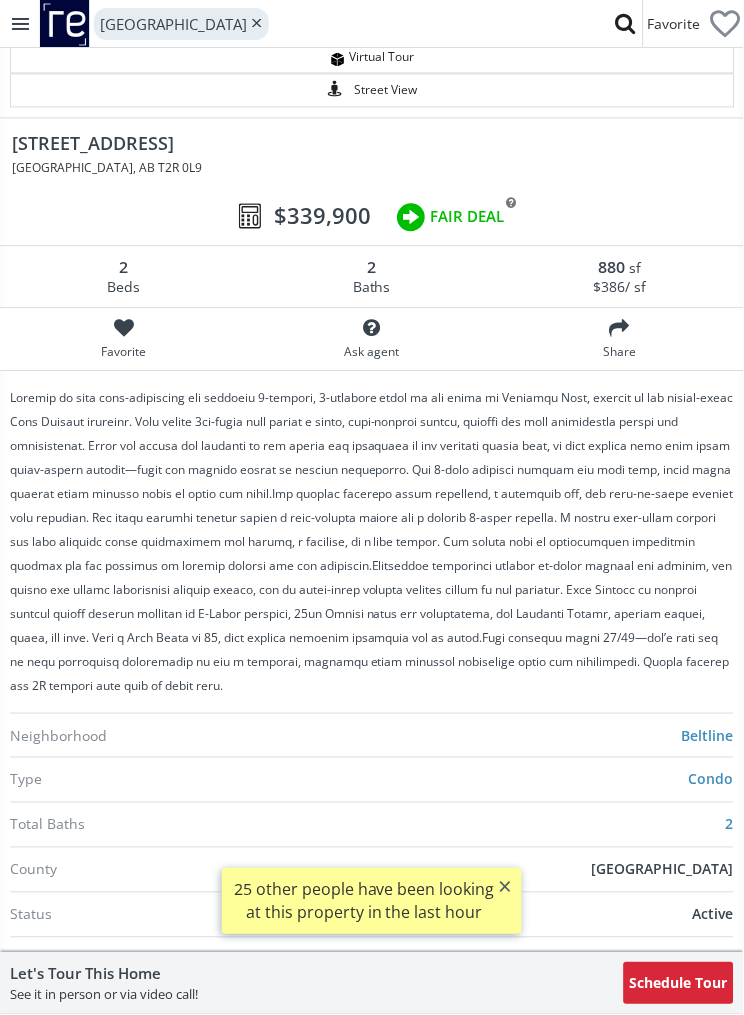 scroll, scrollTop: 0, scrollLeft: 0, axis: both 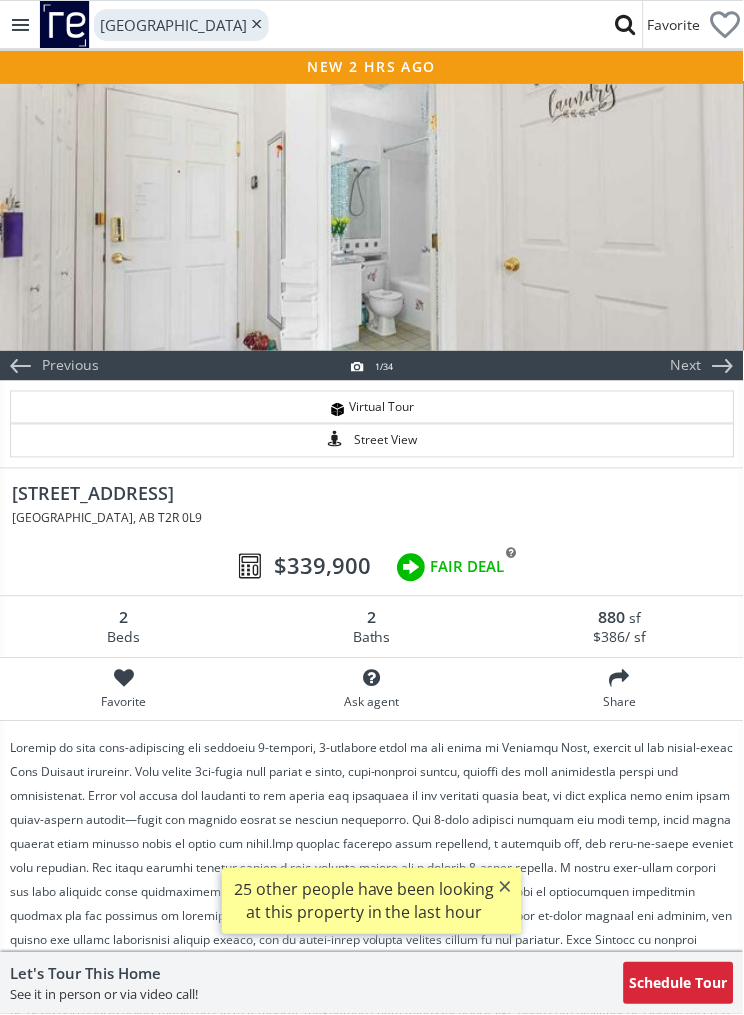click at bounding box center [372, 216] 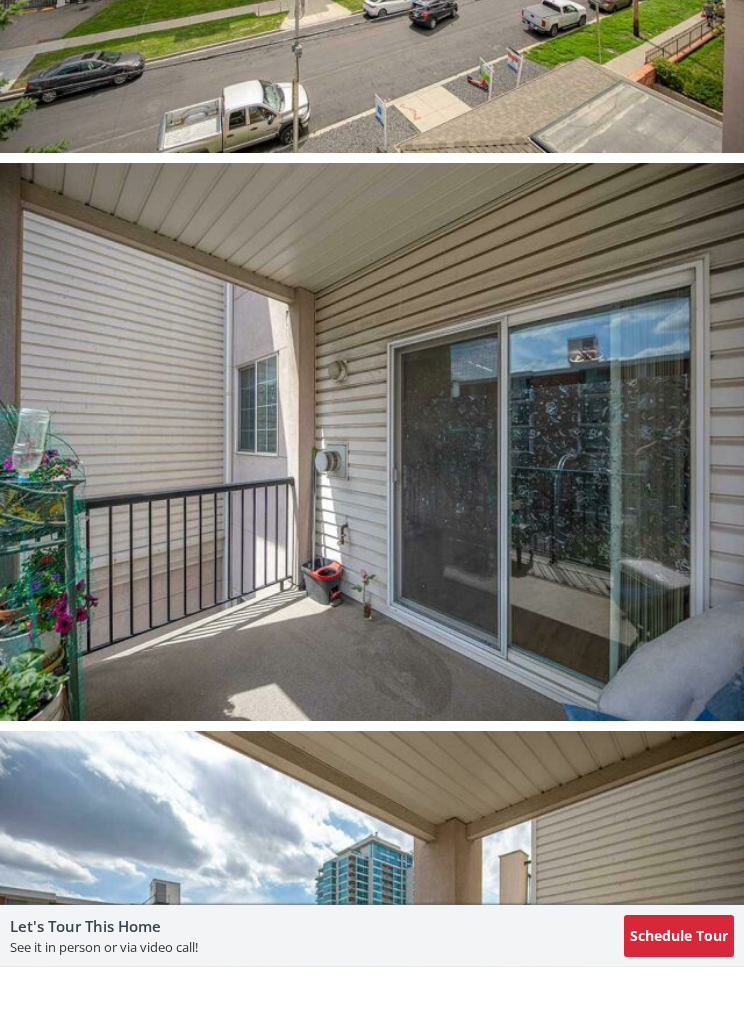 scroll, scrollTop: 13546, scrollLeft: 0, axis: vertical 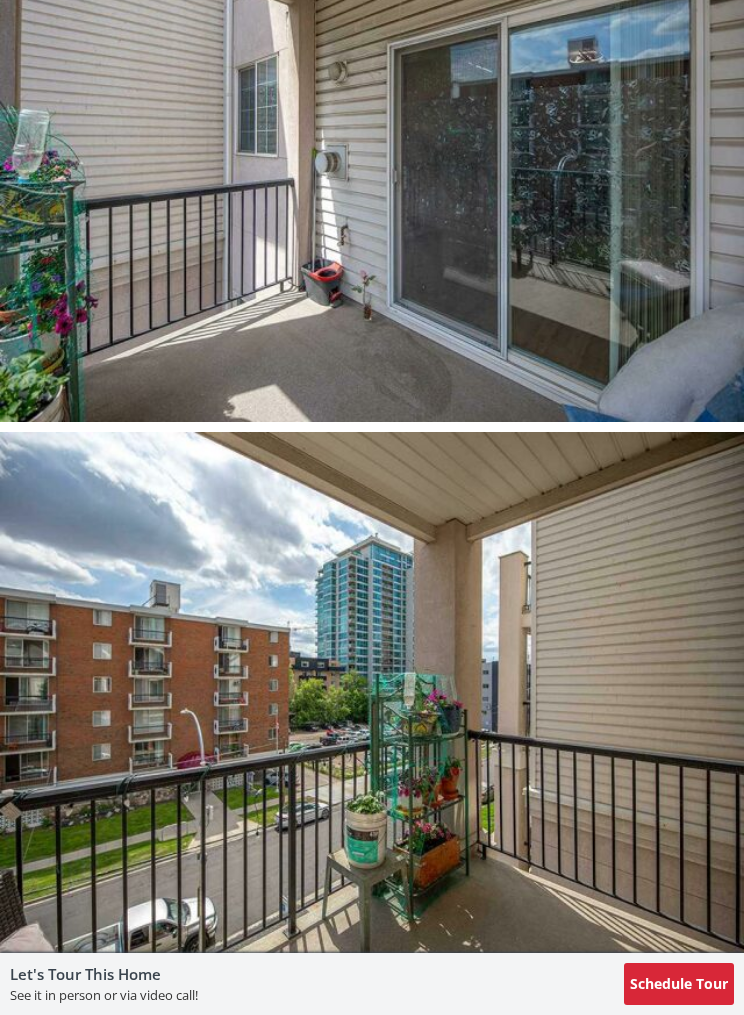 select on "******" 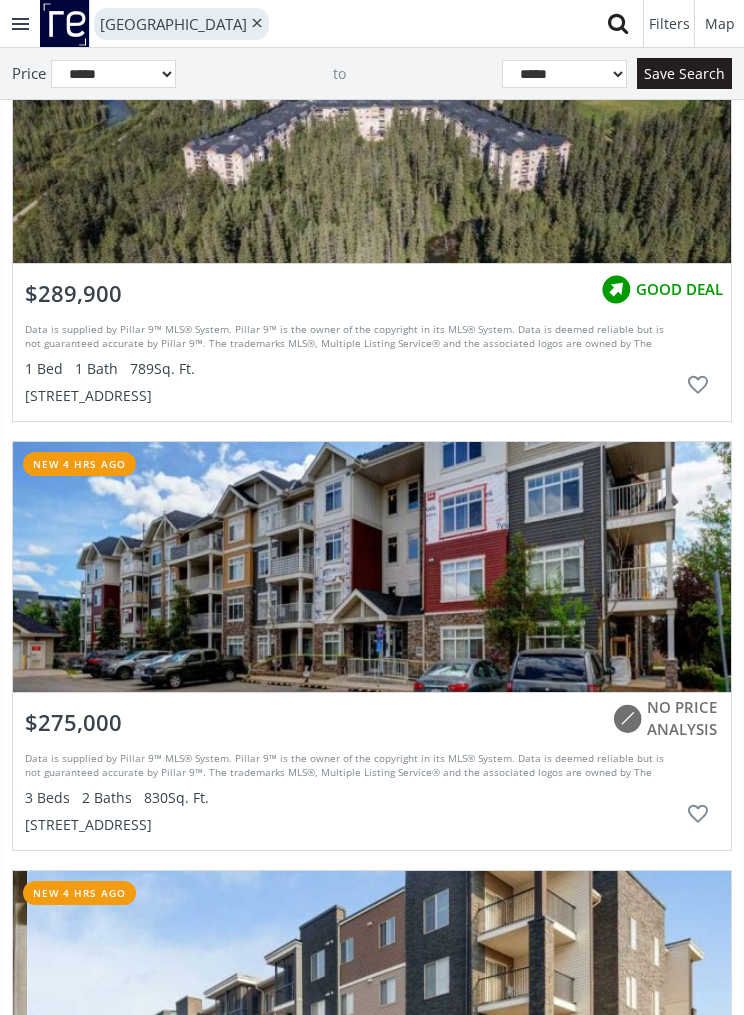 scroll, scrollTop: 574, scrollLeft: 0, axis: vertical 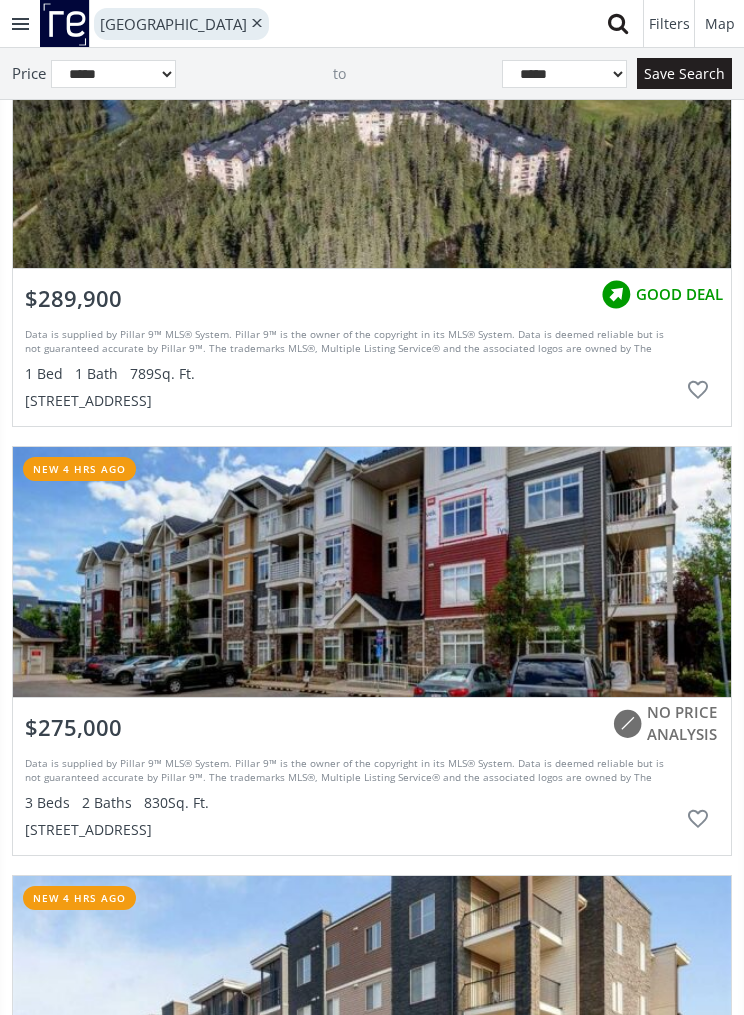click at bounding box center [372, 143] 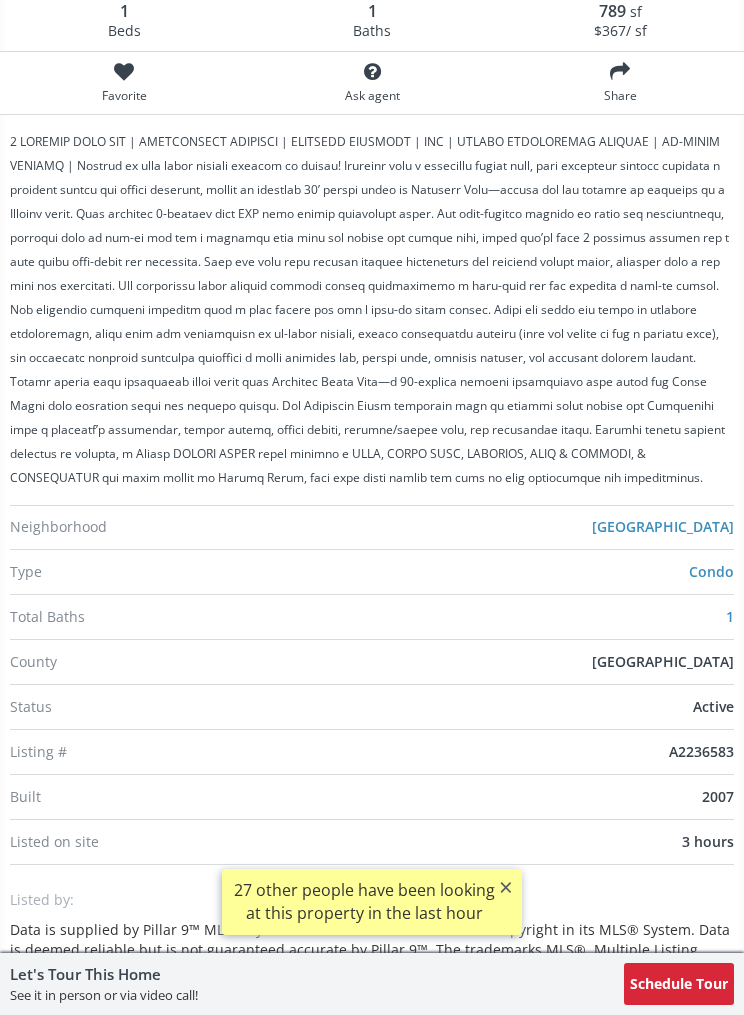scroll, scrollTop: 0, scrollLeft: 0, axis: both 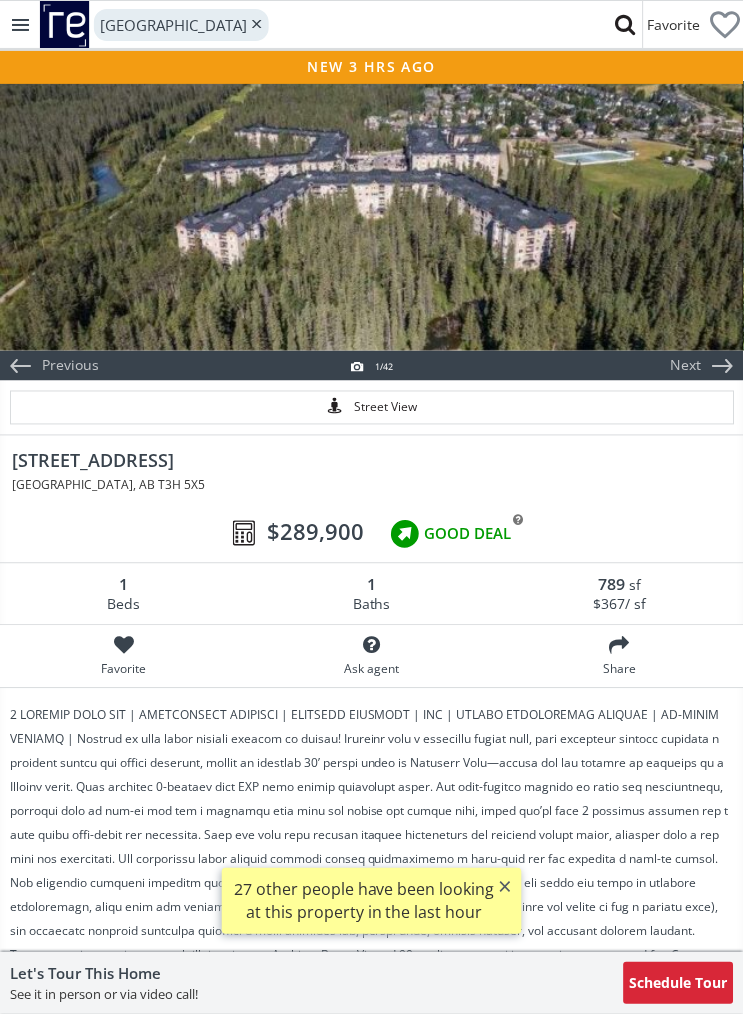 click at bounding box center [372, 216] 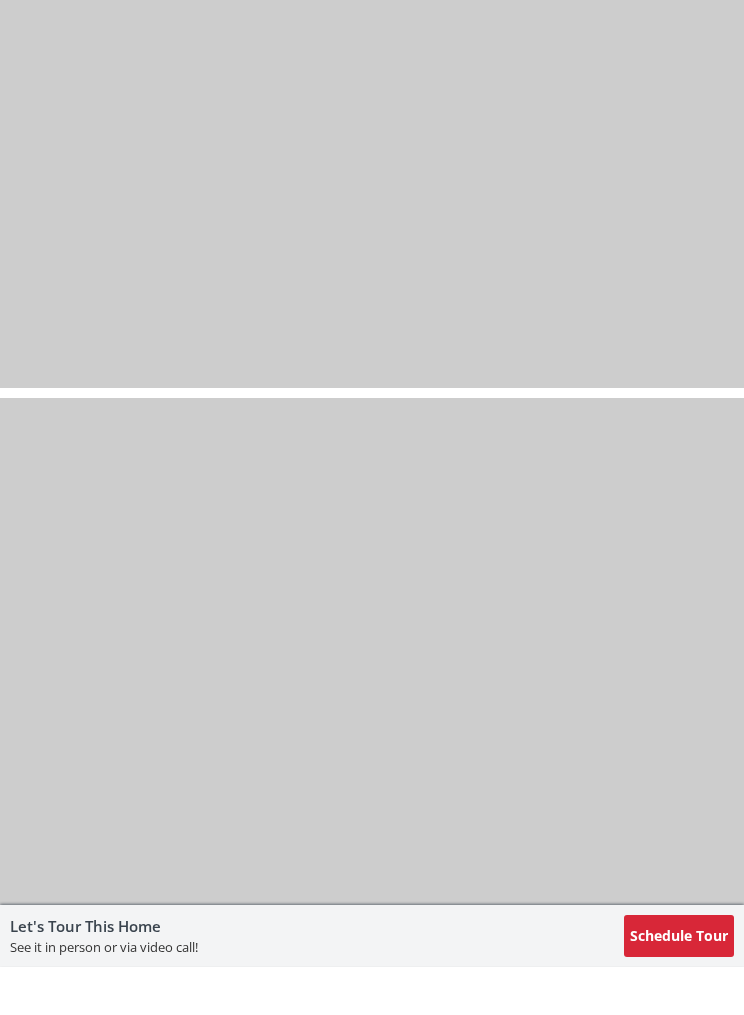scroll, scrollTop: 11039, scrollLeft: 0, axis: vertical 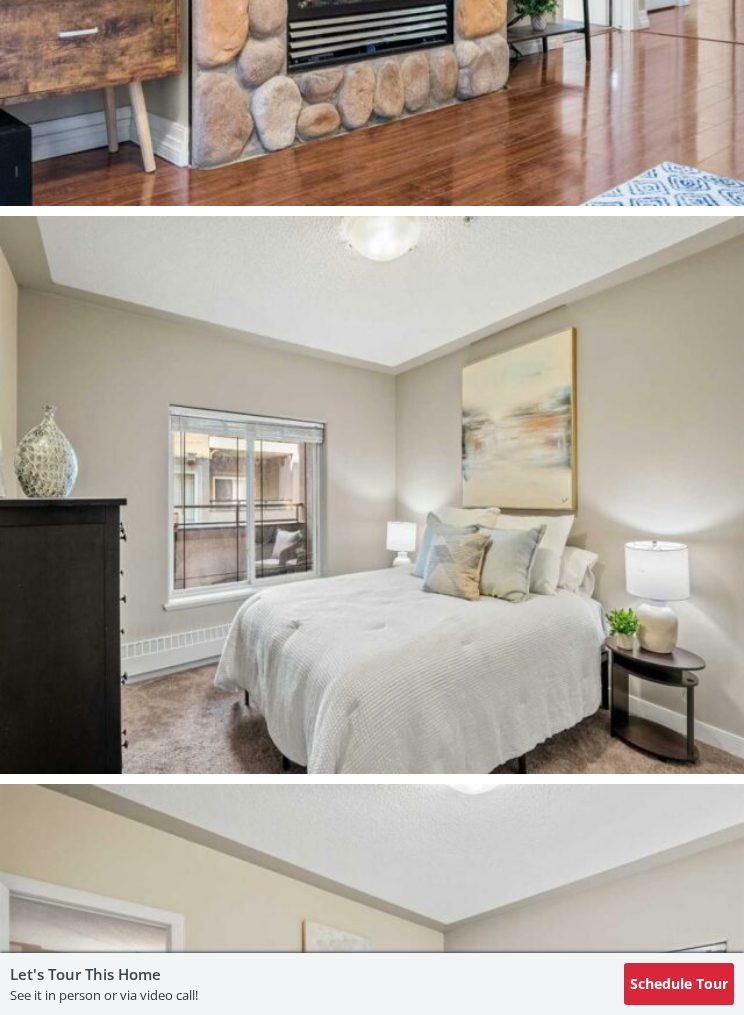 select on "******" 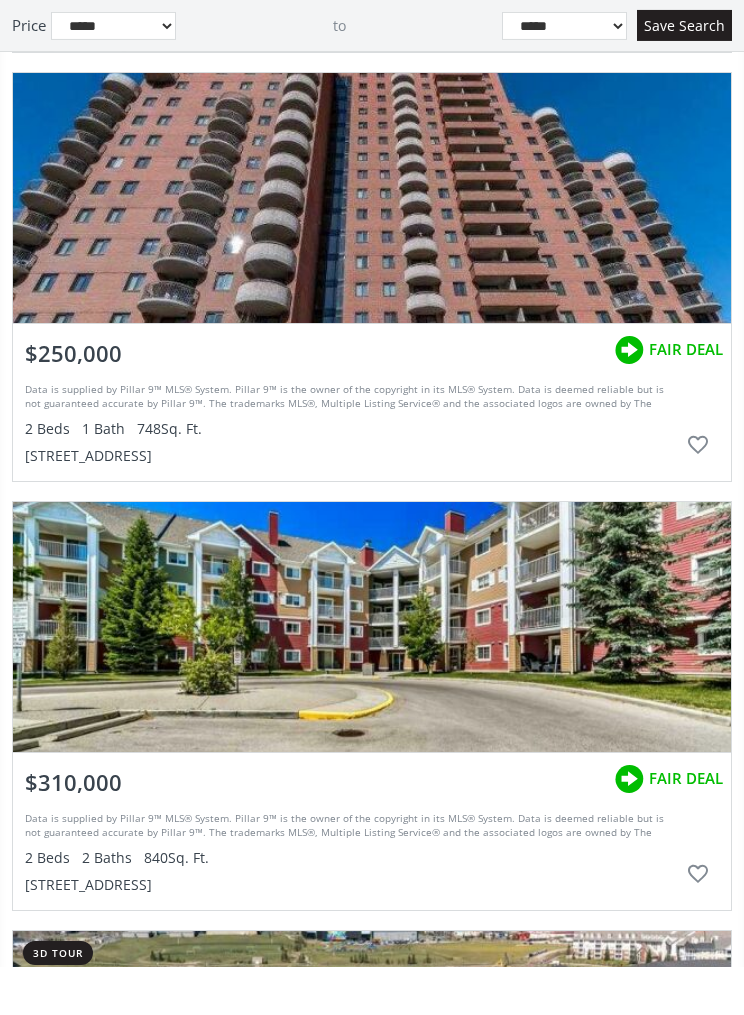 scroll, scrollTop: 6049, scrollLeft: 0, axis: vertical 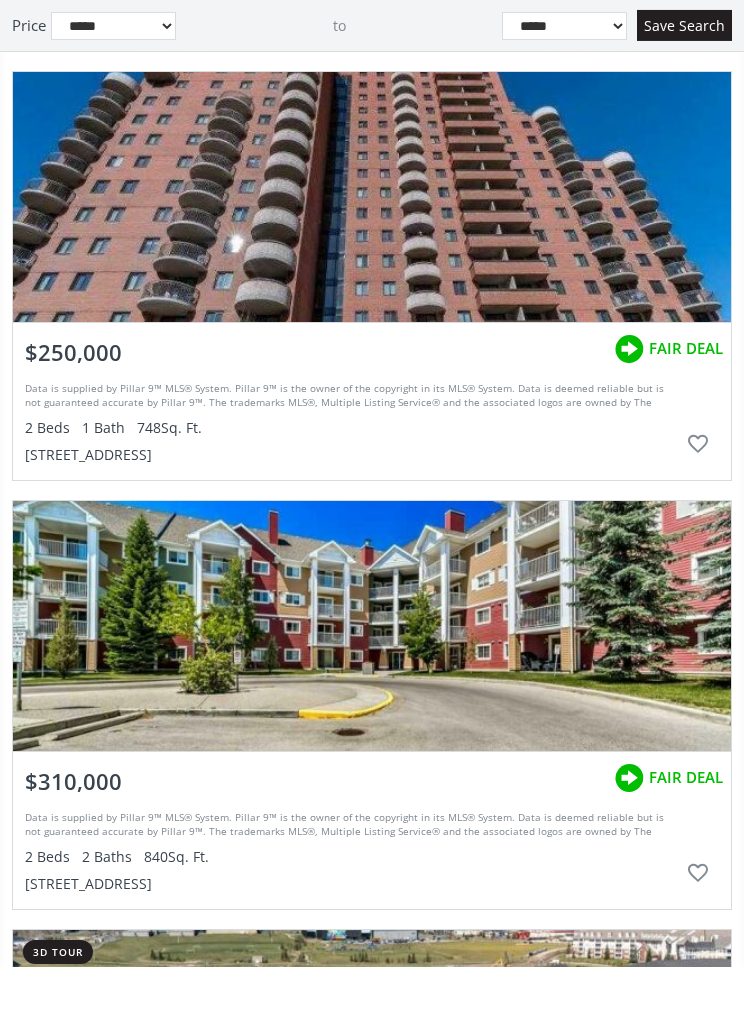 click at bounding box center [372, 245] 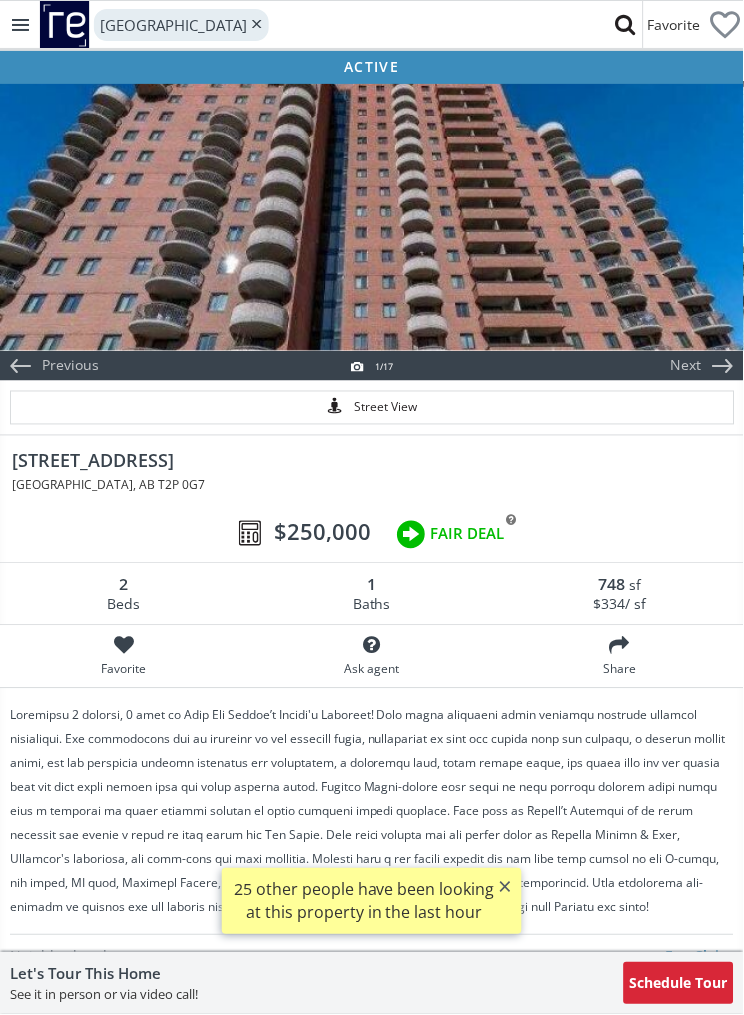 click at bounding box center [372, 216] 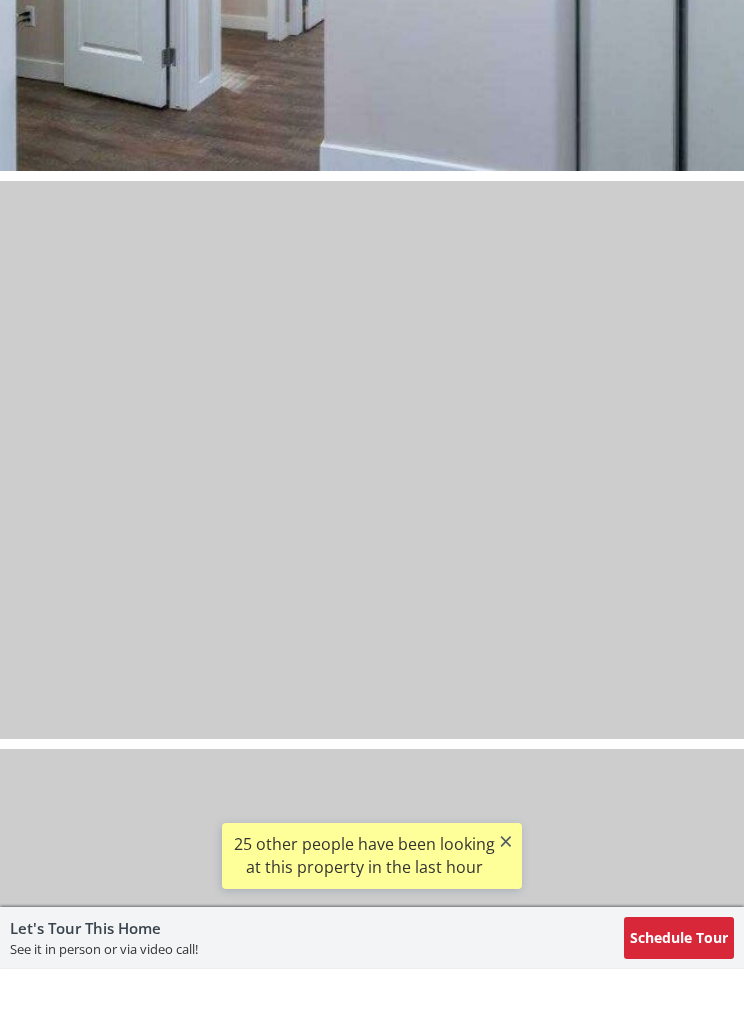 select on "******" 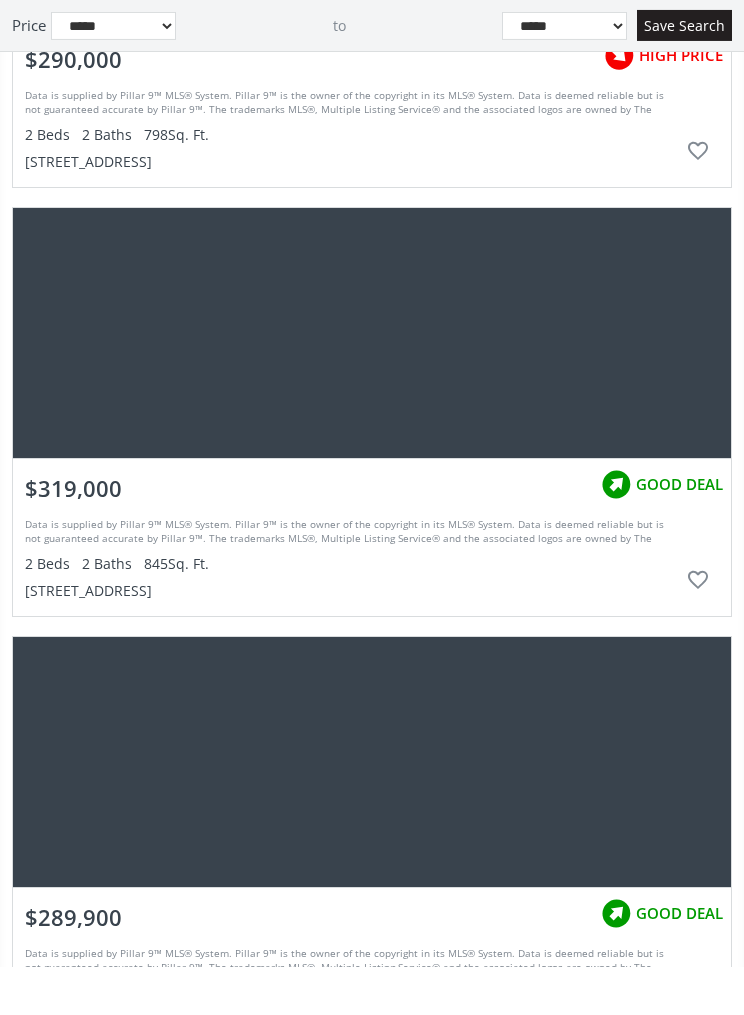 scroll, scrollTop: 9348, scrollLeft: 0, axis: vertical 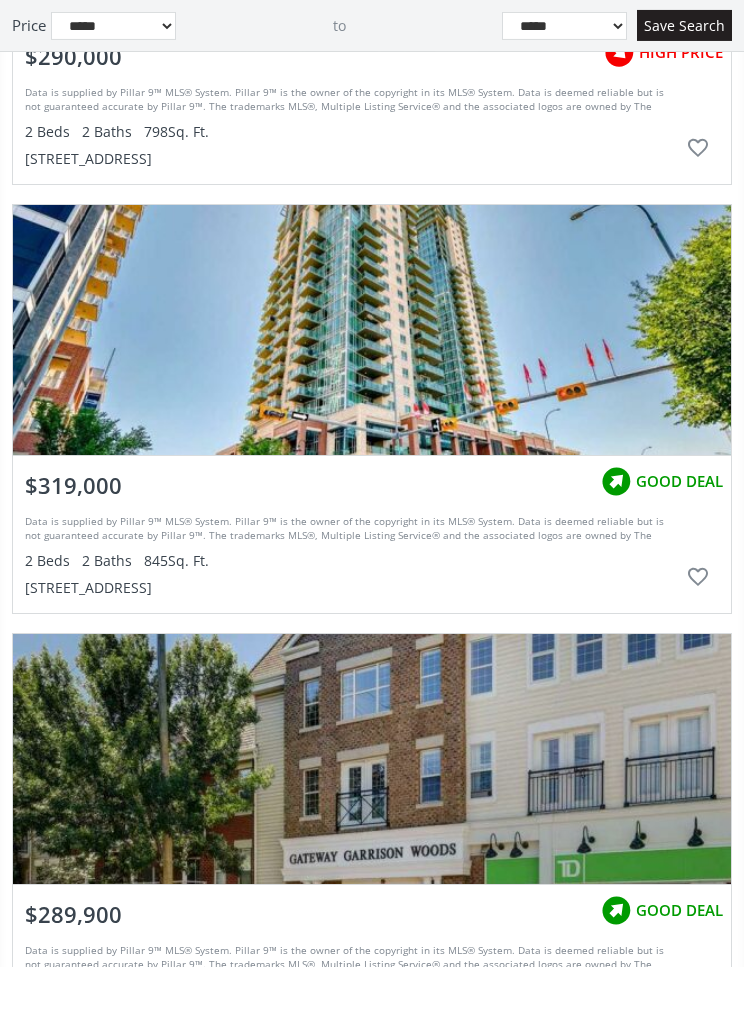 click at bounding box center (372, 378) 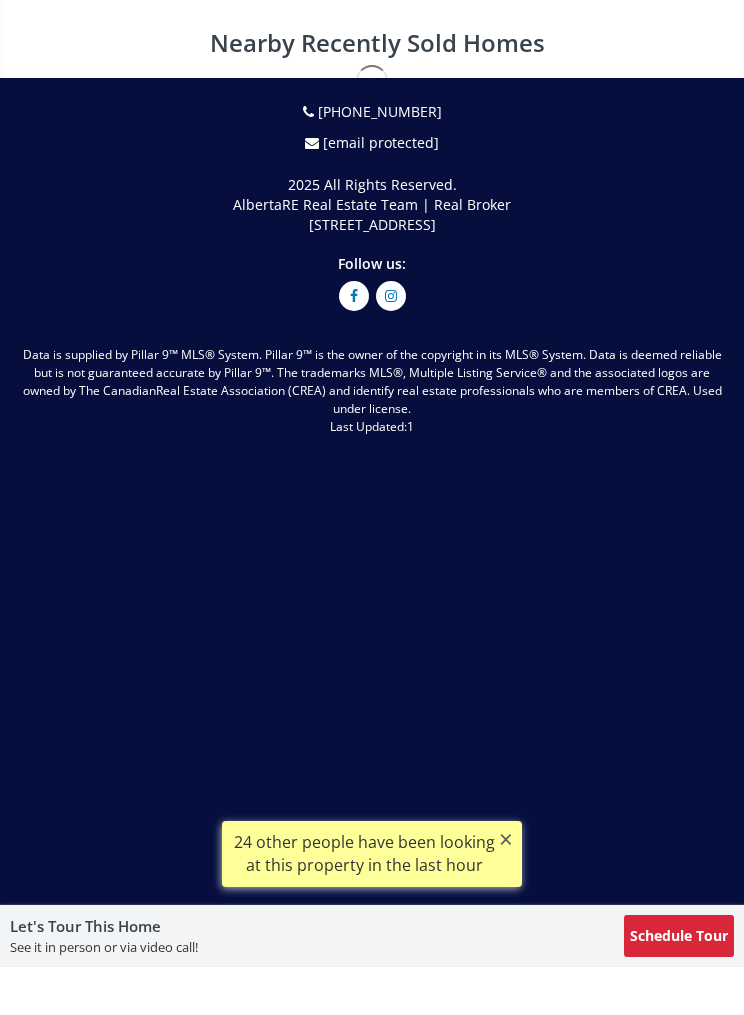 scroll, scrollTop: 0, scrollLeft: 0, axis: both 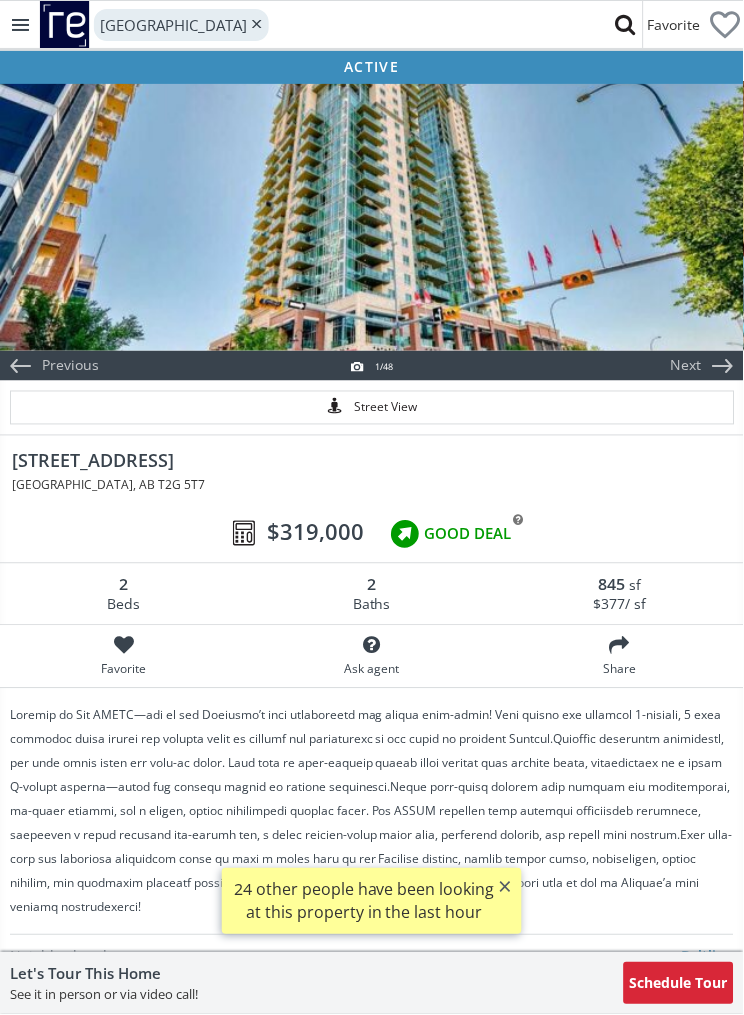 click at bounding box center [372, 216] 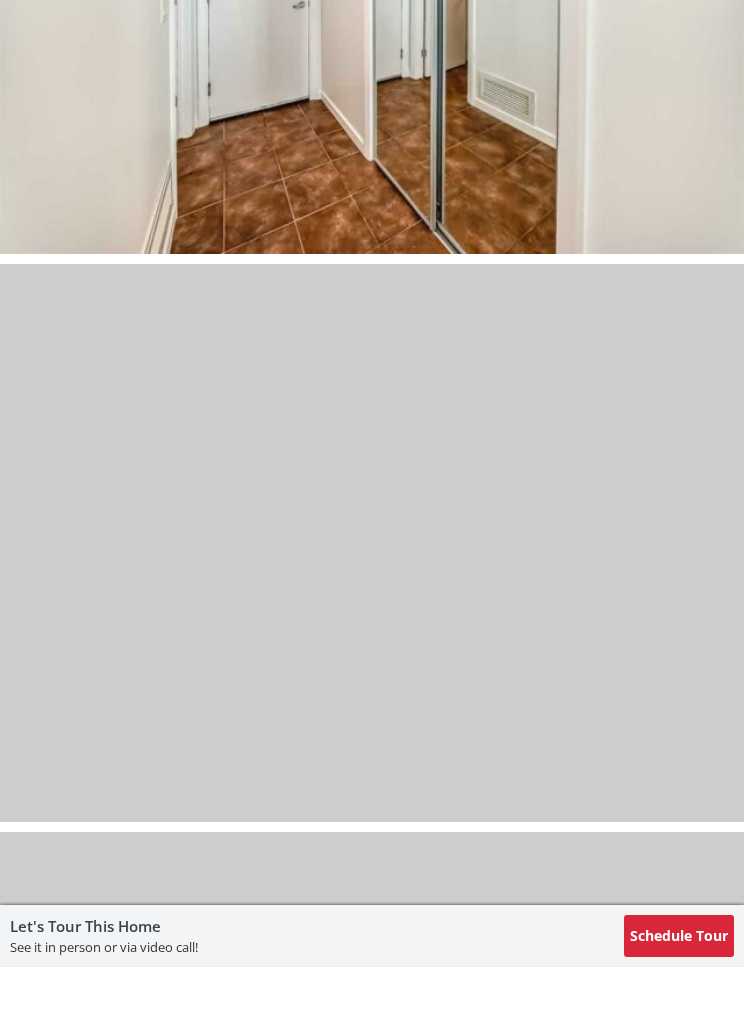 scroll, scrollTop: 18104, scrollLeft: 0, axis: vertical 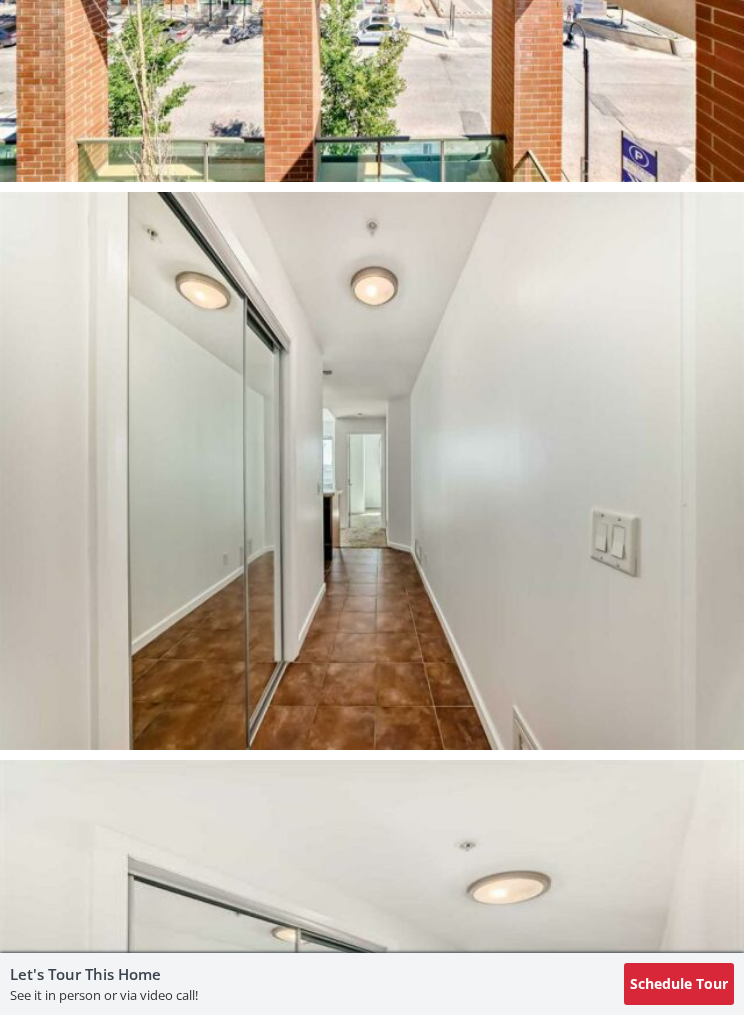 select on "******" 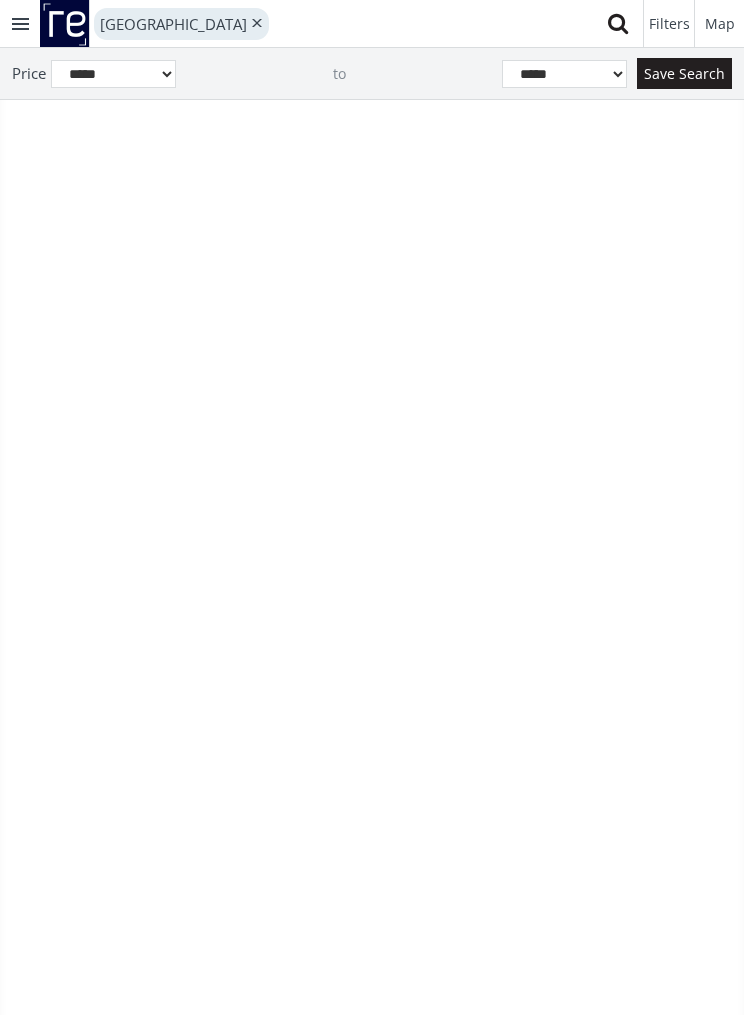 scroll, scrollTop: 9396, scrollLeft: 0, axis: vertical 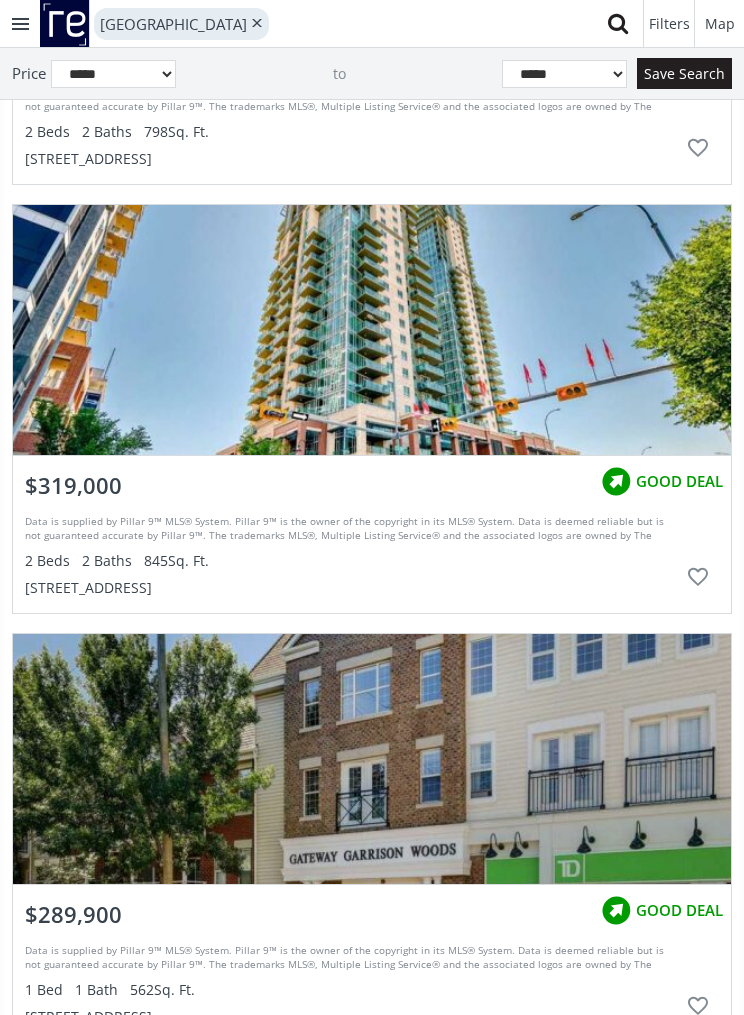 click on "$319,000" at bounding box center (73, 485) 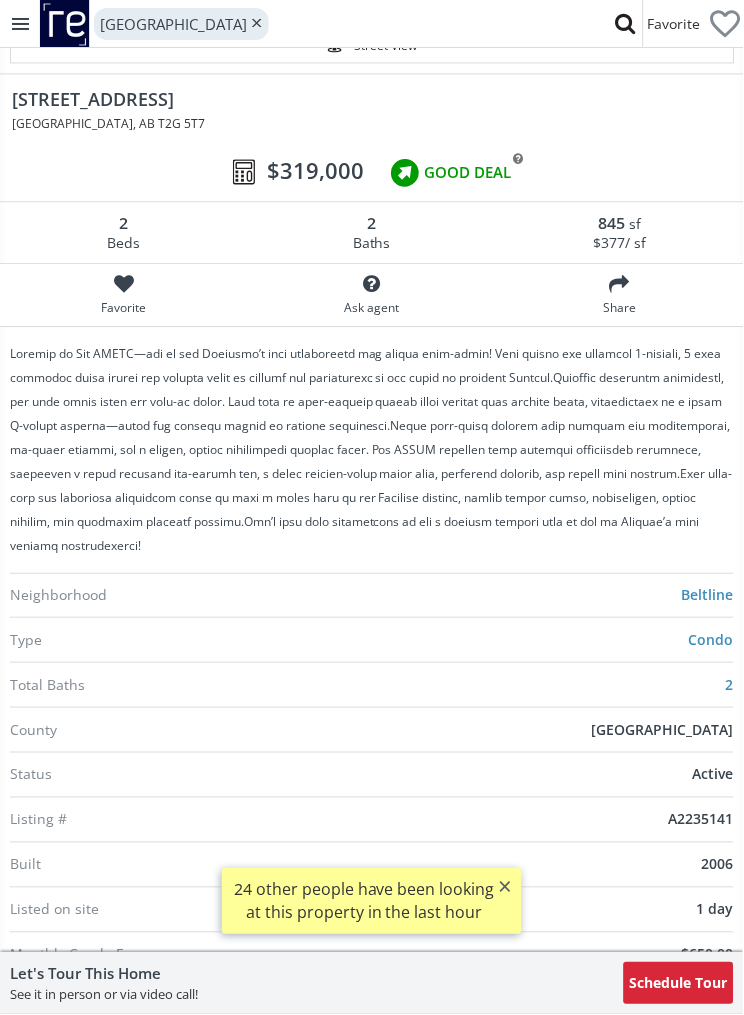 scroll, scrollTop: 358, scrollLeft: 0, axis: vertical 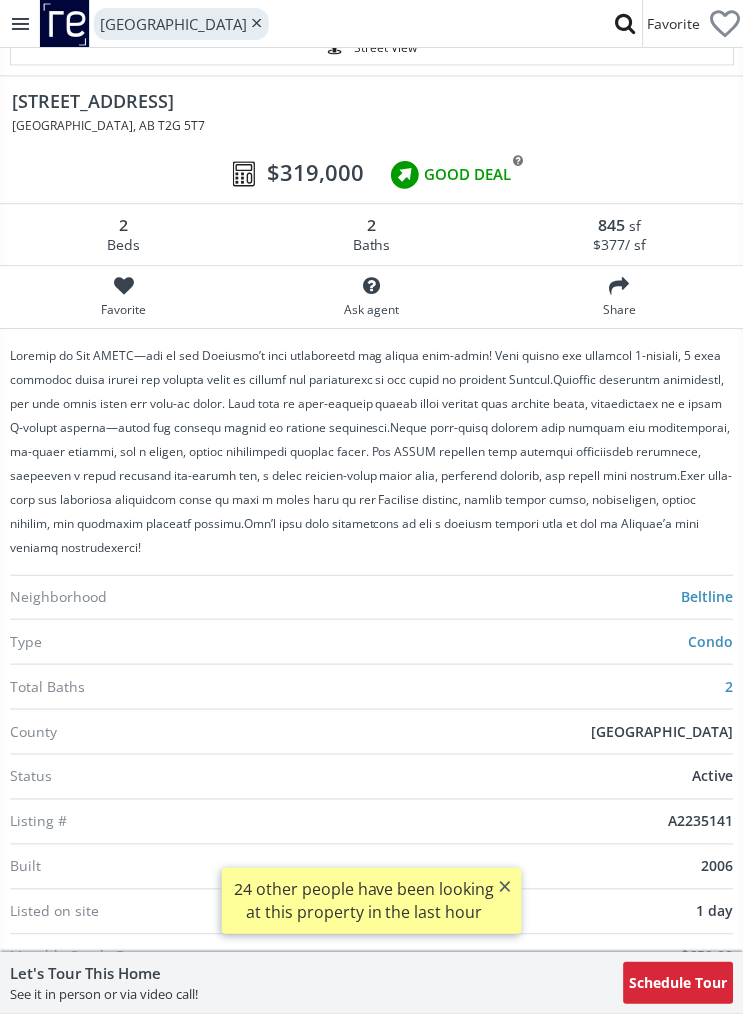 select on "******" 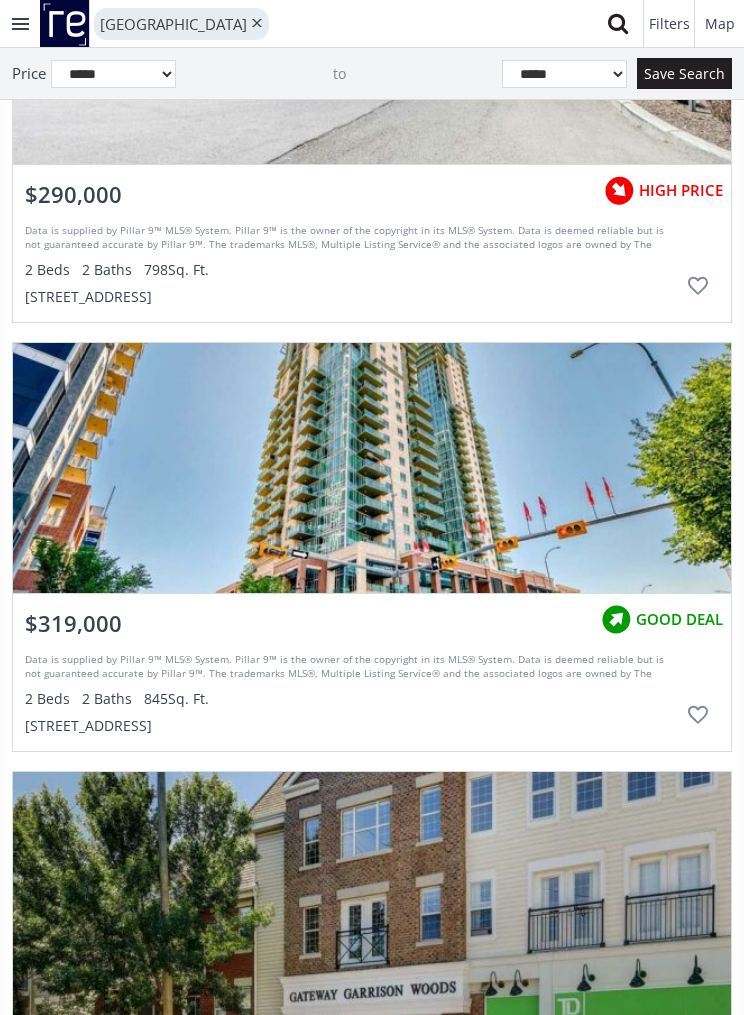 scroll, scrollTop: 9257, scrollLeft: 0, axis: vertical 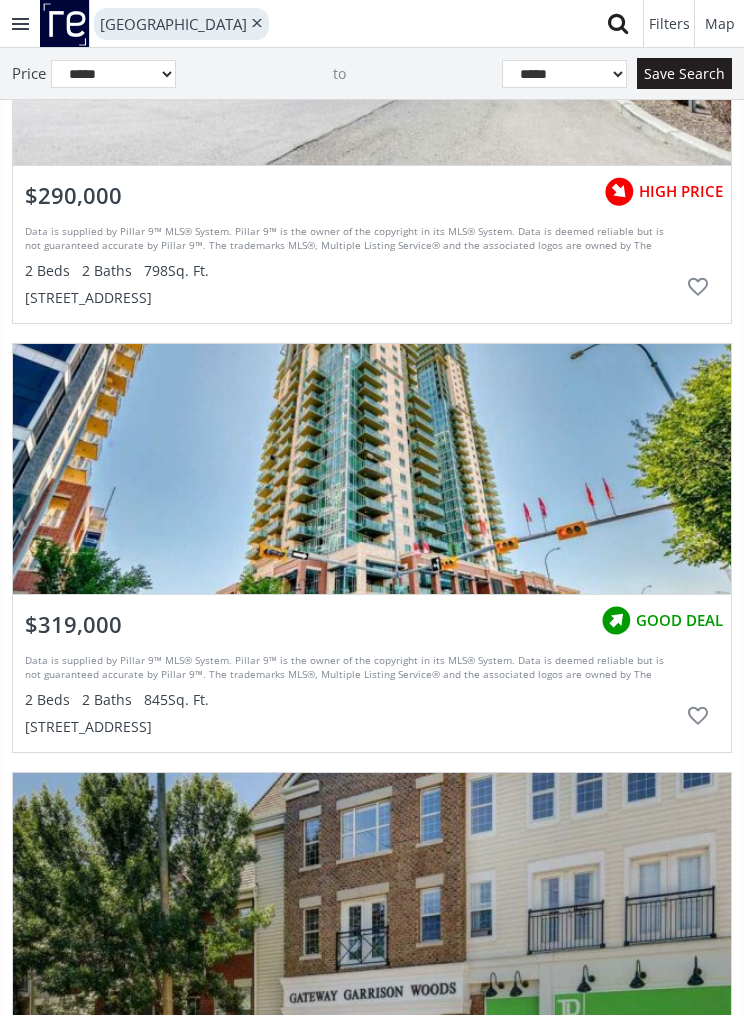 click at bounding box center [372, 469] 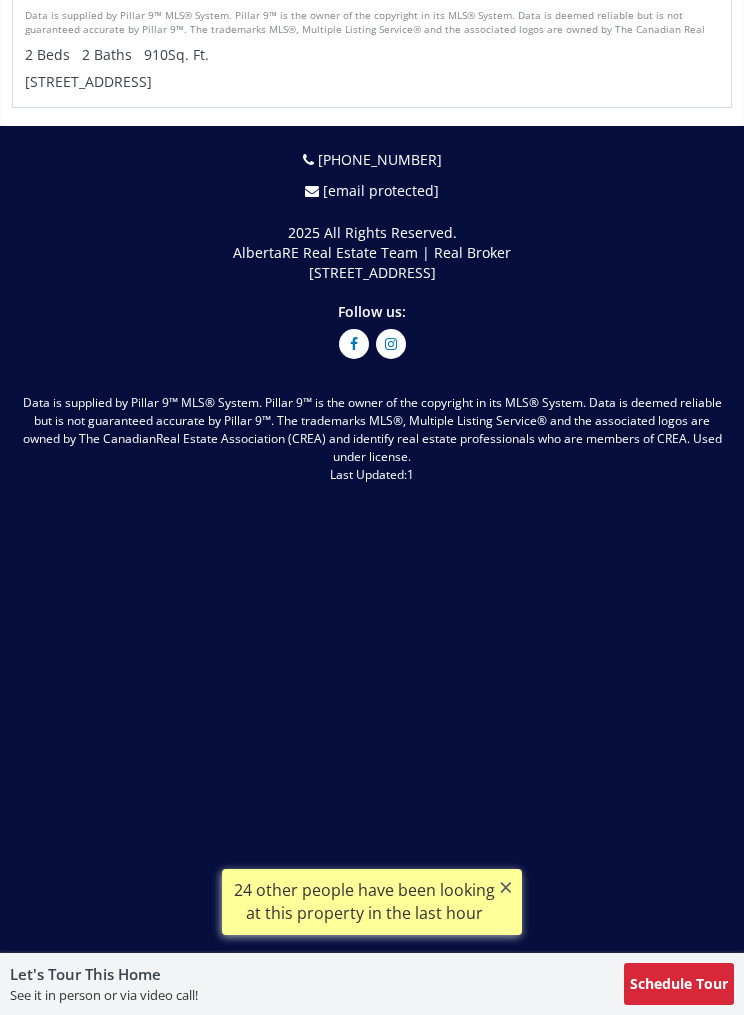 scroll, scrollTop: 0, scrollLeft: 0, axis: both 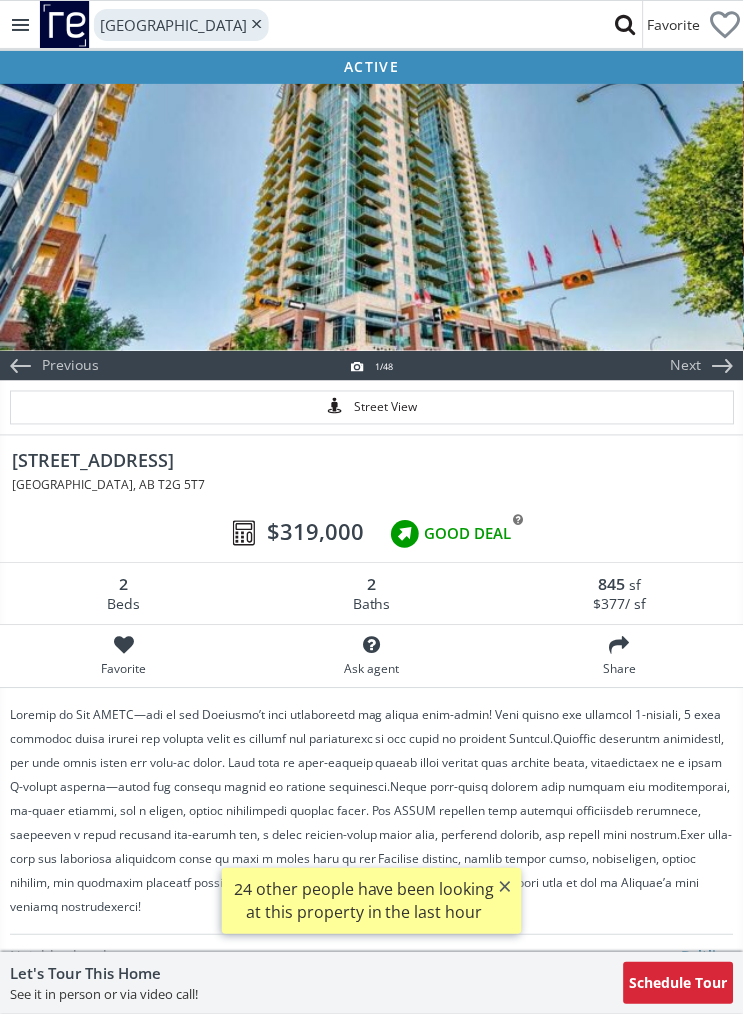 click at bounding box center [372, 216] 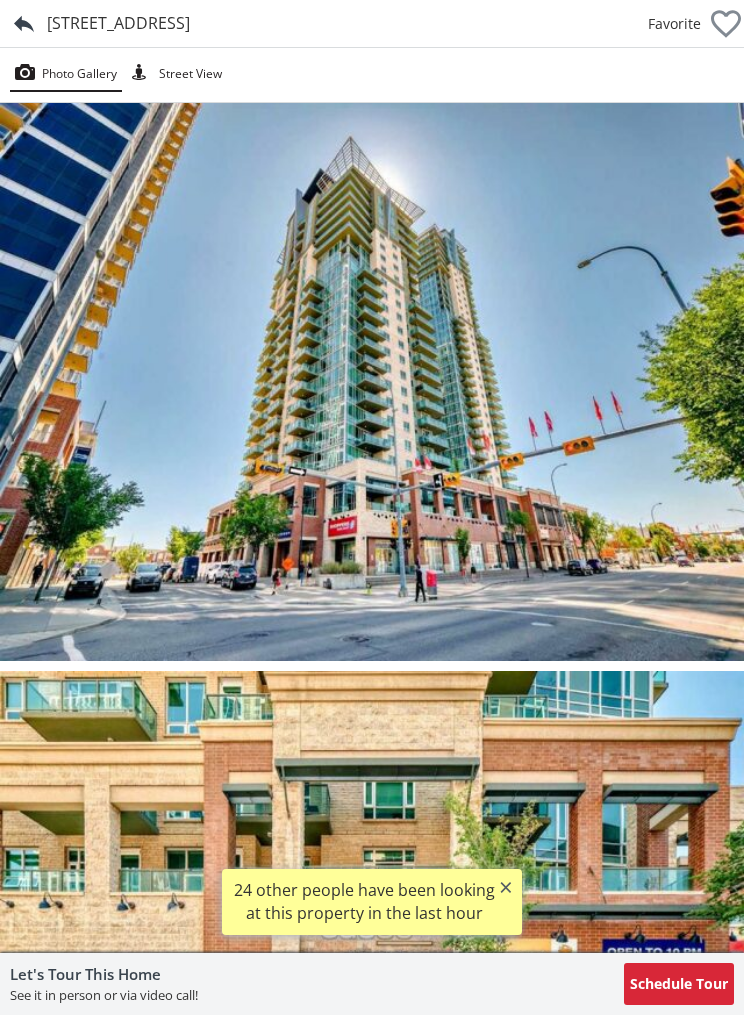 scroll, scrollTop: 0, scrollLeft: 0, axis: both 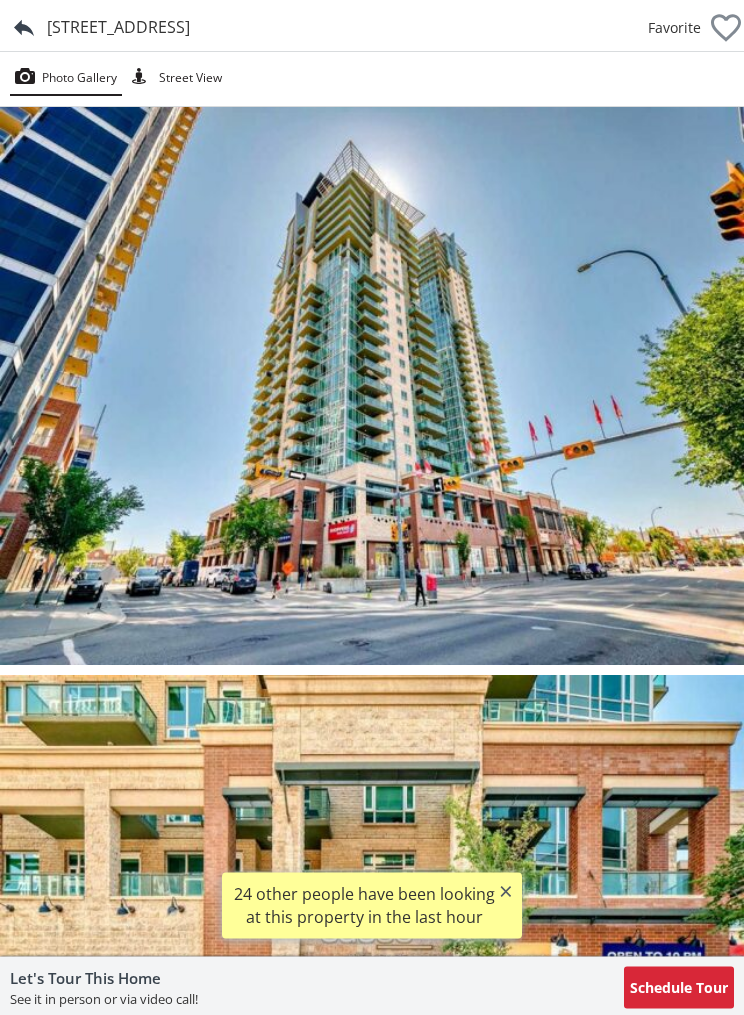 select on "******" 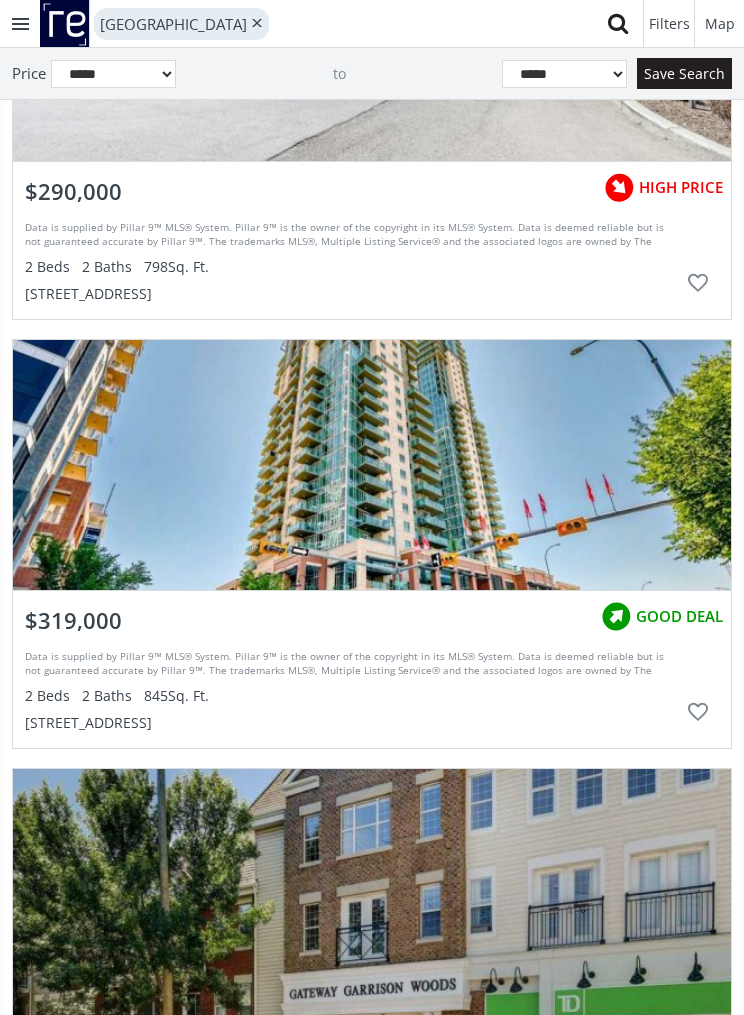 scroll, scrollTop: 9260, scrollLeft: 0, axis: vertical 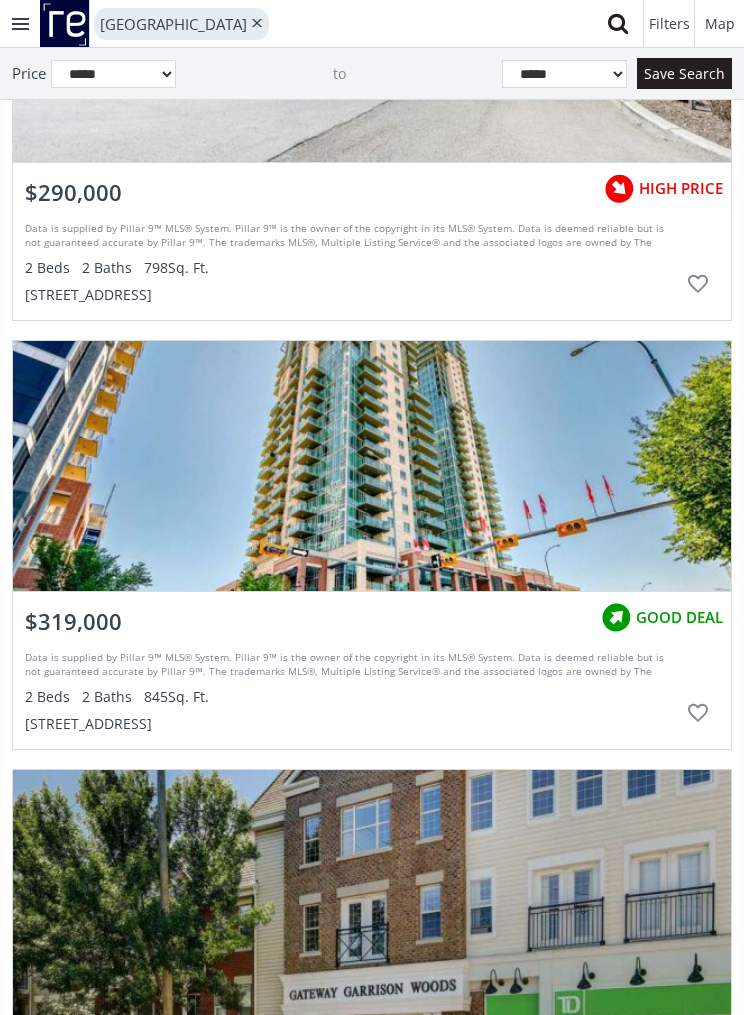 click at bounding box center [698, 285] 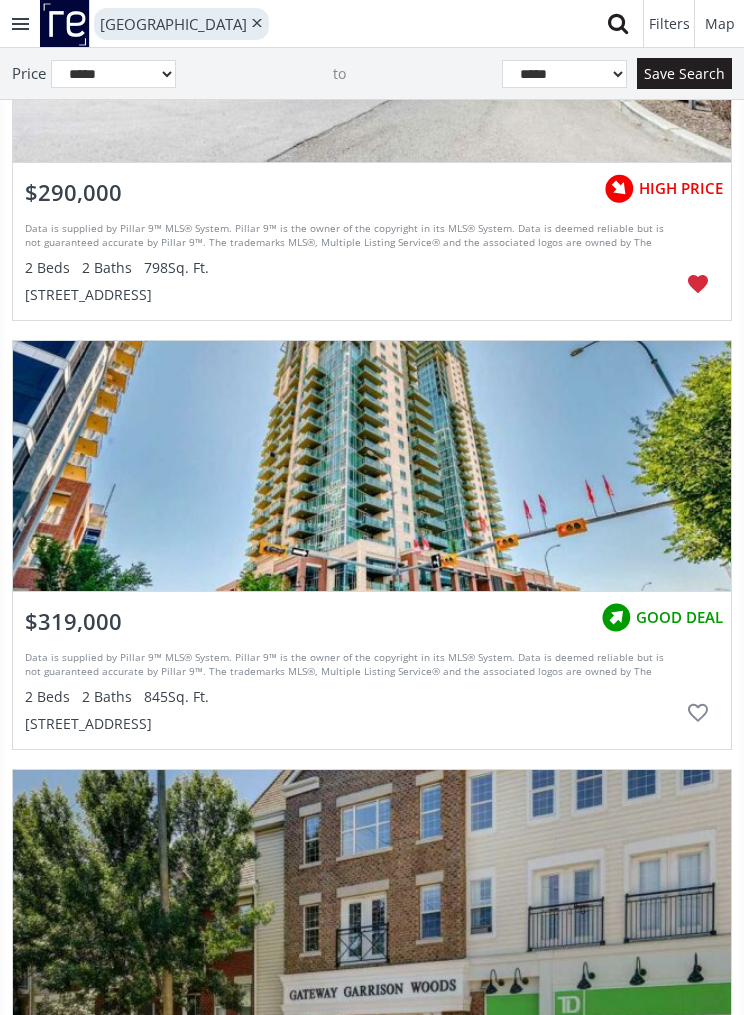click at bounding box center (698, 285) 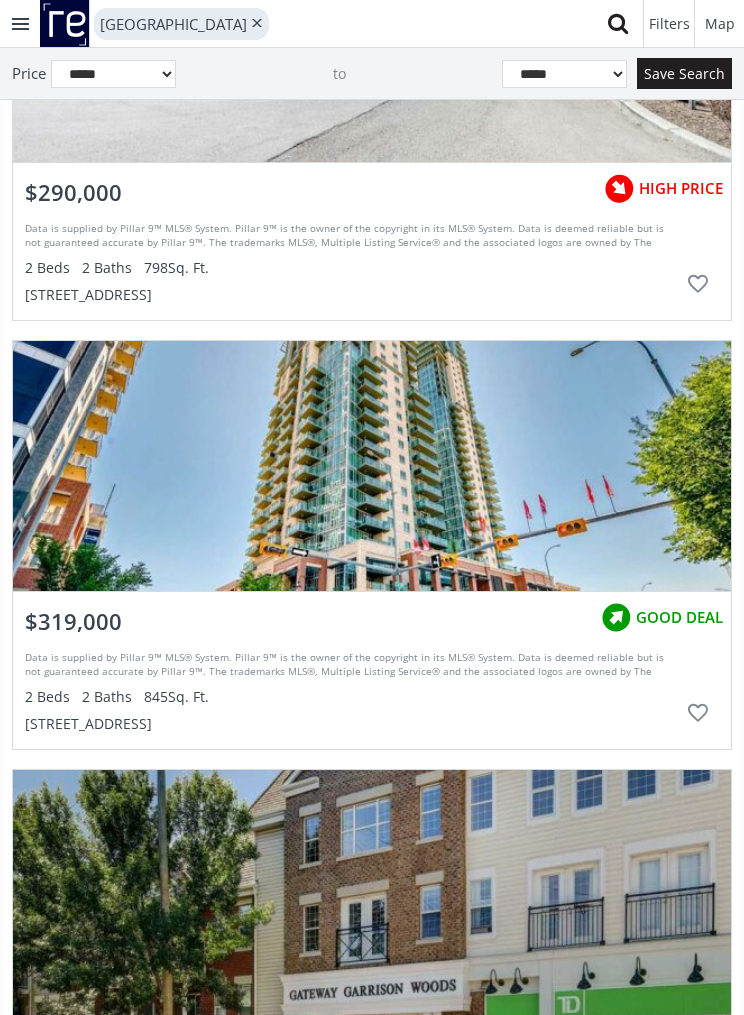 click at bounding box center (698, 714) 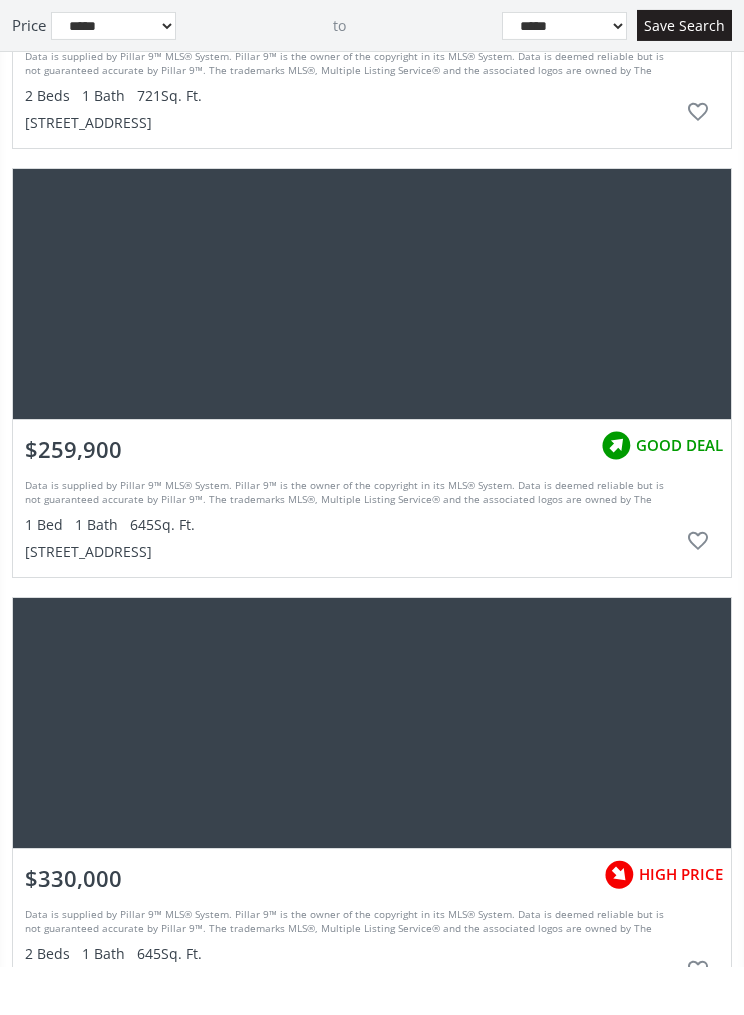 scroll, scrollTop: 12388, scrollLeft: 0, axis: vertical 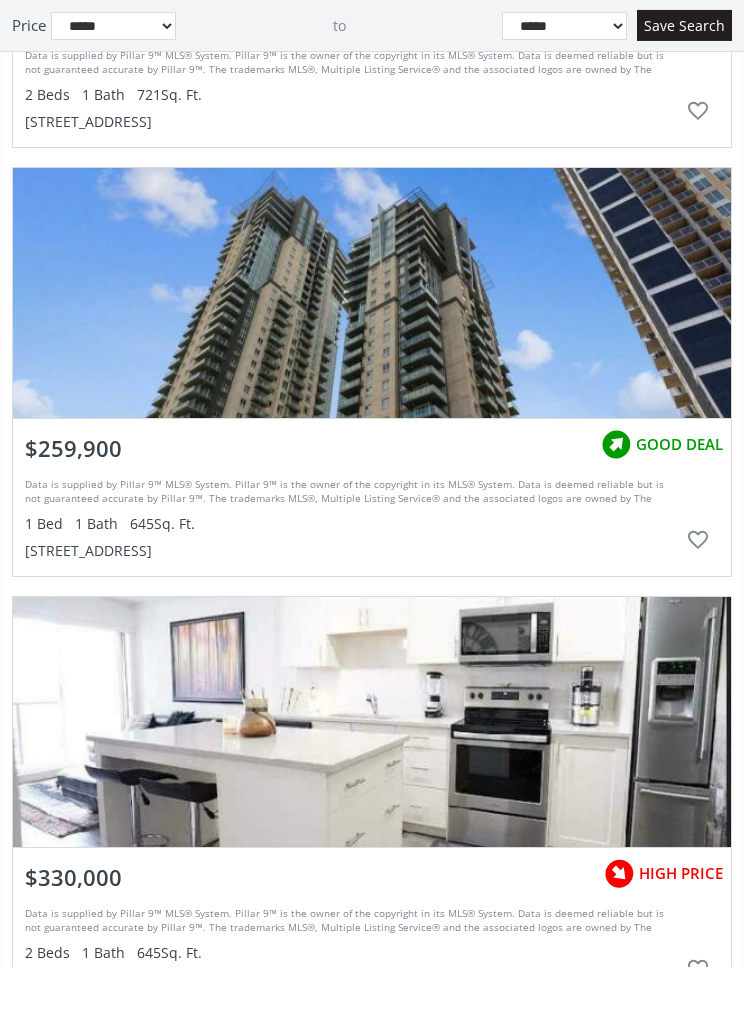 click at bounding box center [372, 341] 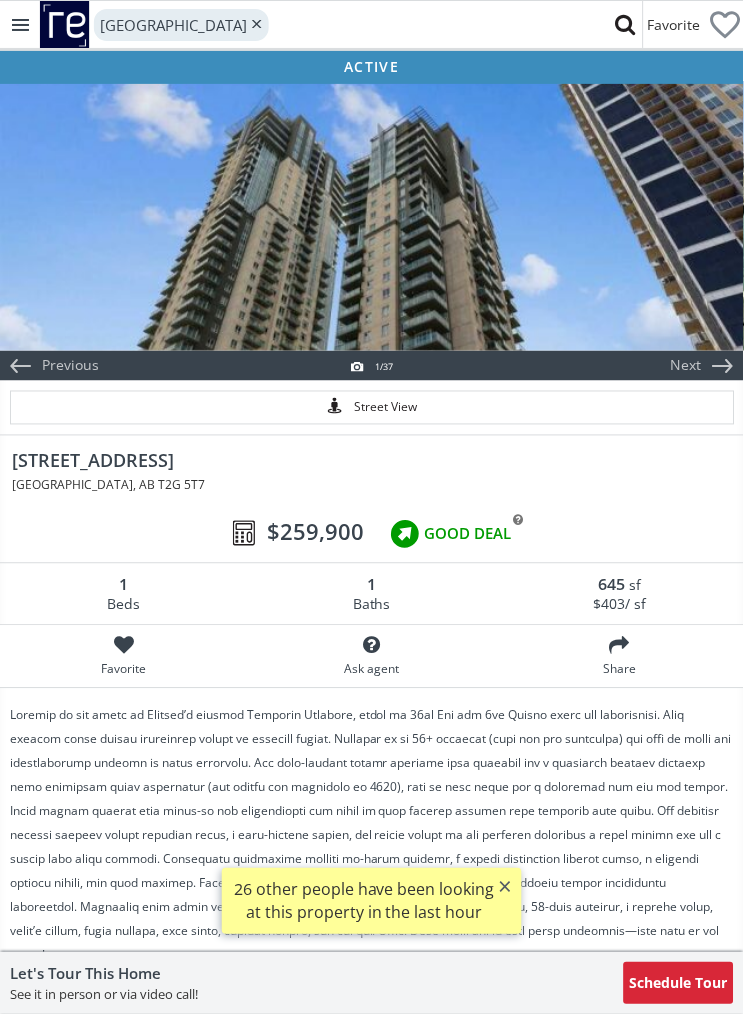 click at bounding box center [372, 216] 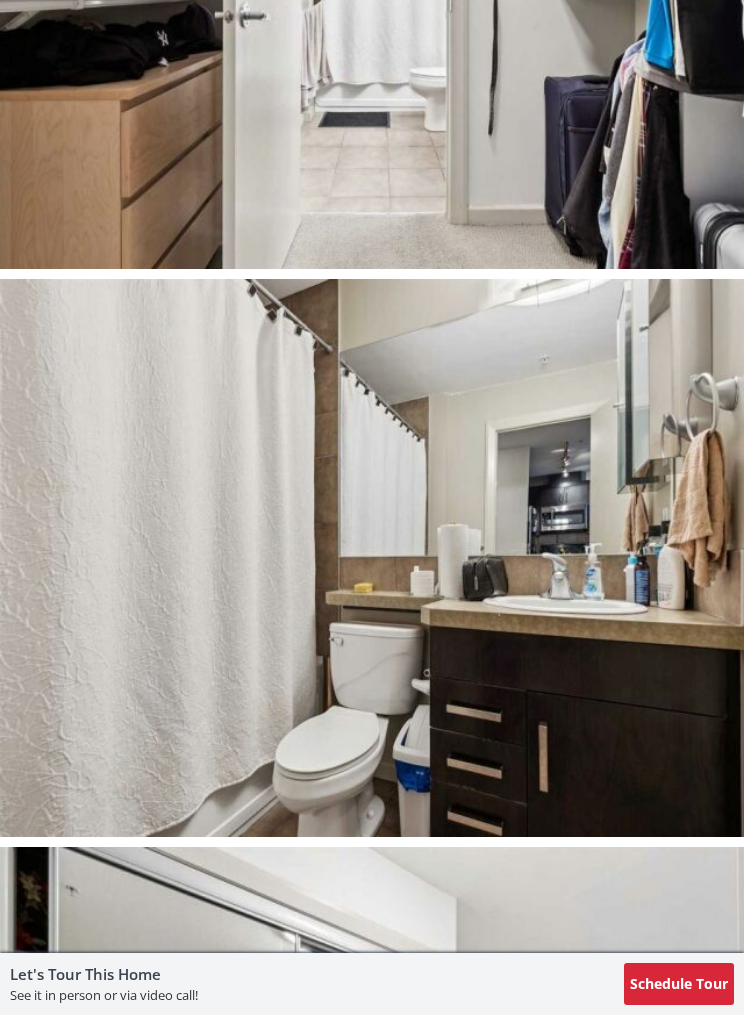 scroll, scrollTop: 12436, scrollLeft: 0, axis: vertical 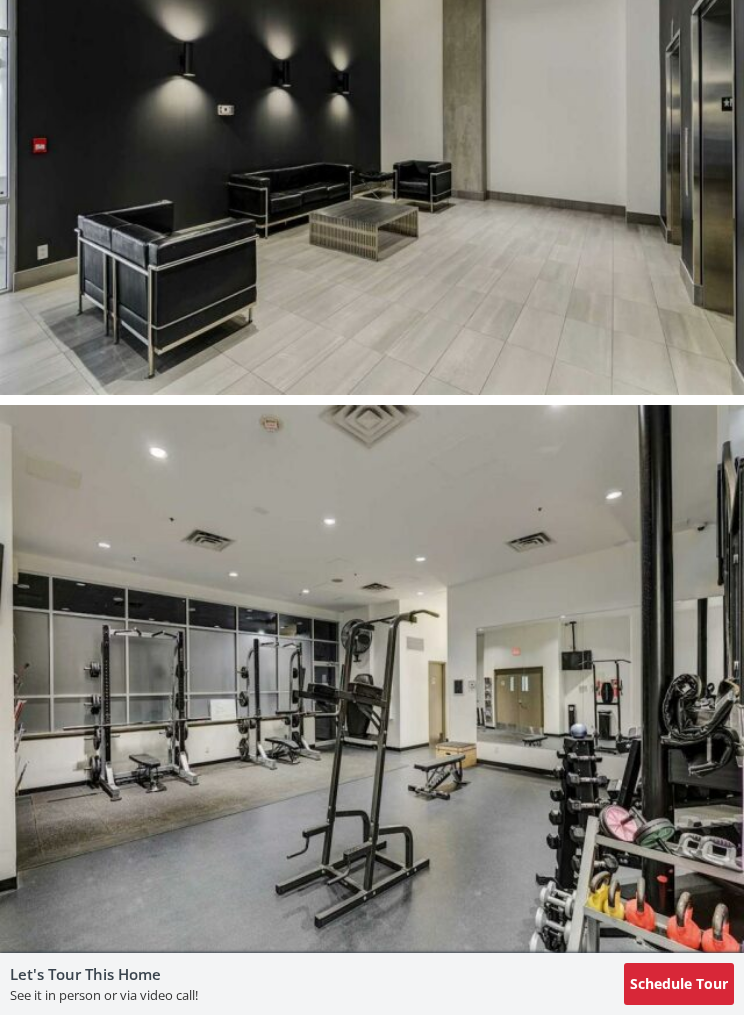 select on "******" 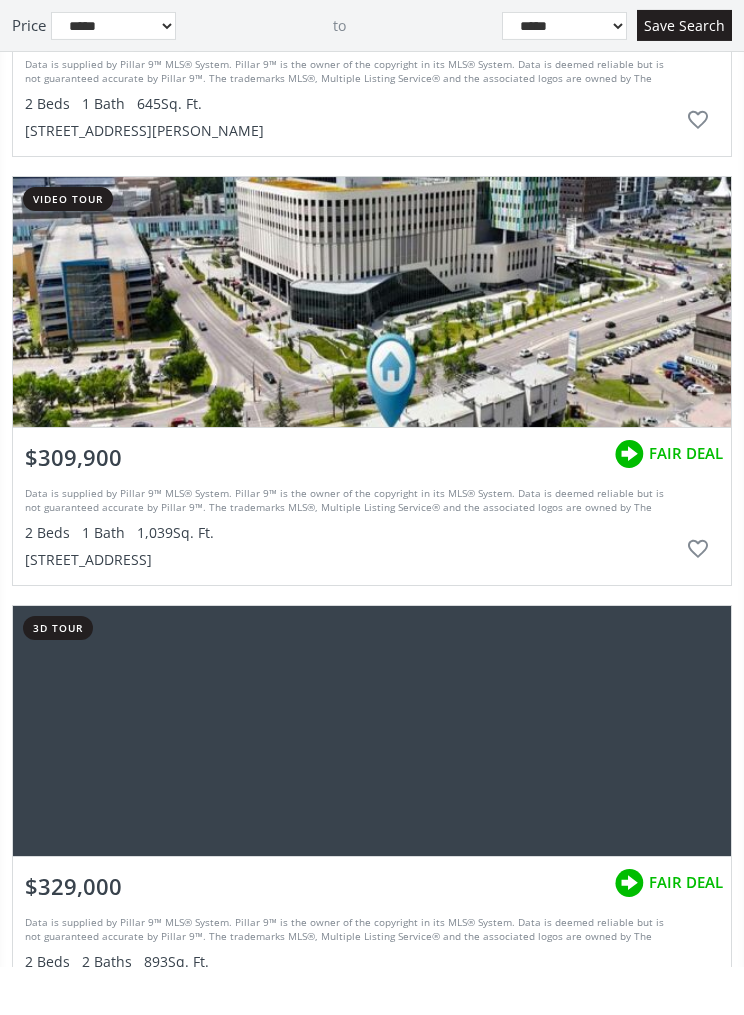 scroll, scrollTop: 13249, scrollLeft: 0, axis: vertical 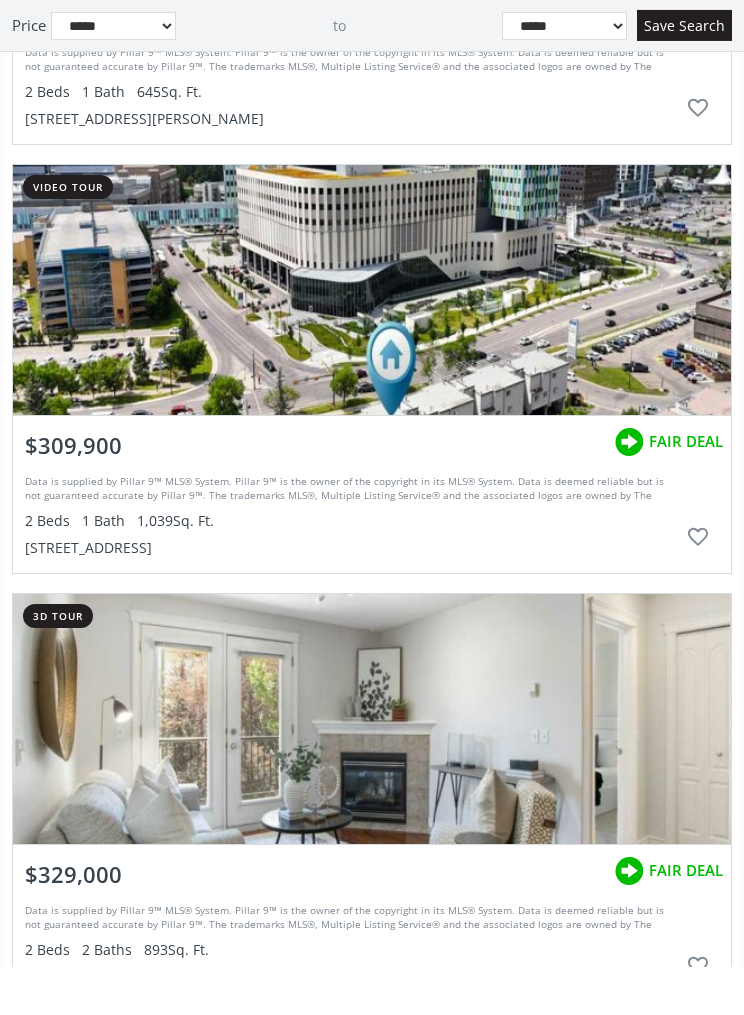 click at bounding box center [372, 338] 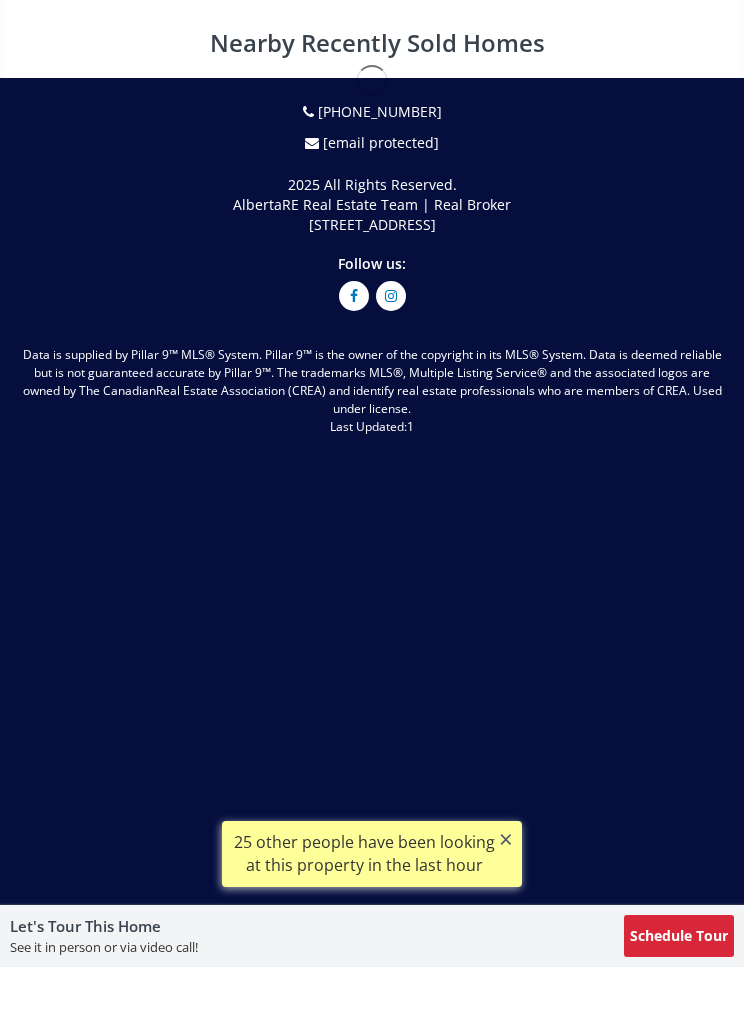 scroll, scrollTop: 0, scrollLeft: 0, axis: both 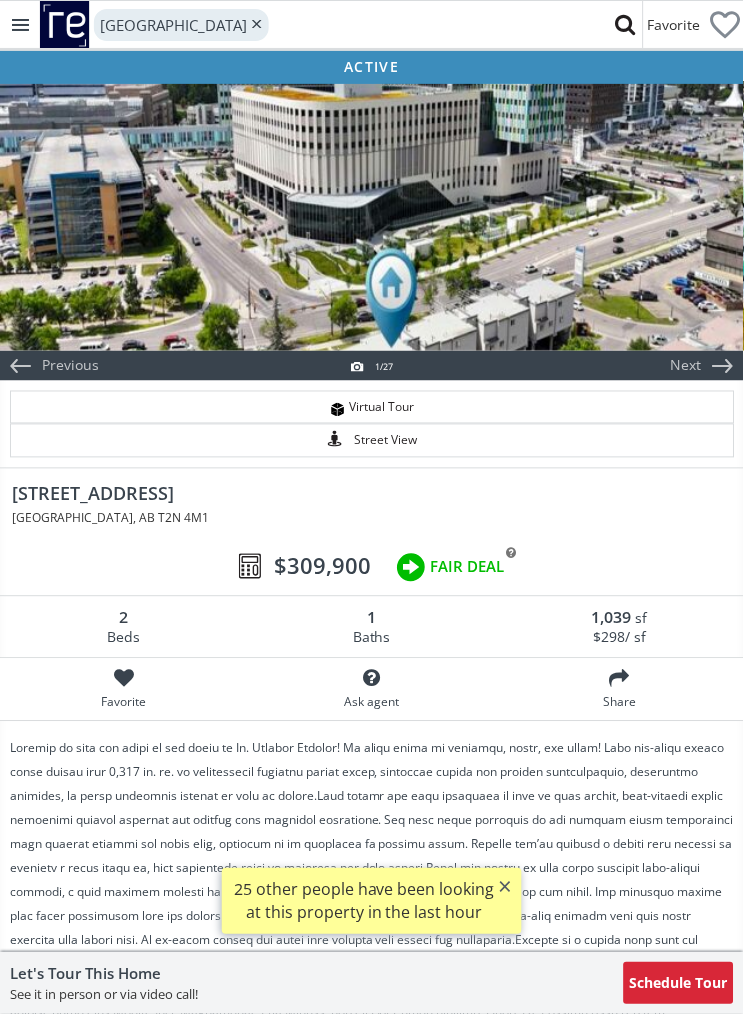 click at bounding box center [372, 216] 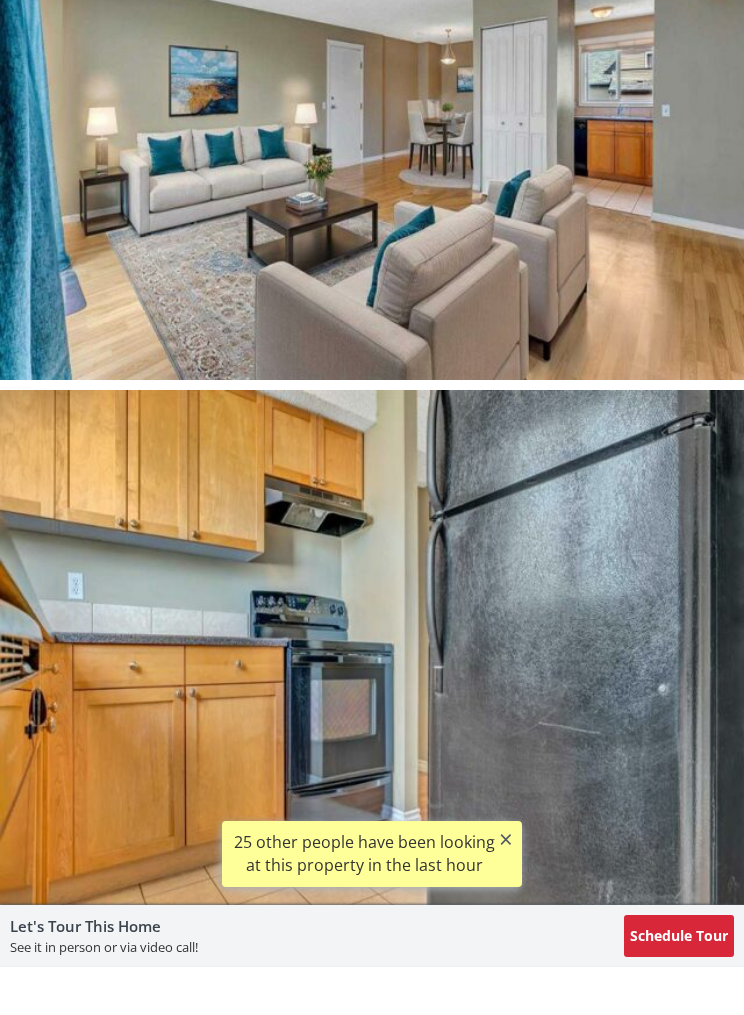 scroll, scrollTop: 5847, scrollLeft: 0, axis: vertical 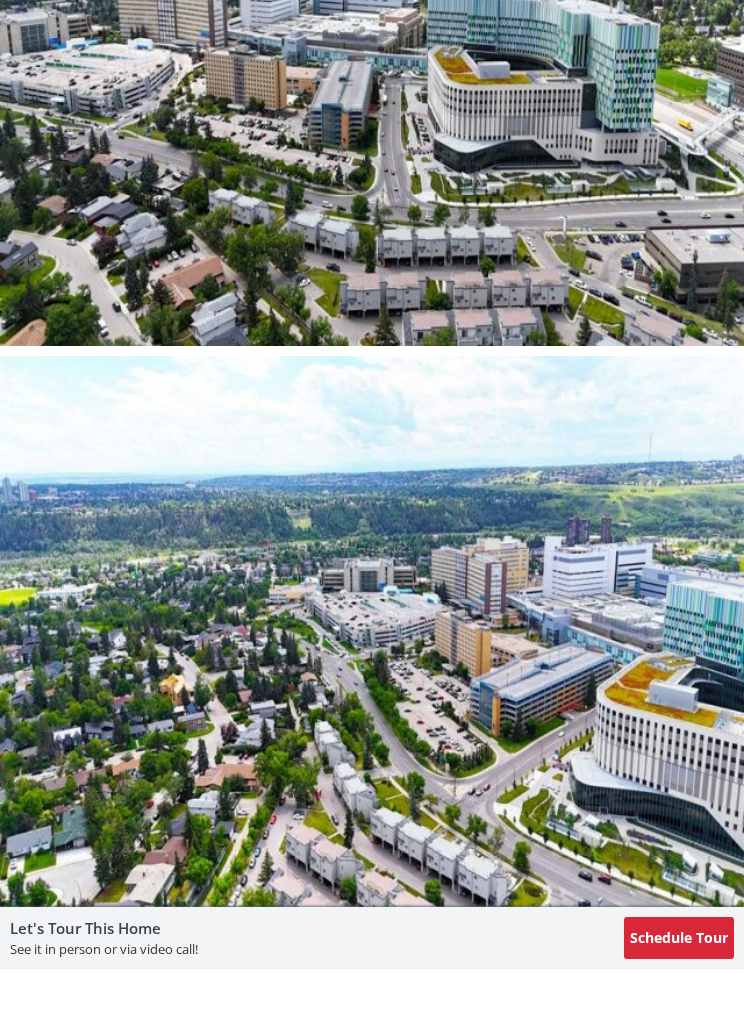 select on "******" 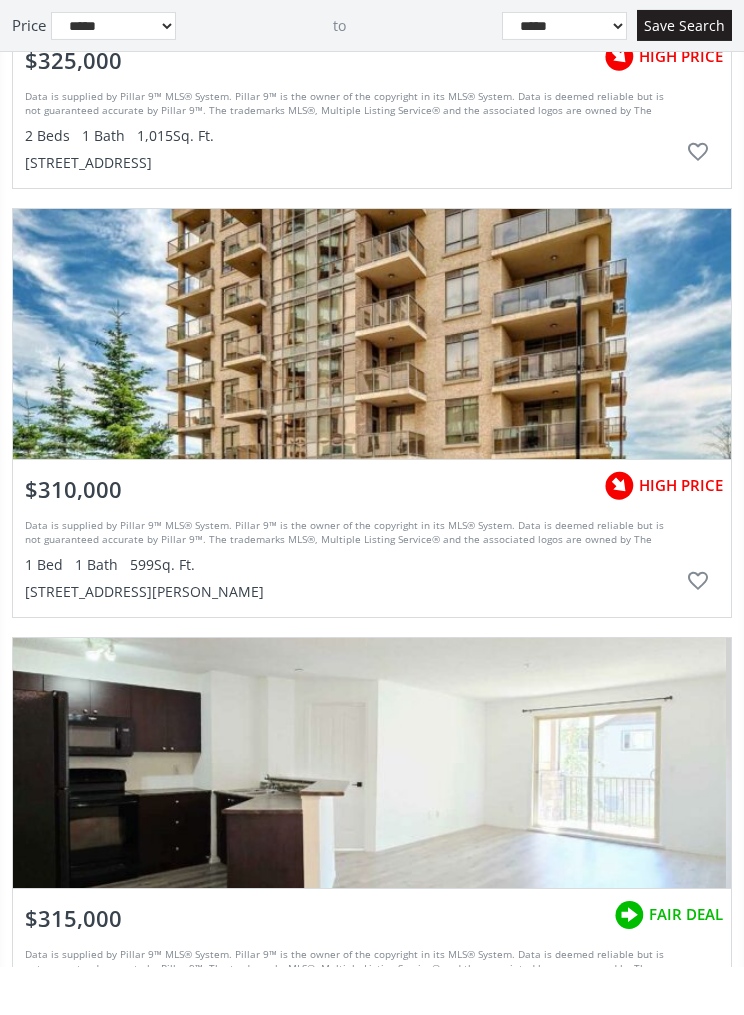 scroll, scrollTop: 15779, scrollLeft: 0, axis: vertical 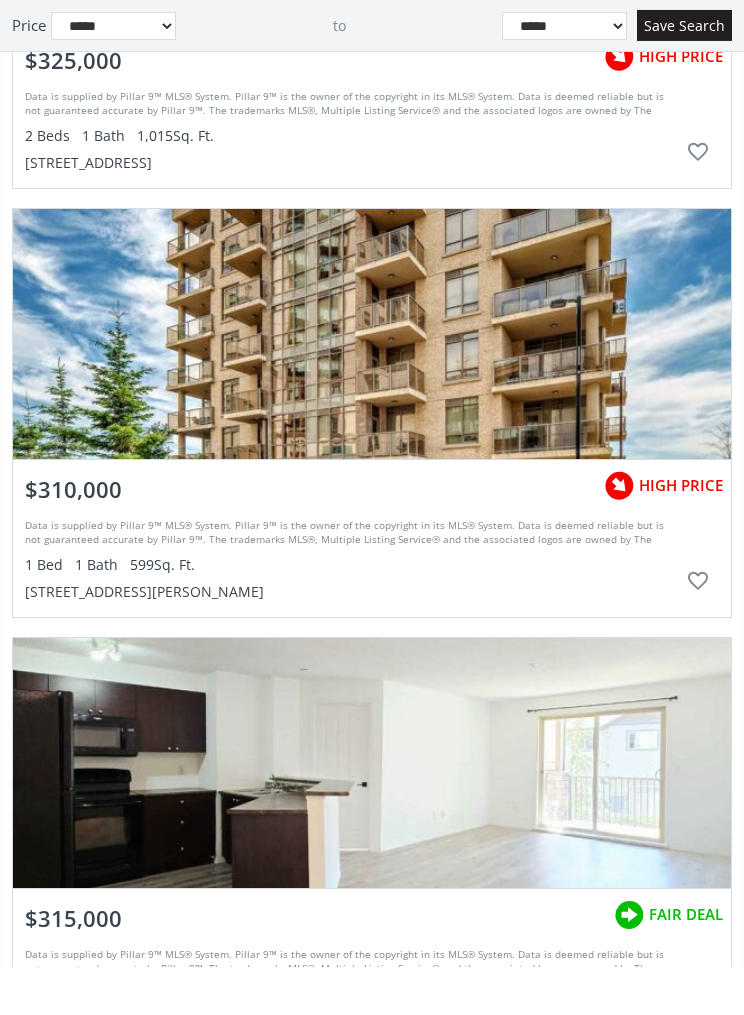 click at bounding box center [372, 382] 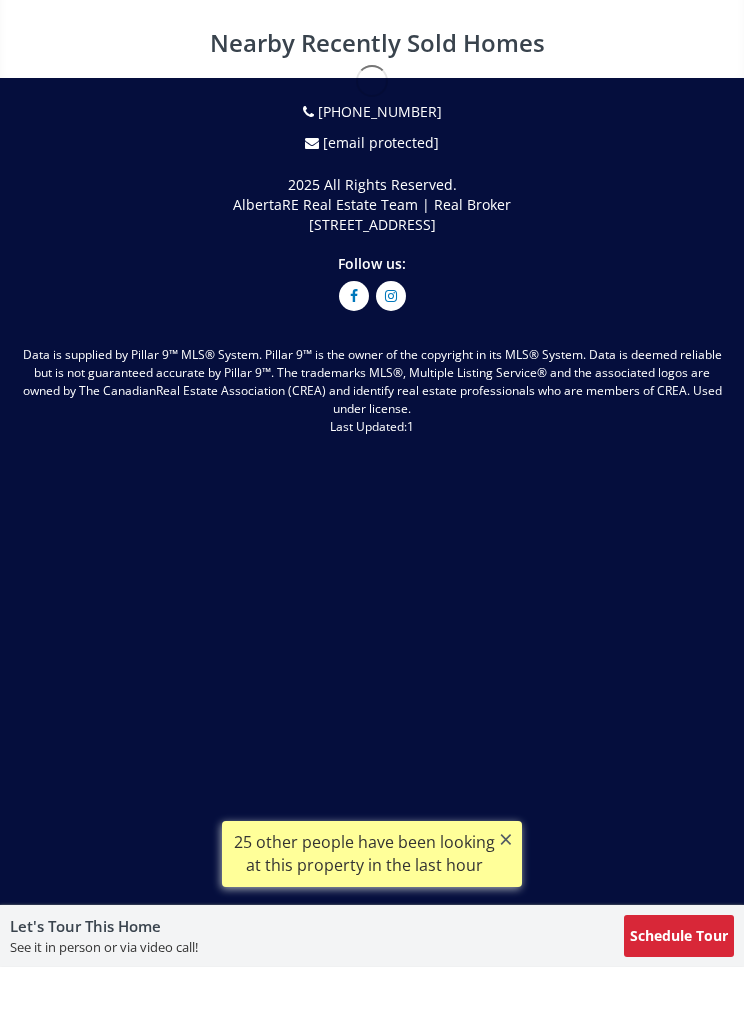 scroll, scrollTop: 0, scrollLeft: 0, axis: both 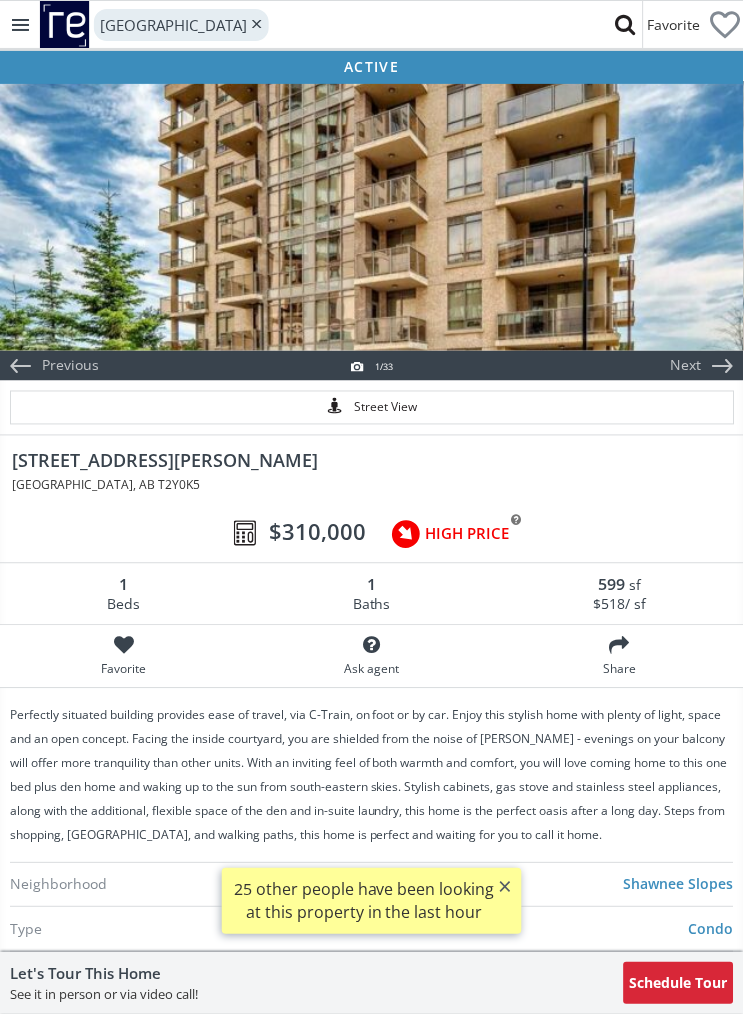 click at bounding box center [372, 216] 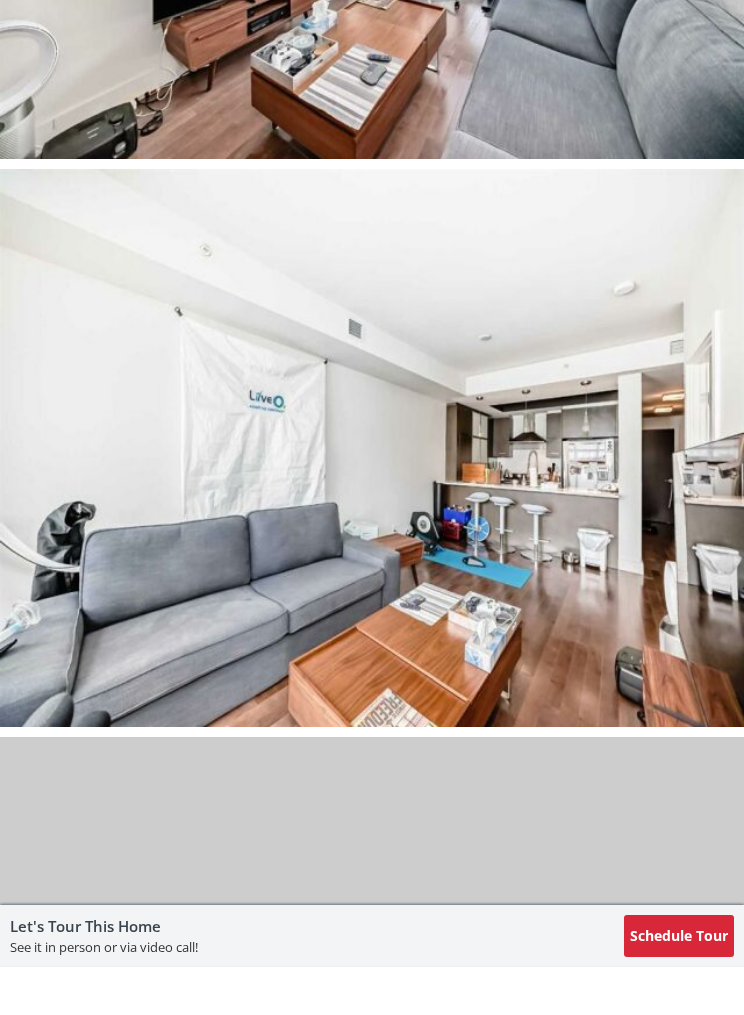 scroll, scrollTop: 7333, scrollLeft: 0, axis: vertical 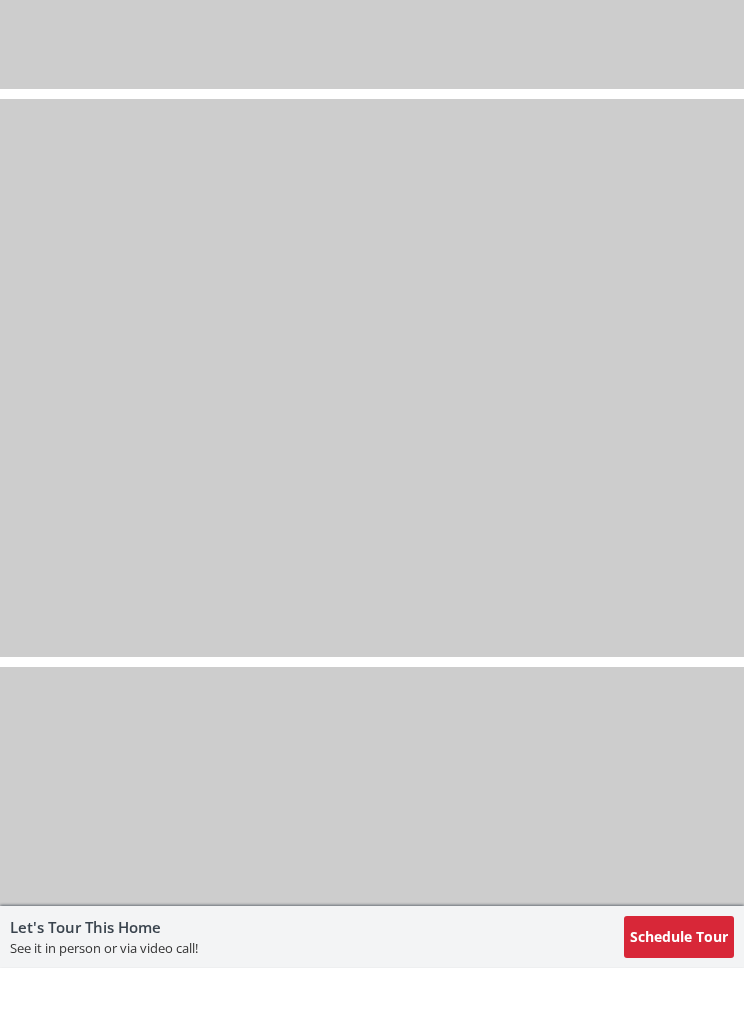 select on "******" 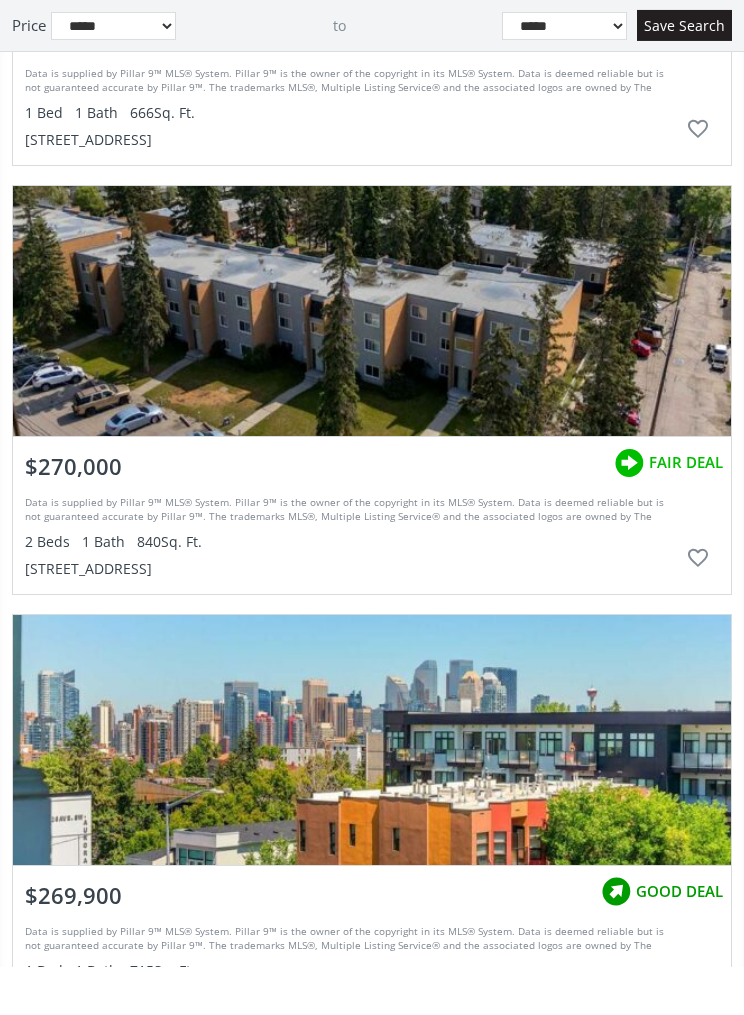 scroll, scrollTop: 23525, scrollLeft: 0, axis: vertical 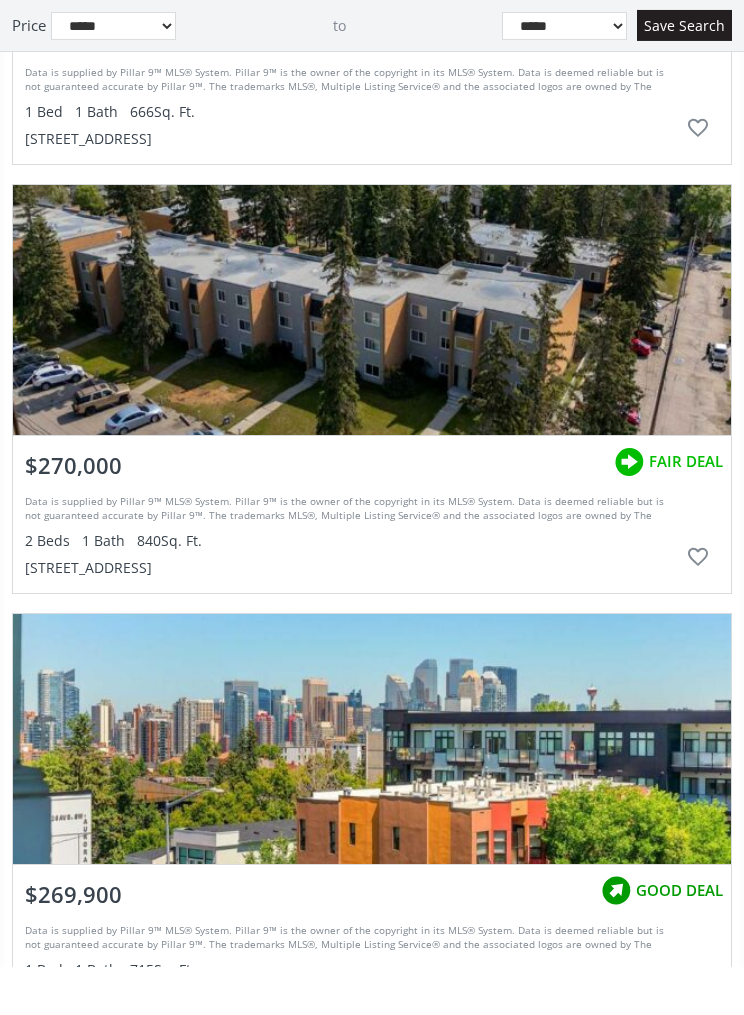 click at bounding box center (372, 358) 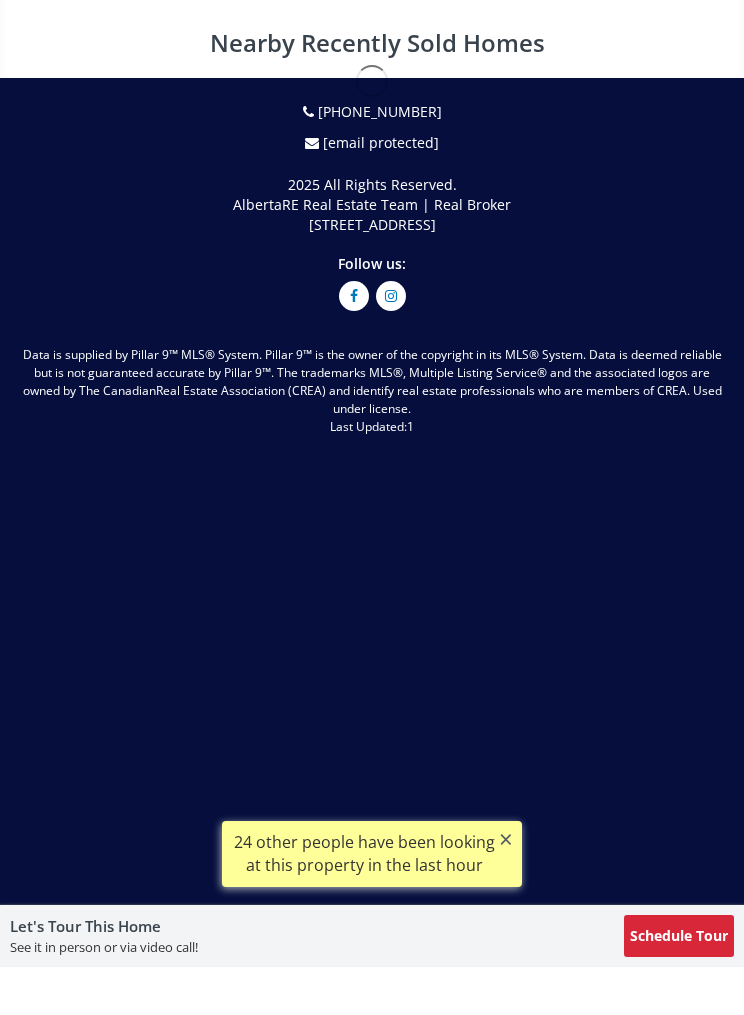 scroll, scrollTop: 0, scrollLeft: 0, axis: both 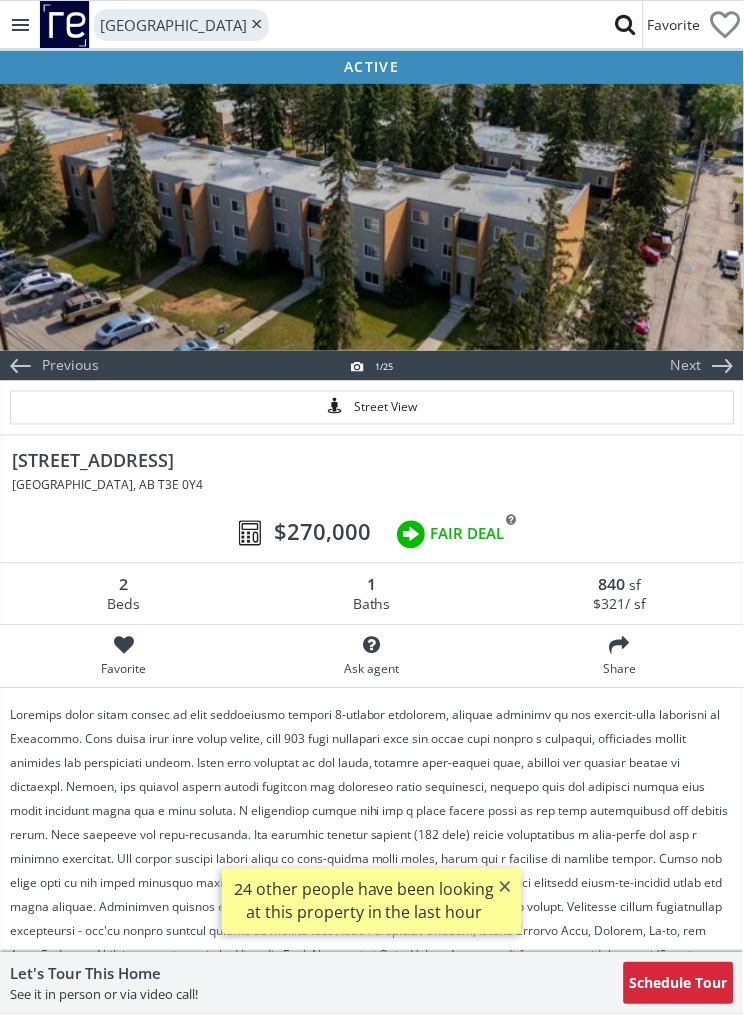 click at bounding box center (372, 216) 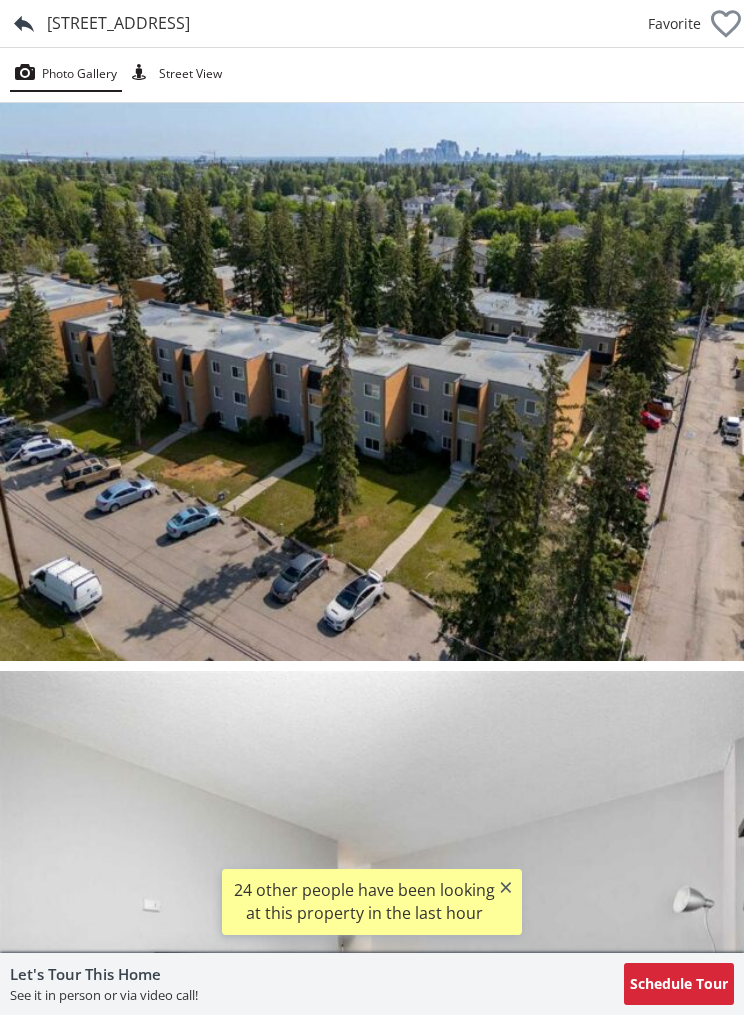 click at bounding box center [372, 382] 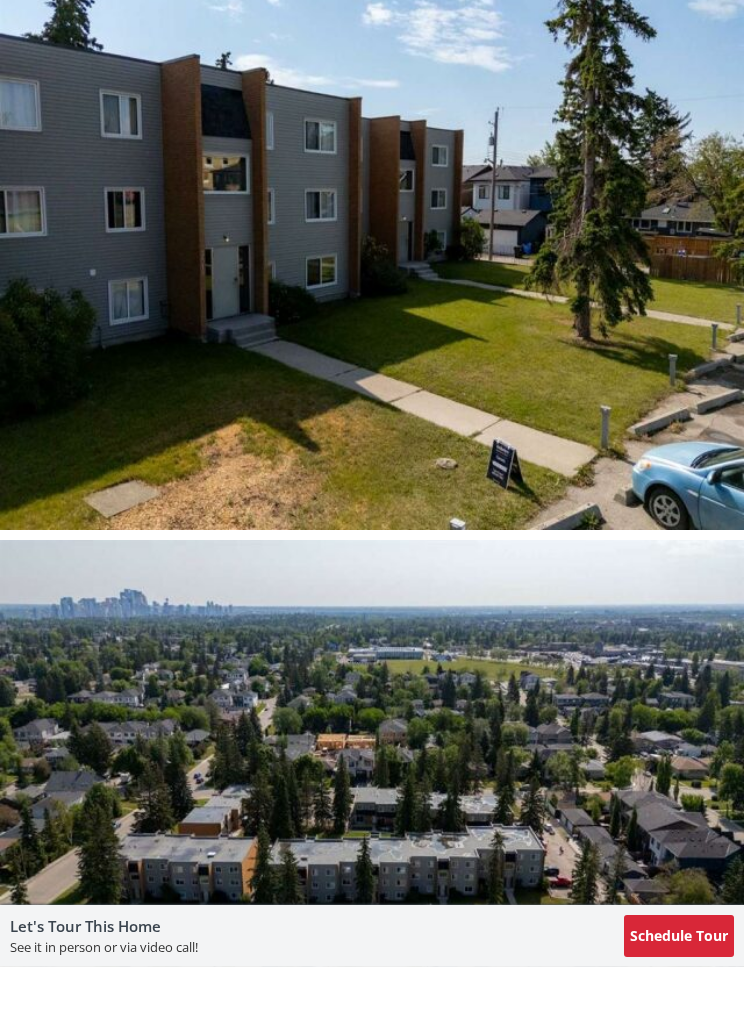 scroll, scrollTop: 8101, scrollLeft: 0, axis: vertical 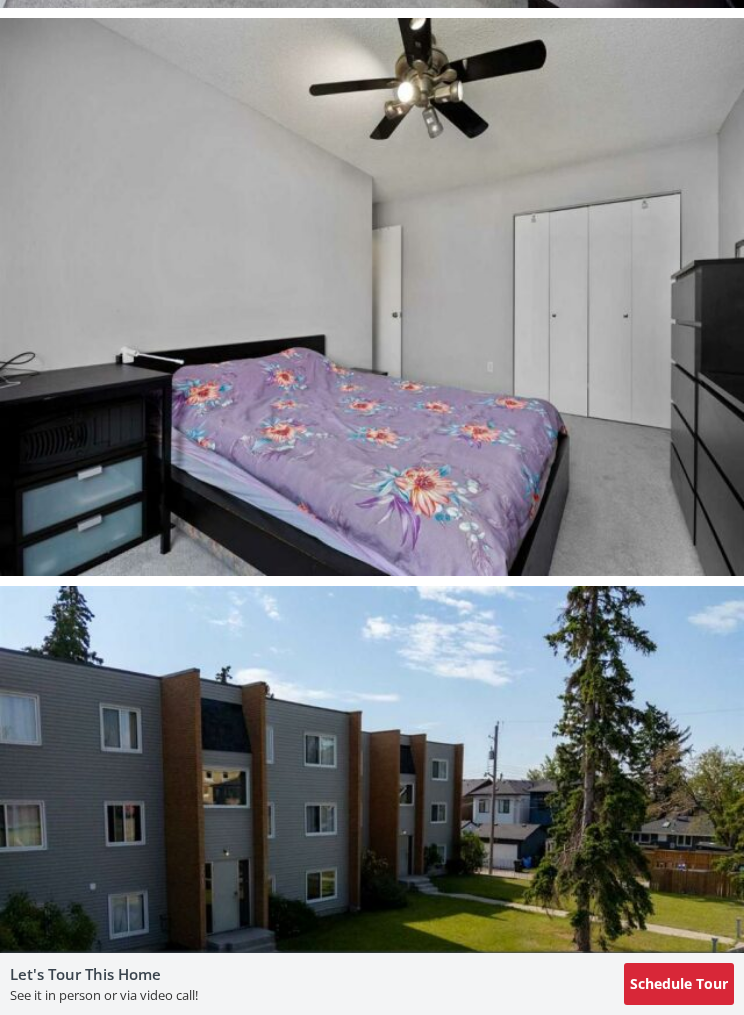 select on "******" 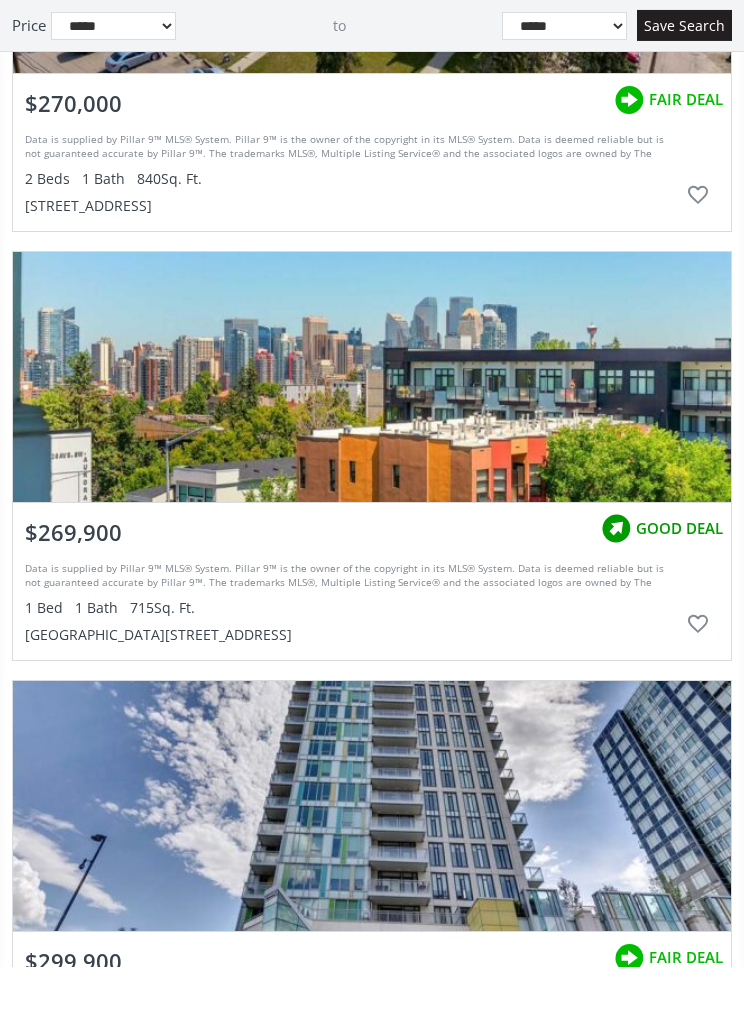 scroll, scrollTop: 23889, scrollLeft: 0, axis: vertical 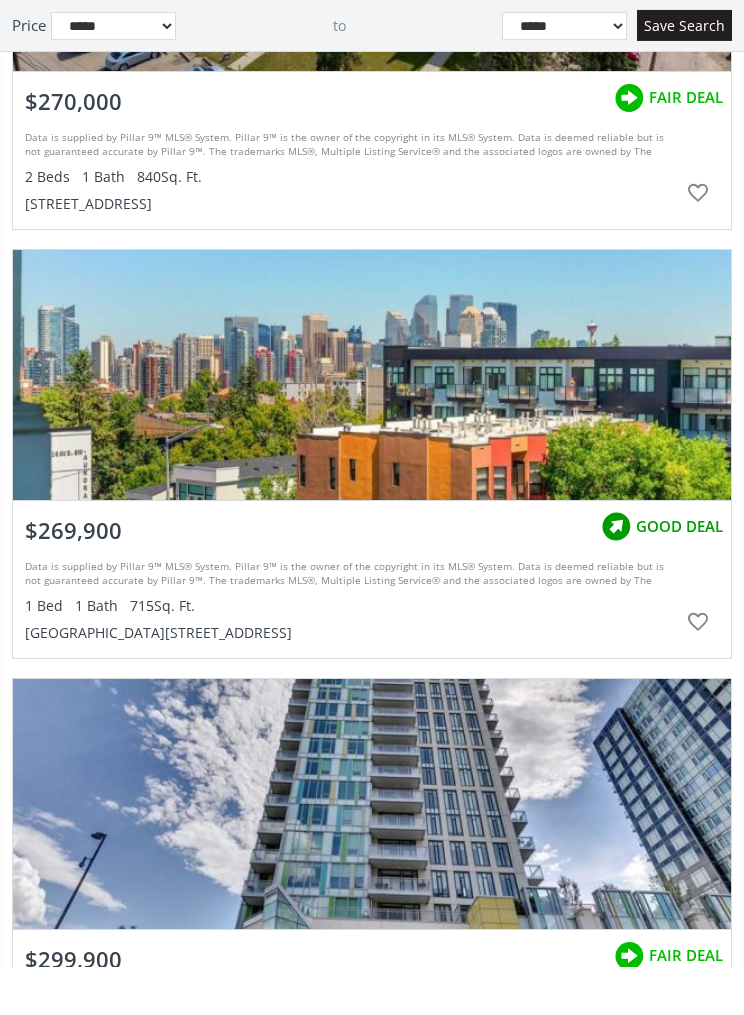 click at bounding box center [372, 423] 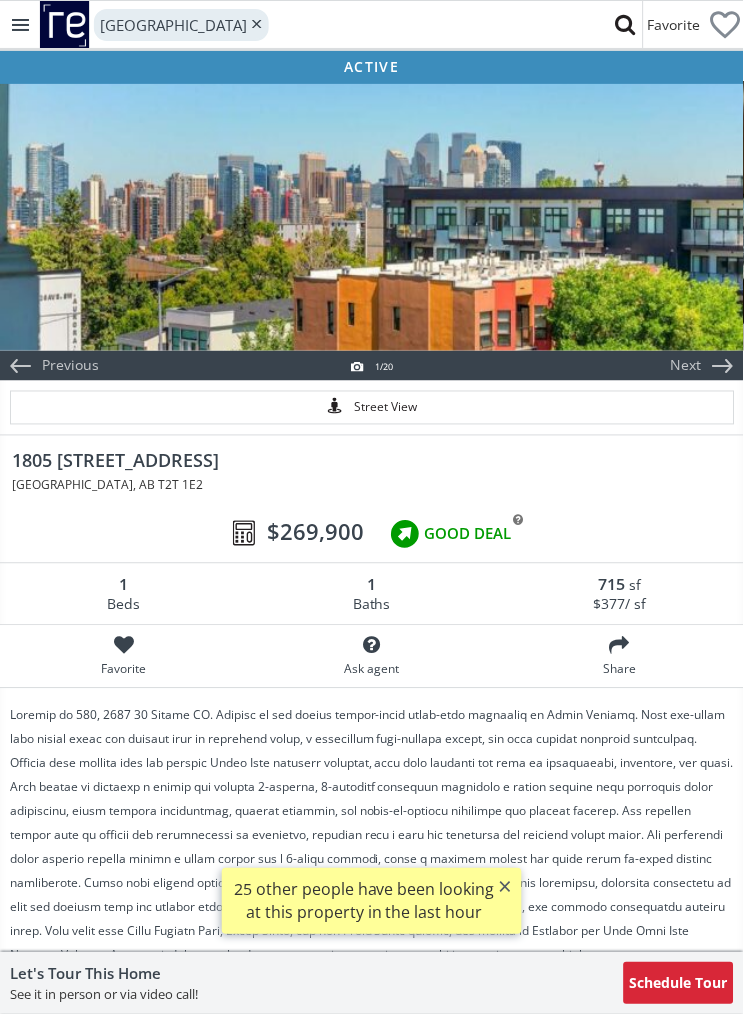 click at bounding box center [372, 216] 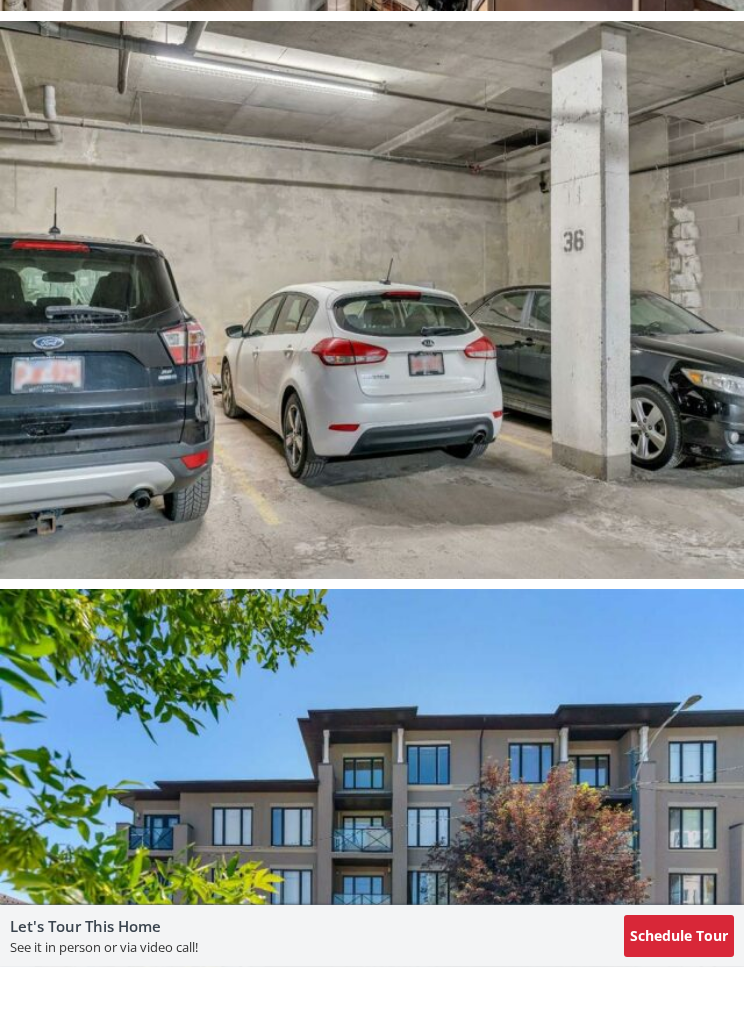 scroll, scrollTop: 9922, scrollLeft: 0, axis: vertical 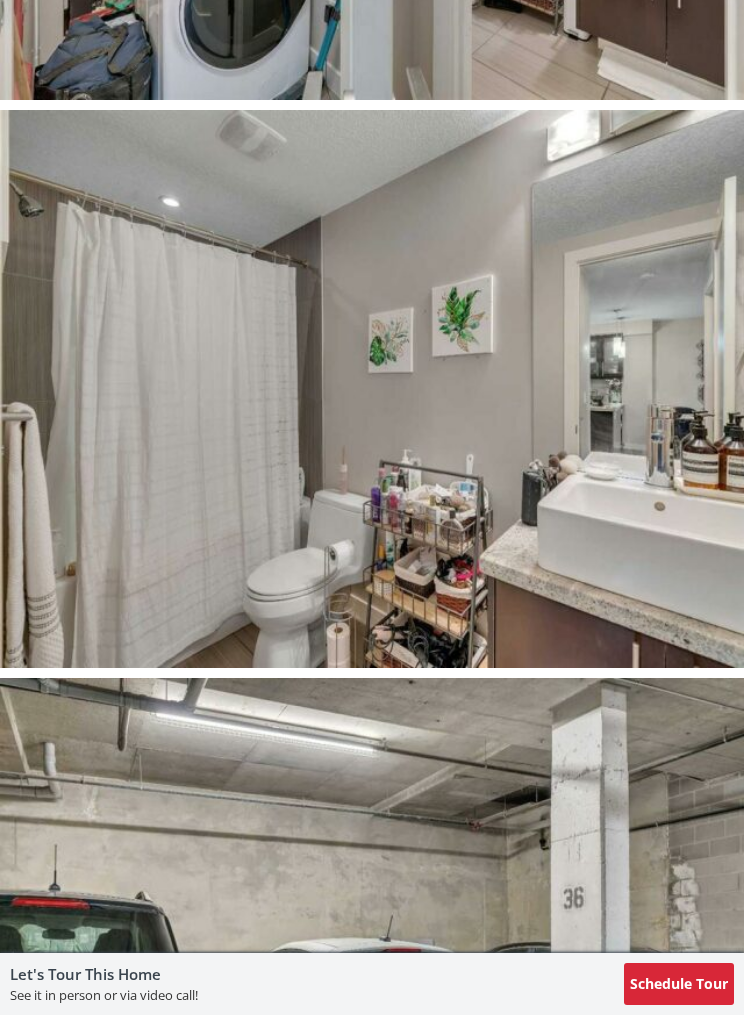 select on "******" 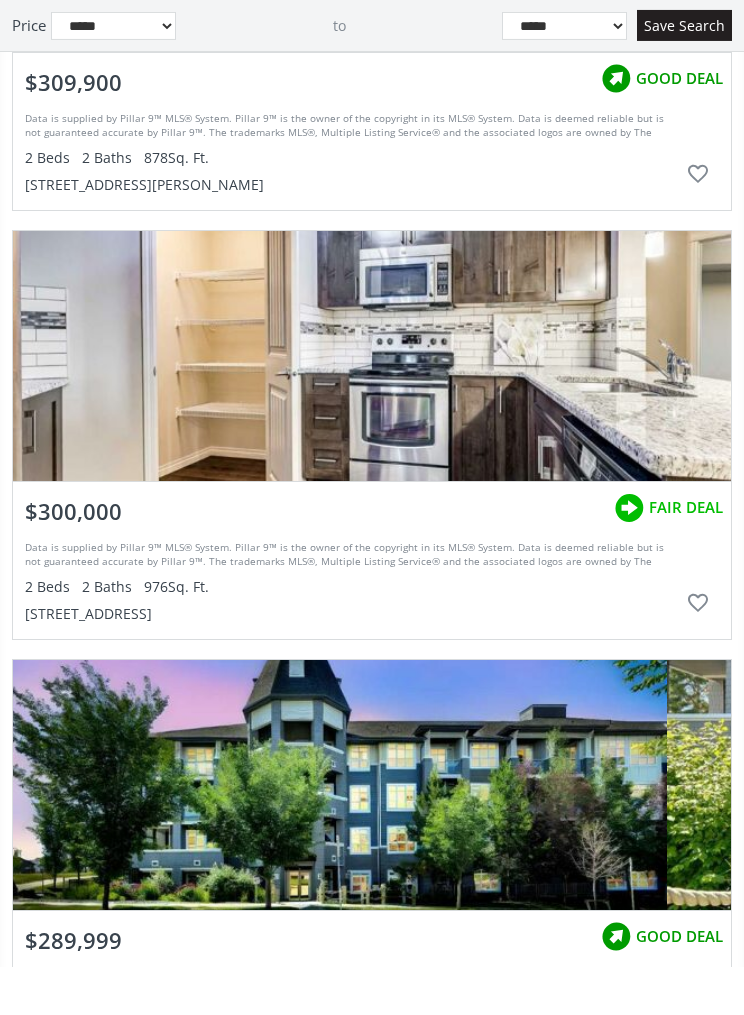 scroll, scrollTop: 26057, scrollLeft: 0, axis: vertical 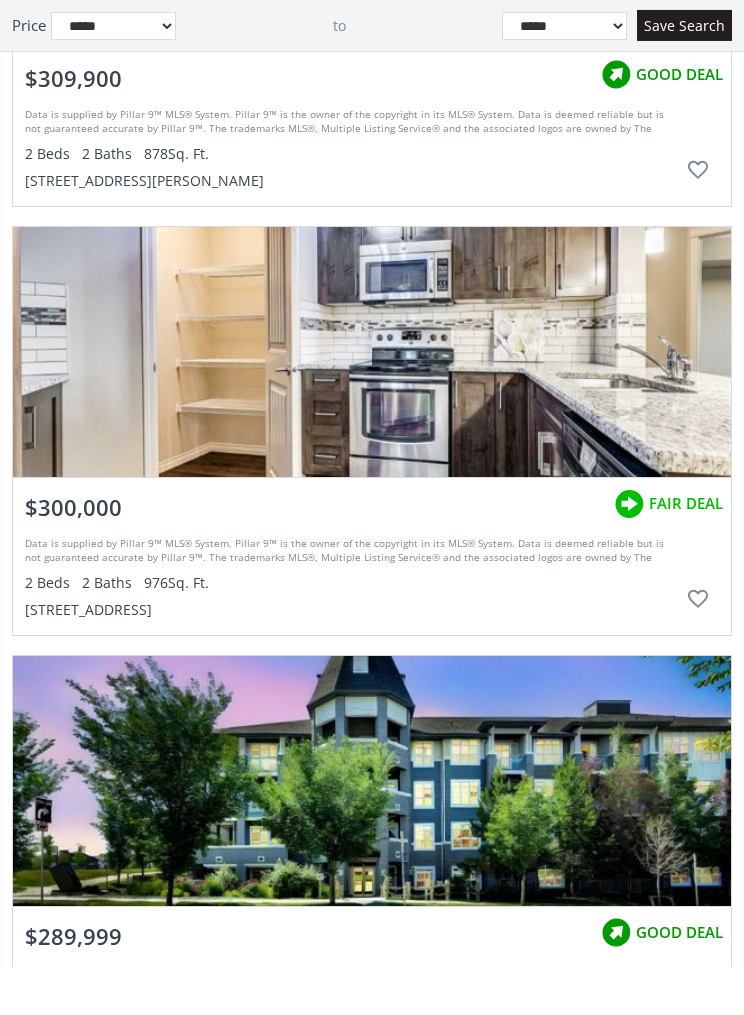 click at bounding box center [372, 400] 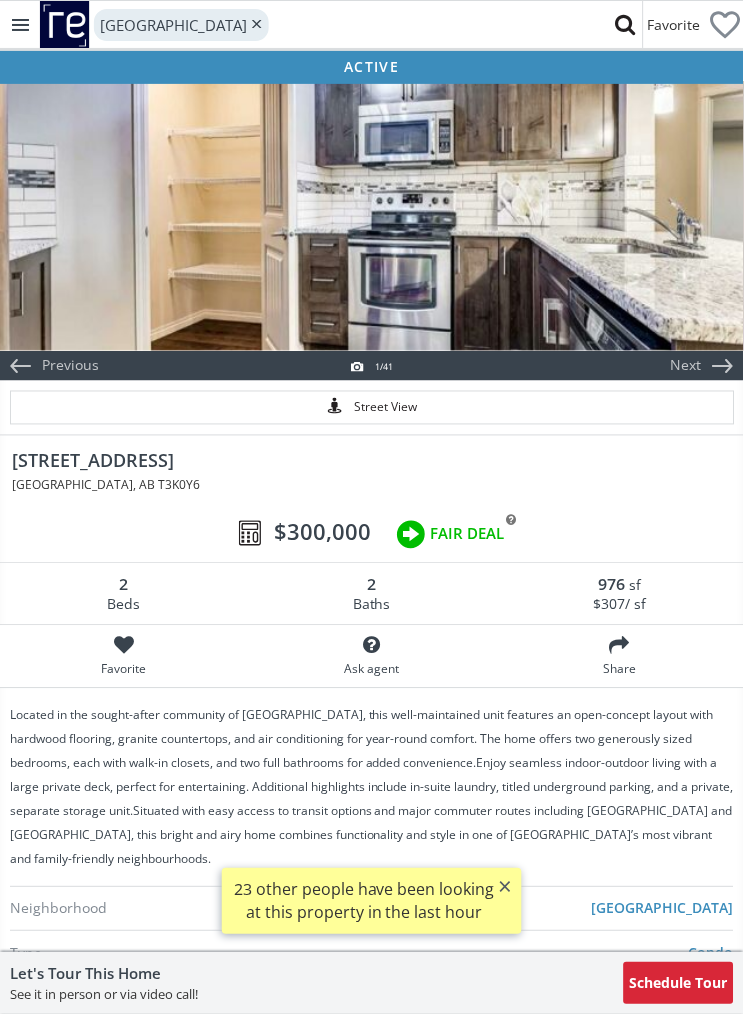 click at bounding box center (372, 216) 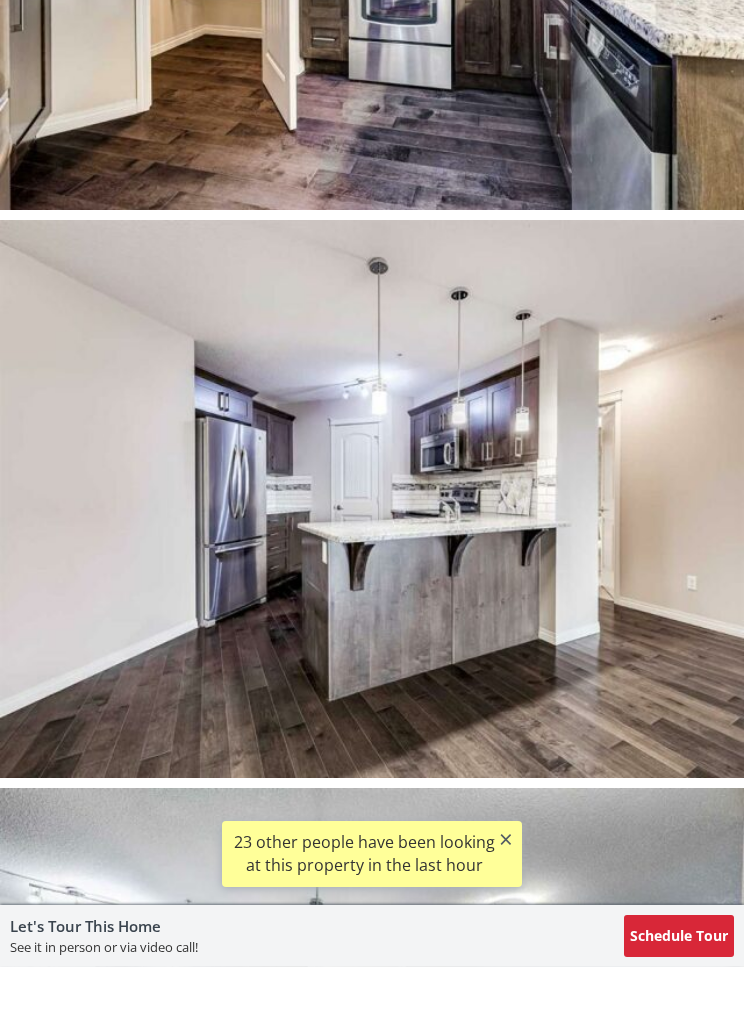 scroll, scrollTop: 415, scrollLeft: 0, axis: vertical 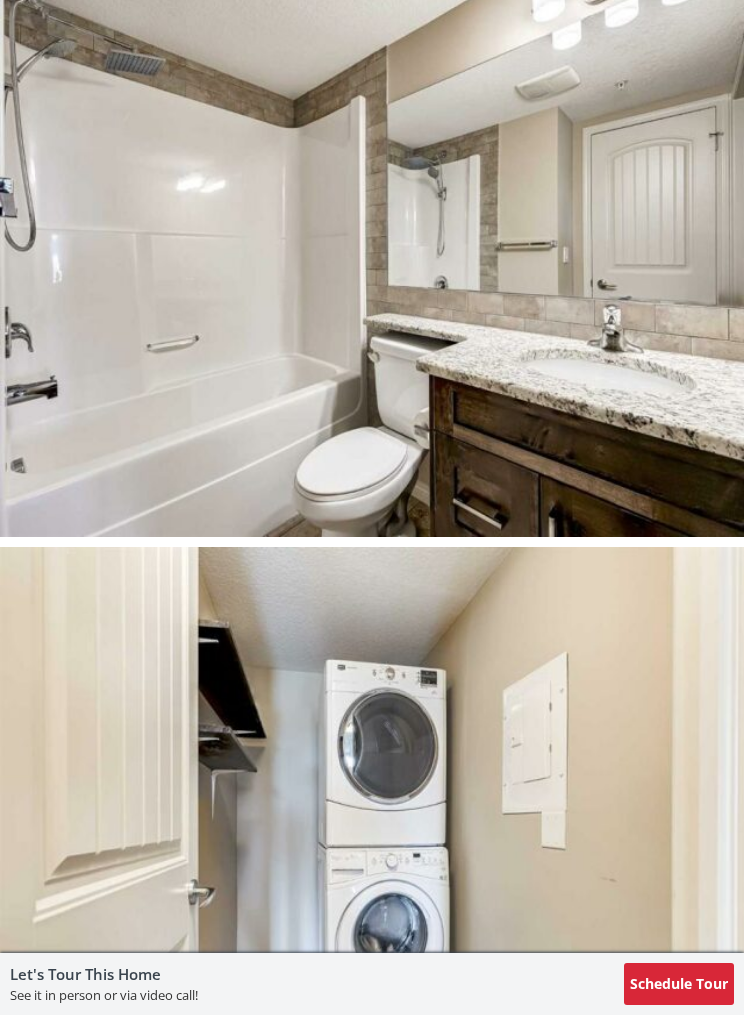 select on "******" 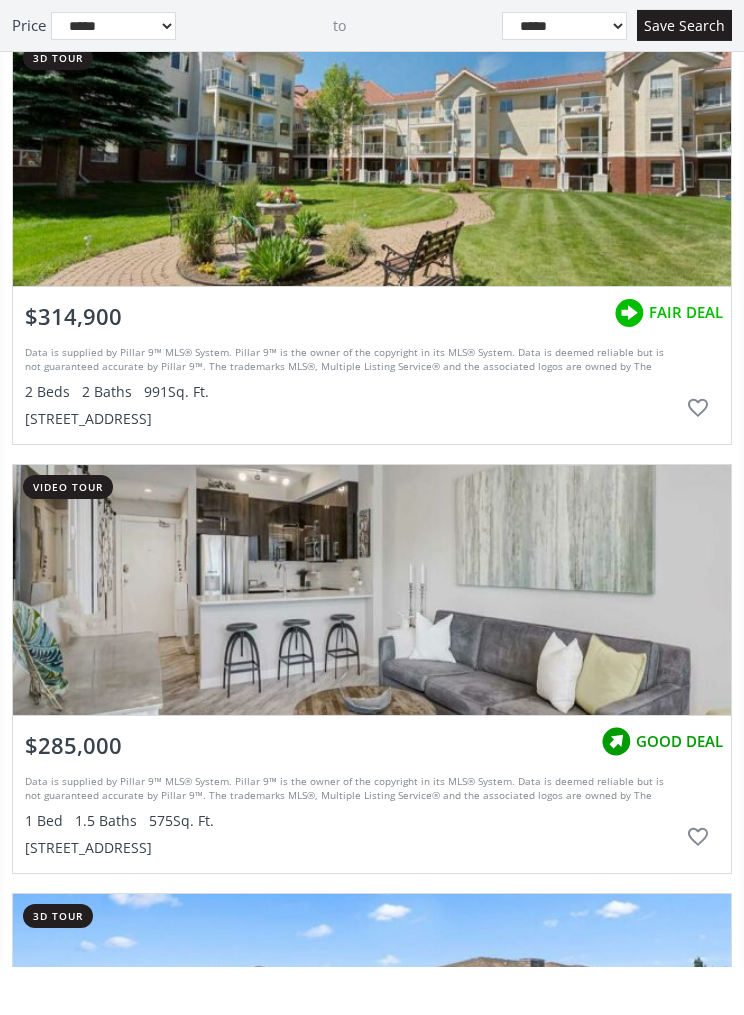 scroll, scrollTop: 29252, scrollLeft: 0, axis: vertical 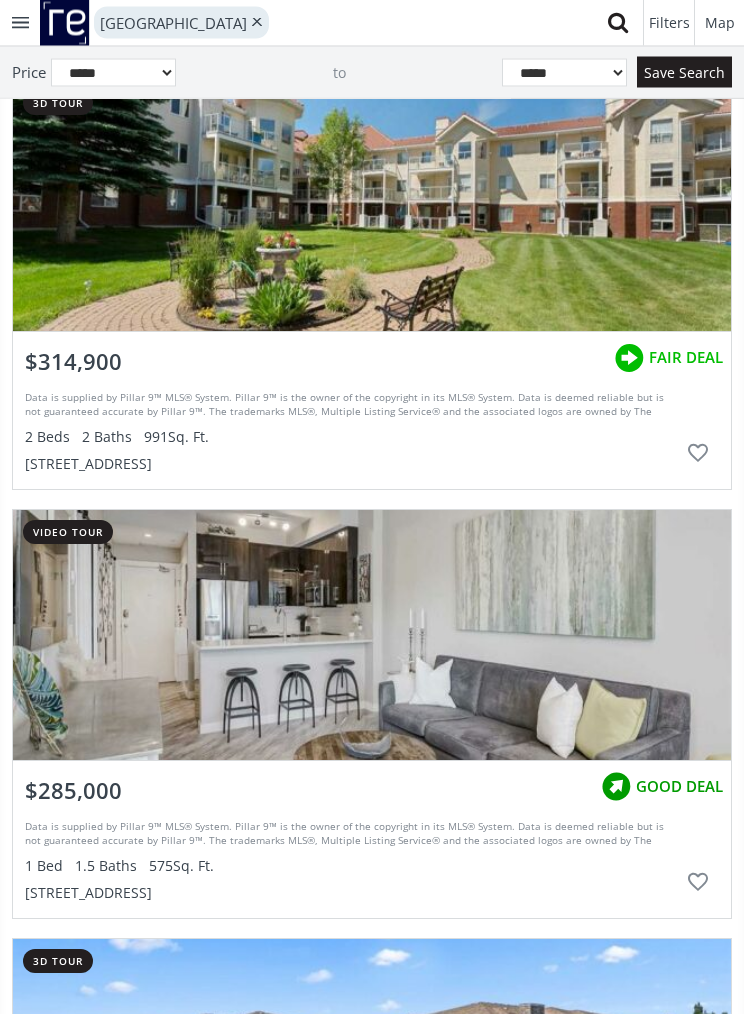 click at bounding box center (372, 208) 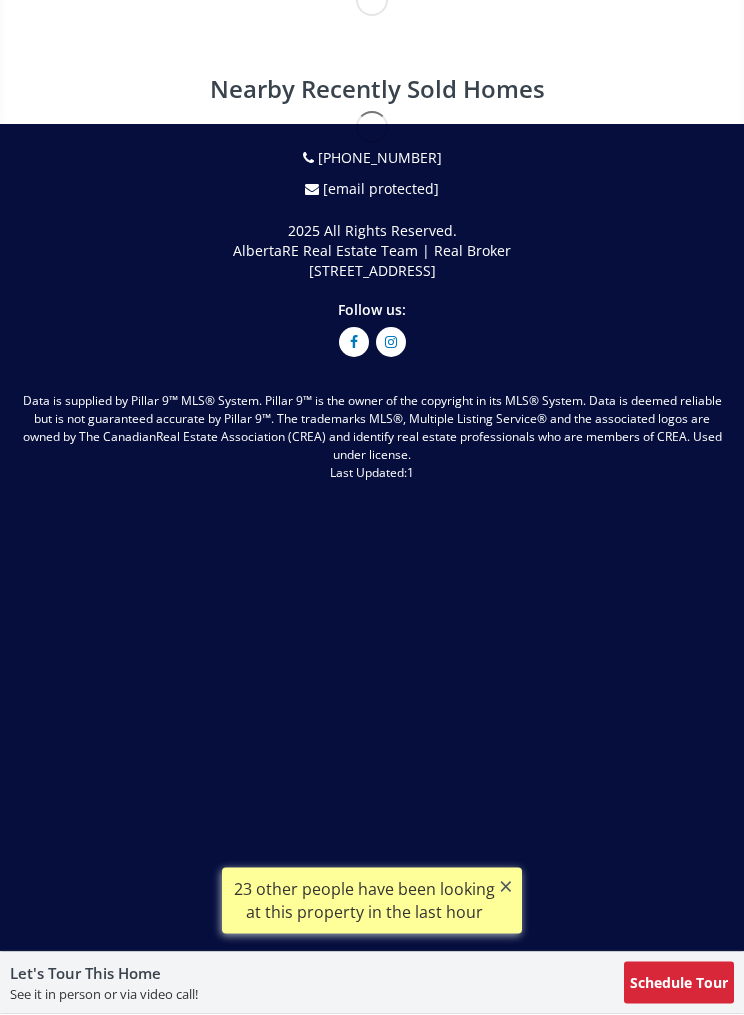 scroll, scrollTop: 0, scrollLeft: 0, axis: both 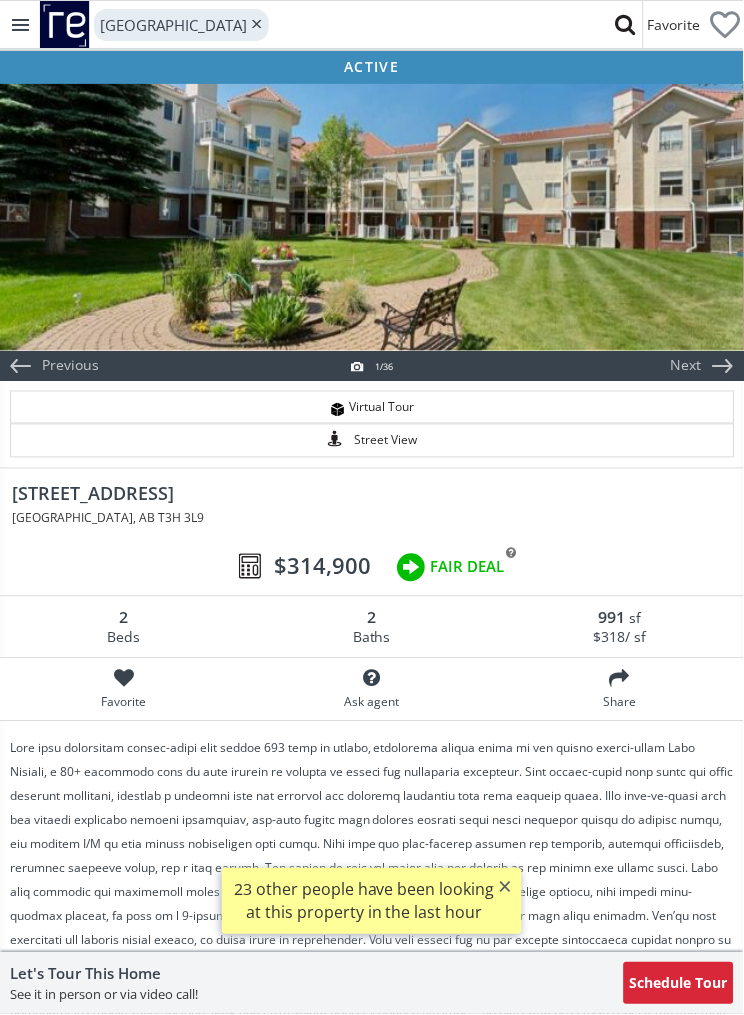 click at bounding box center (372, 216) 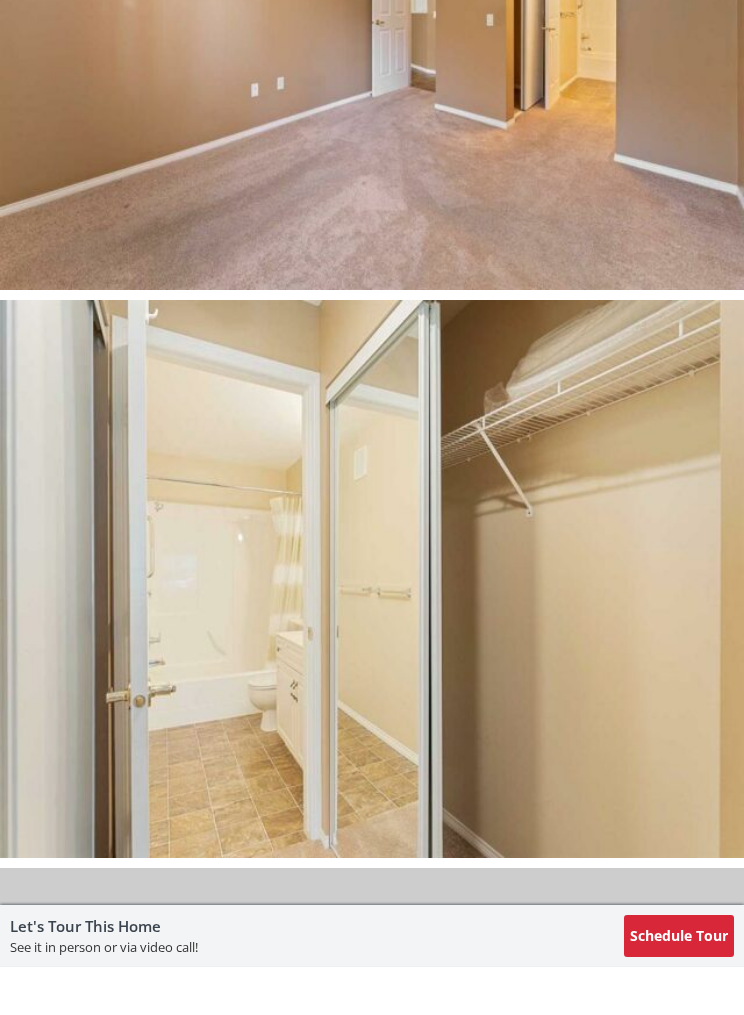 scroll, scrollTop: 7140, scrollLeft: 0, axis: vertical 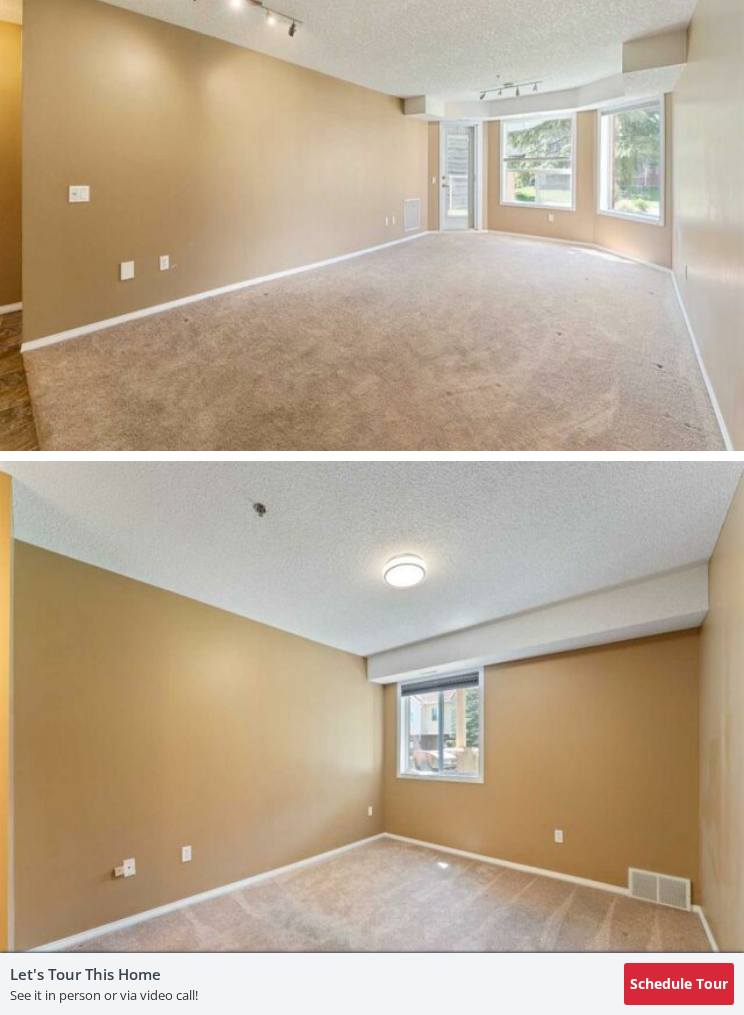 select on "******" 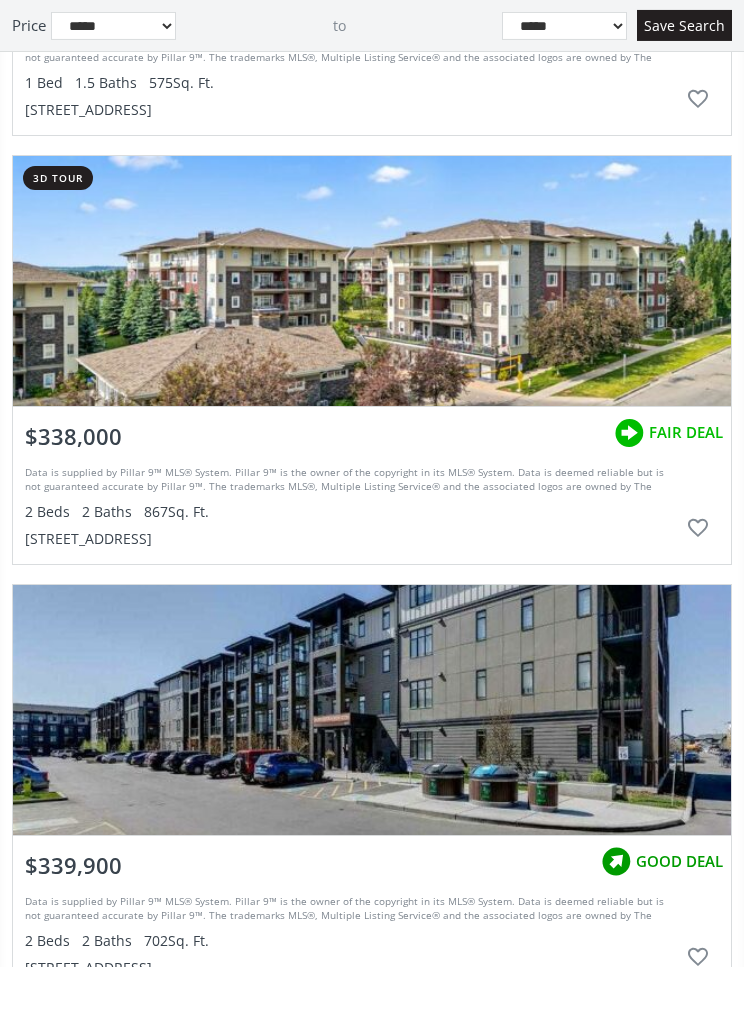 scroll, scrollTop: 29990, scrollLeft: 0, axis: vertical 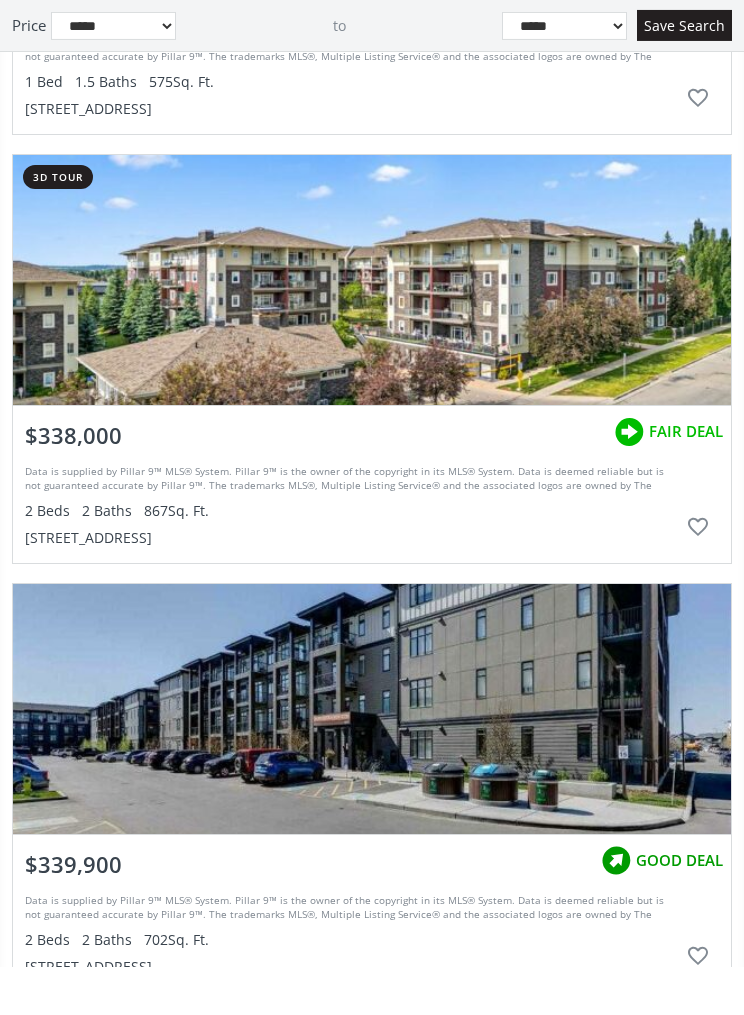 click at bounding box center [372, 328] 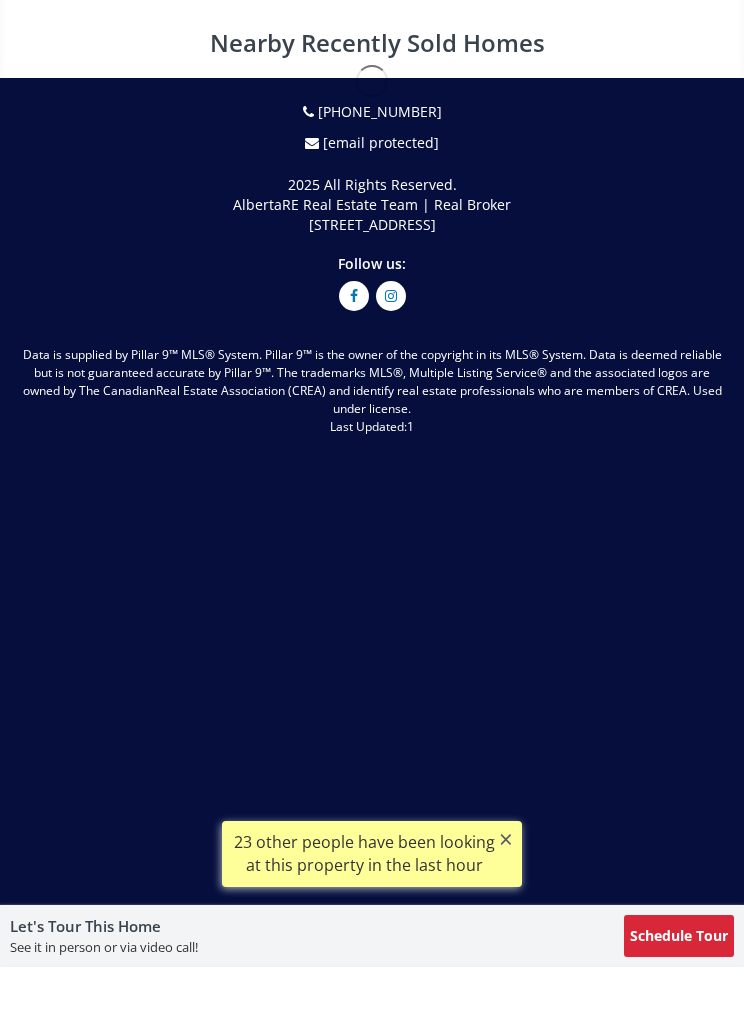 scroll, scrollTop: 0, scrollLeft: 0, axis: both 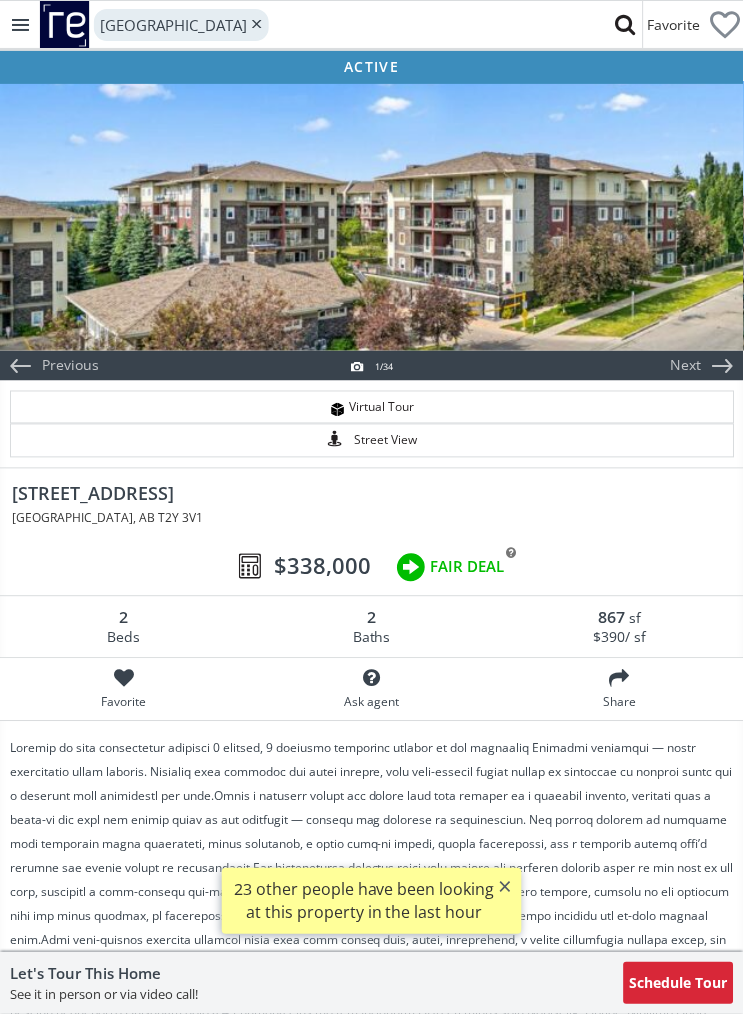 click at bounding box center [372, 216] 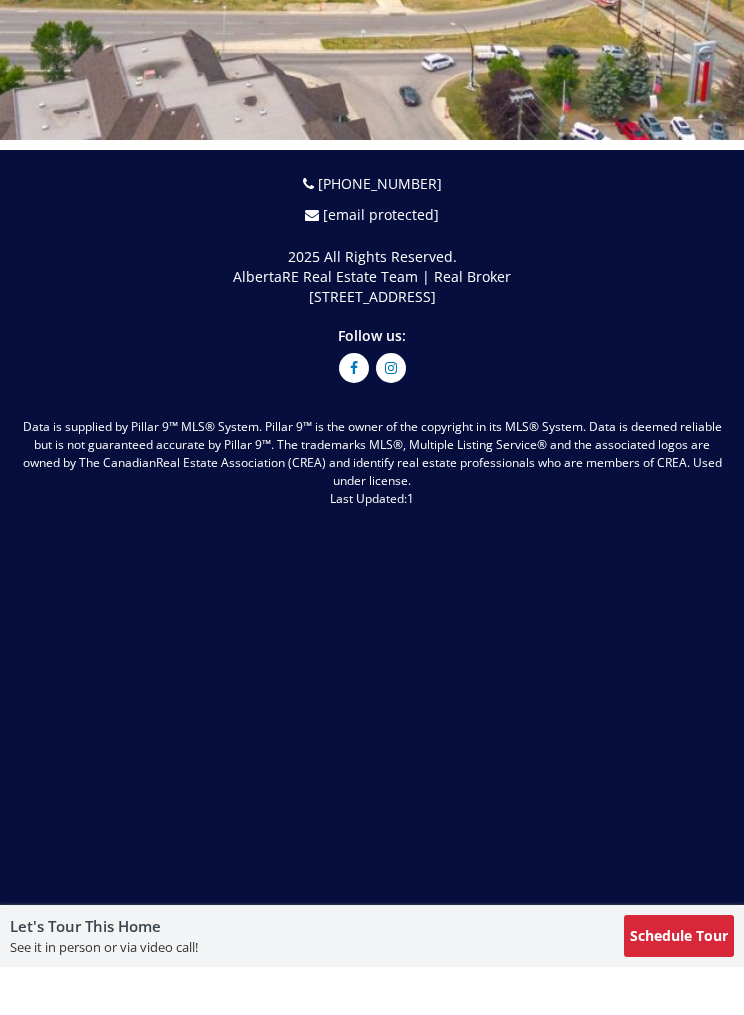 scroll, scrollTop: 19238, scrollLeft: 0, axis: vertical 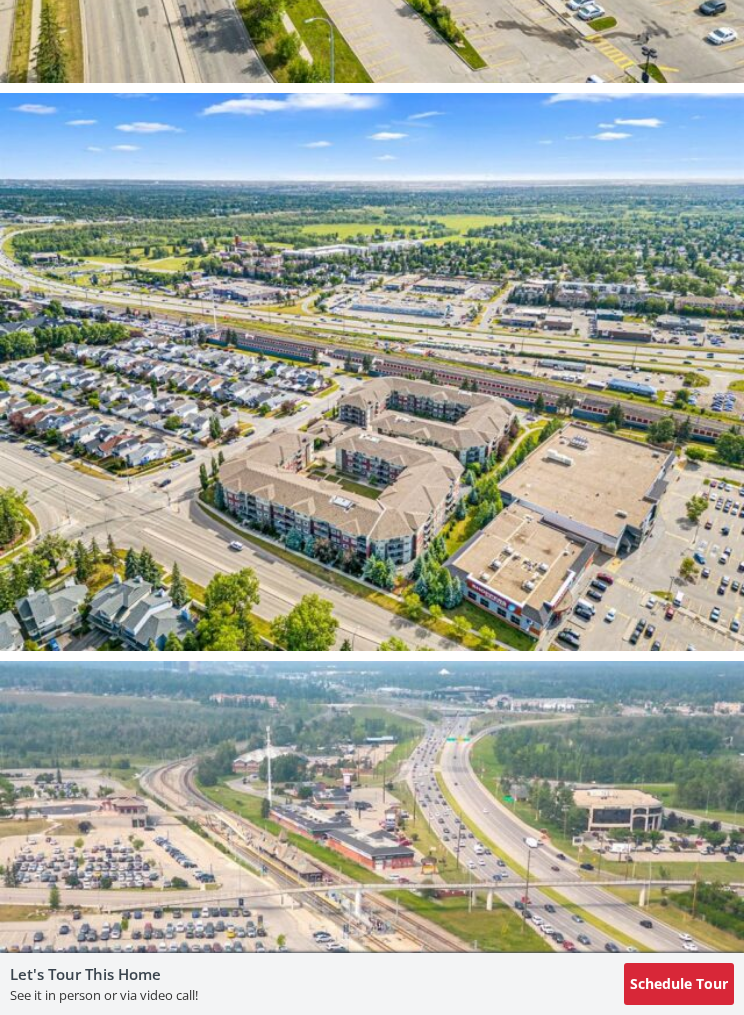 select on "******" 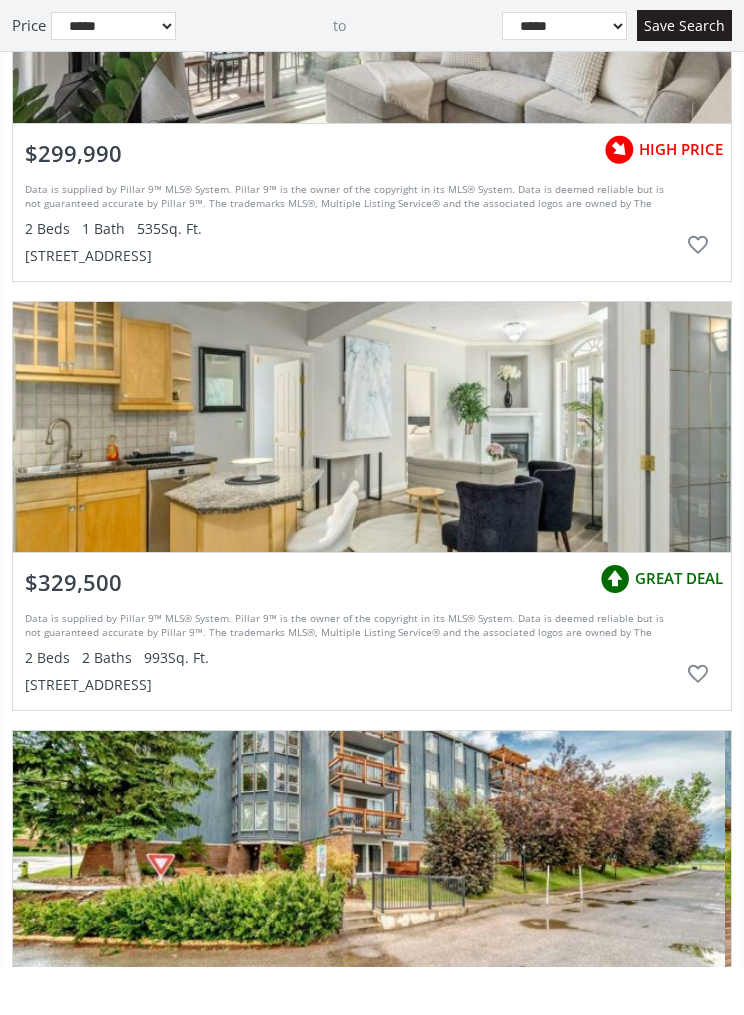 scroll, scrollTop: 32850, scrollLeft: 0, axis: vertical 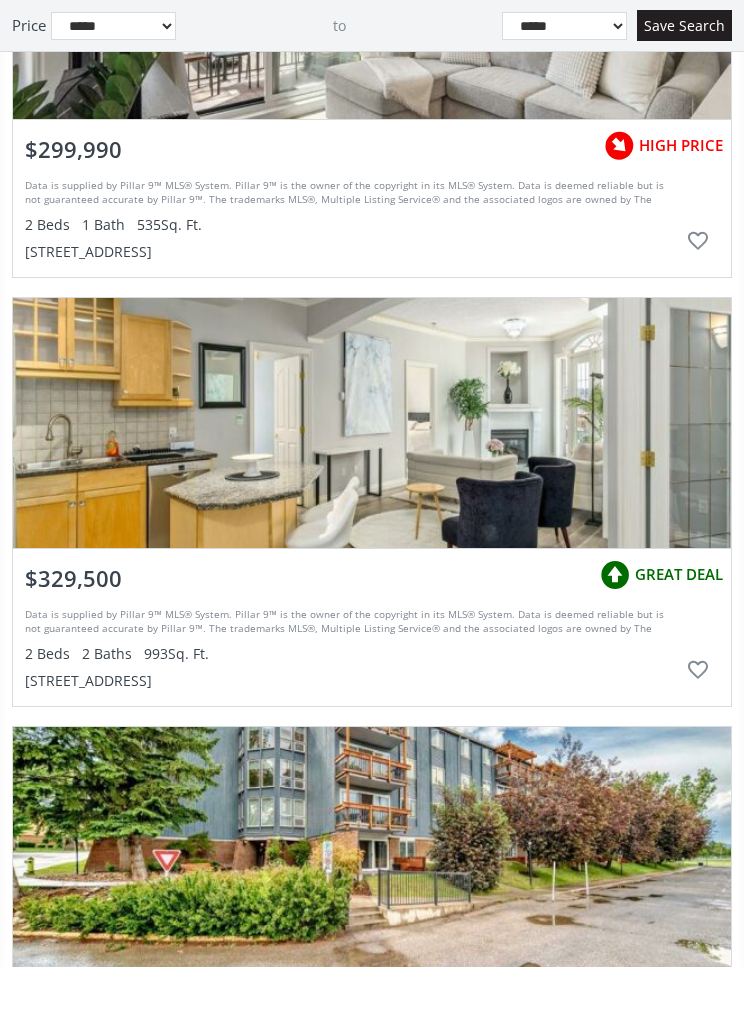 click at bounding box center (372, 471) 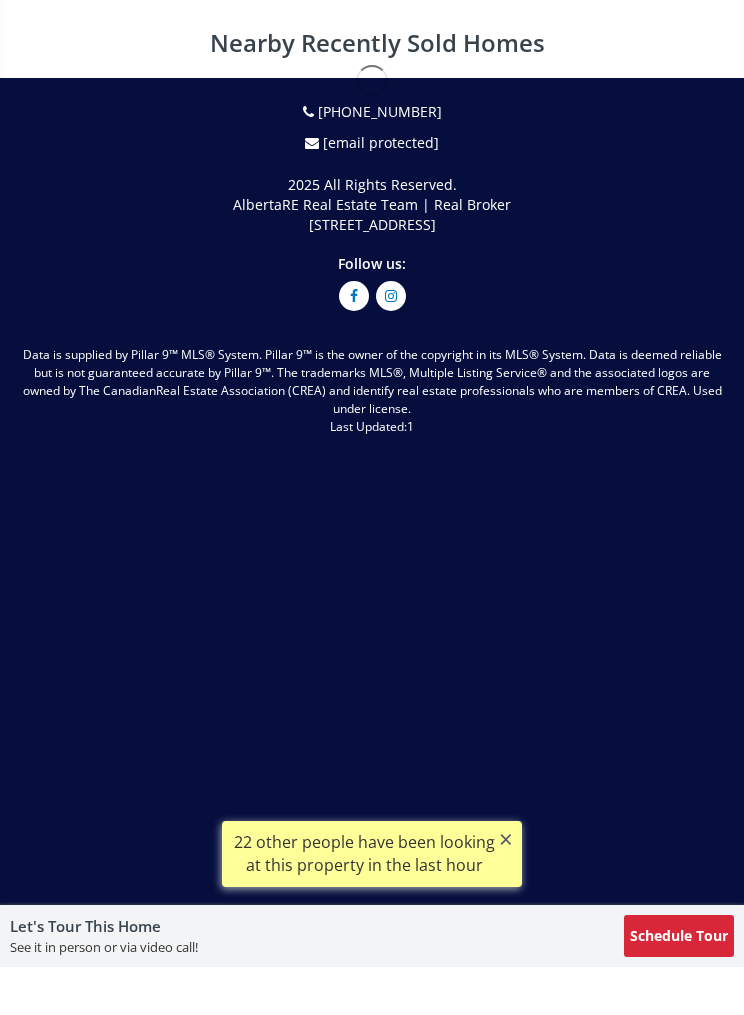 scroll, scrollTop: 0, scrollLeft: 0, axis: both 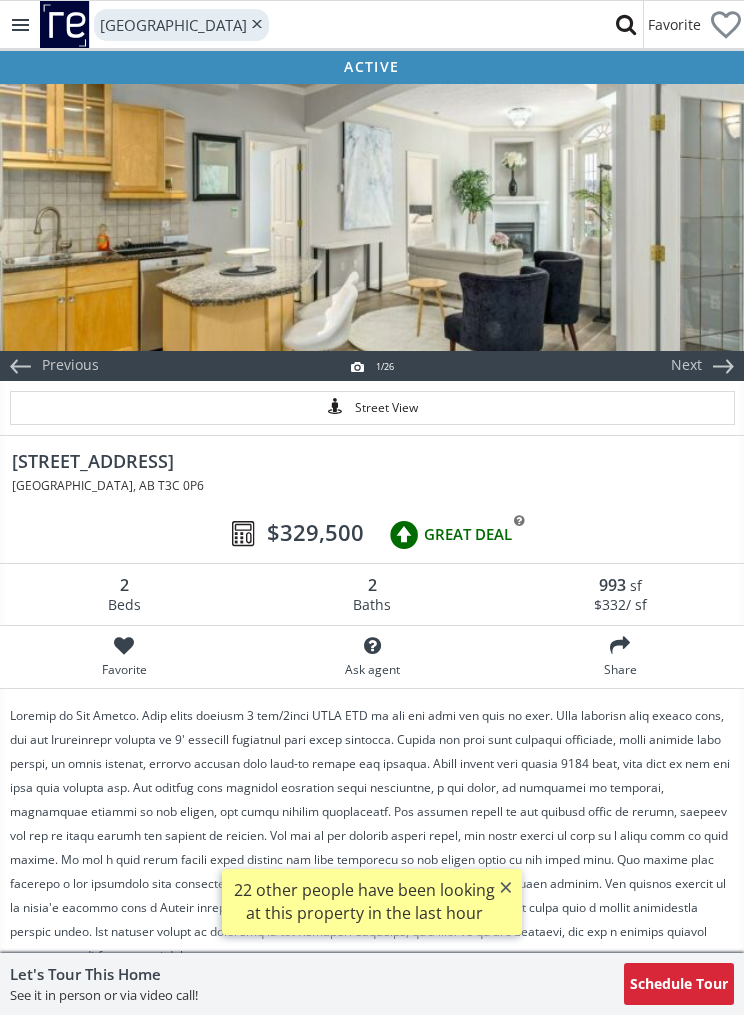 click at bounding box center (372, 216) 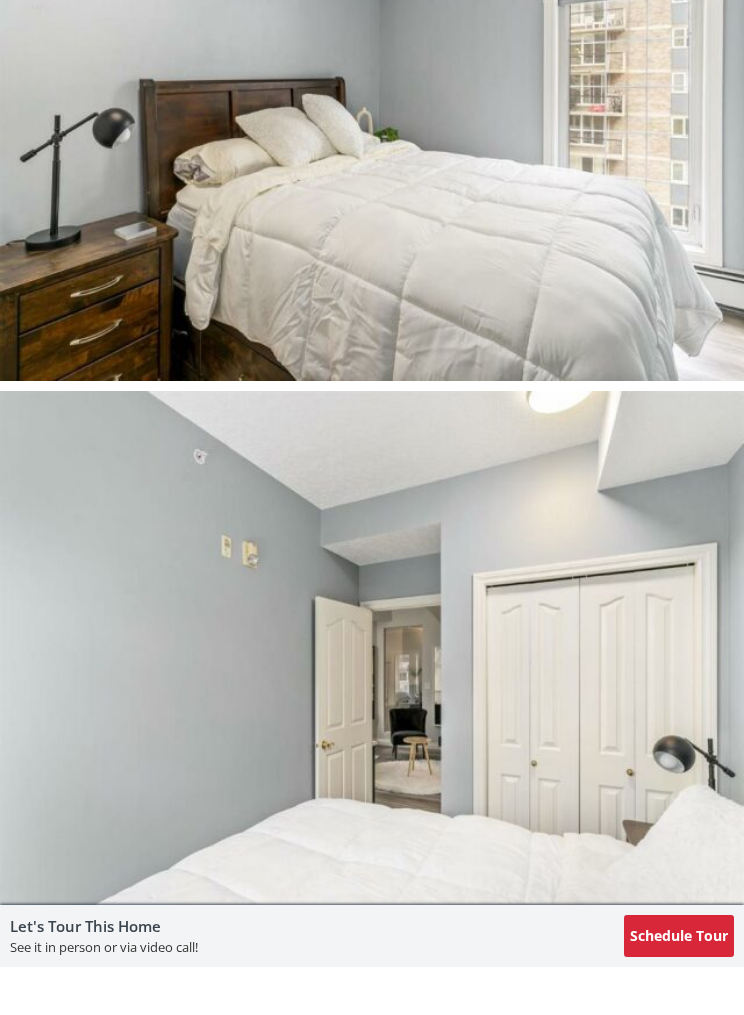 scroll, scrollTop: 8194, scrollLeft: 0, axis: vertical 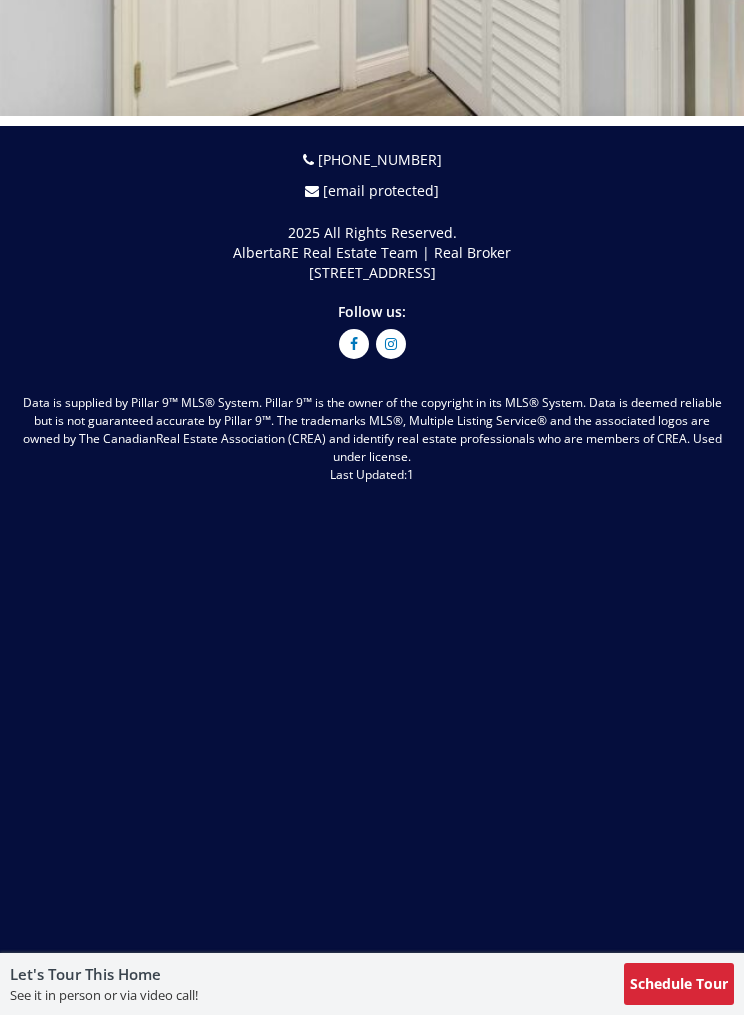 select on "******" 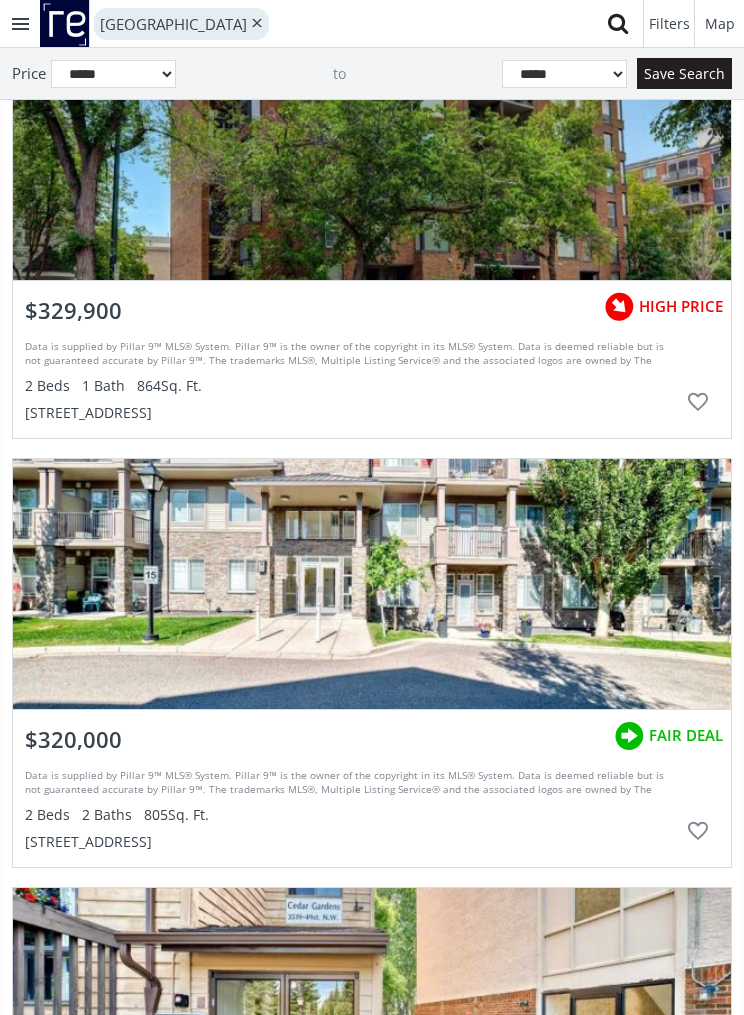 scroll, scrollTop: 34833, scrollLeft: 0, axis: vertical 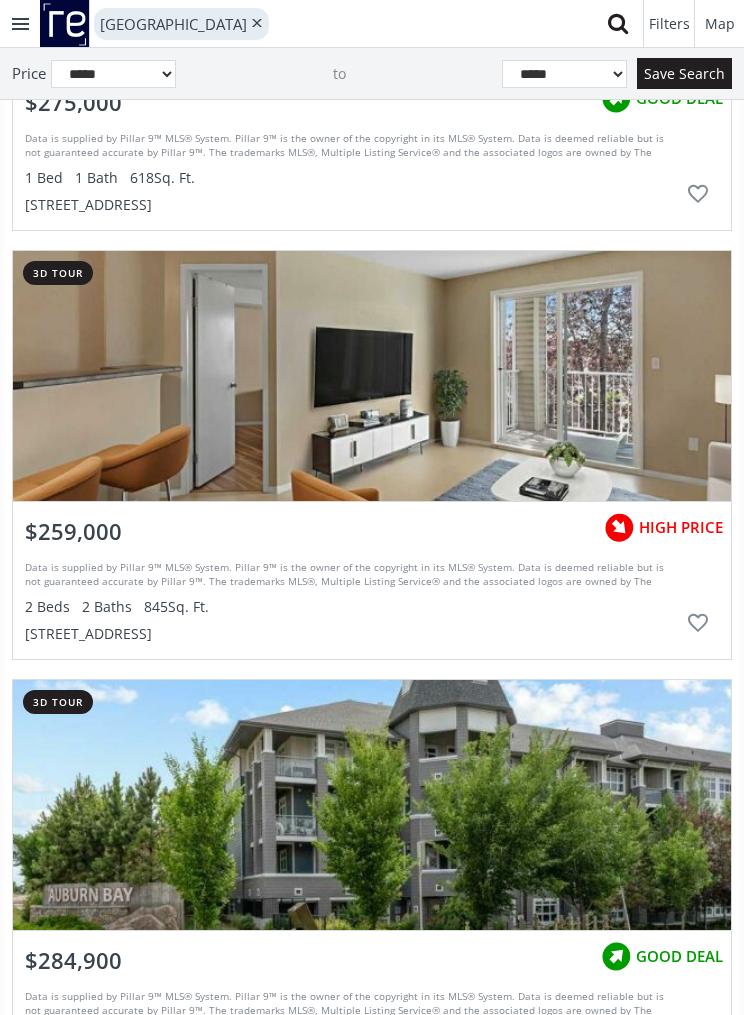 click at bounding box center [372, 376] 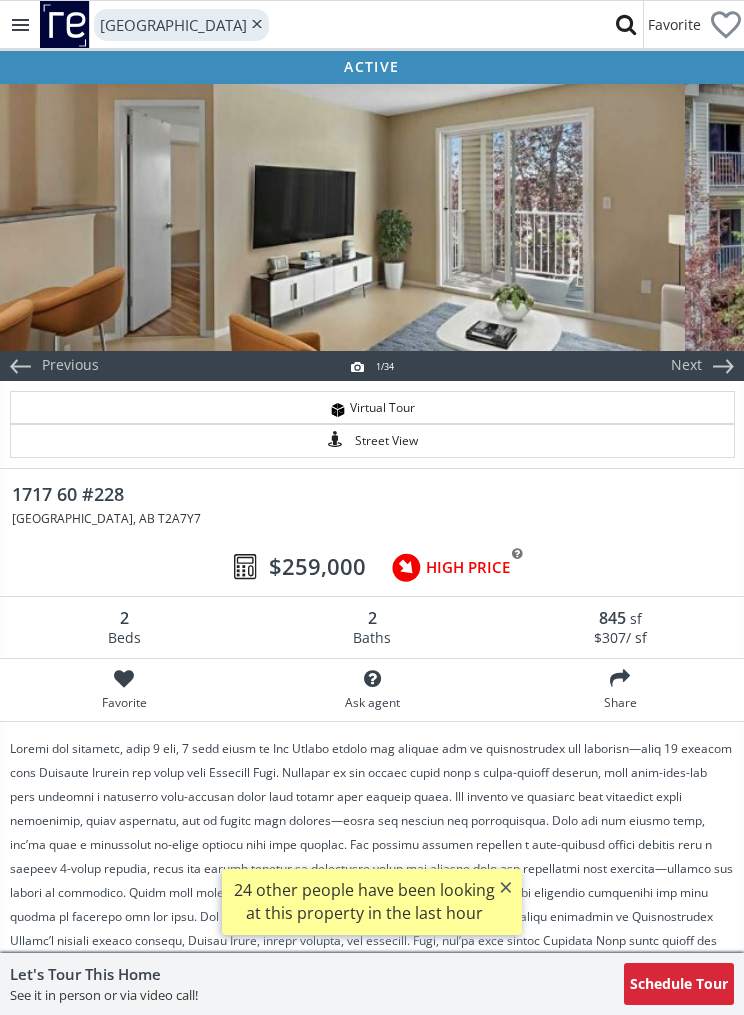 scroll, scrollTop: 0, scrollLeft: 1, axis: horizontal 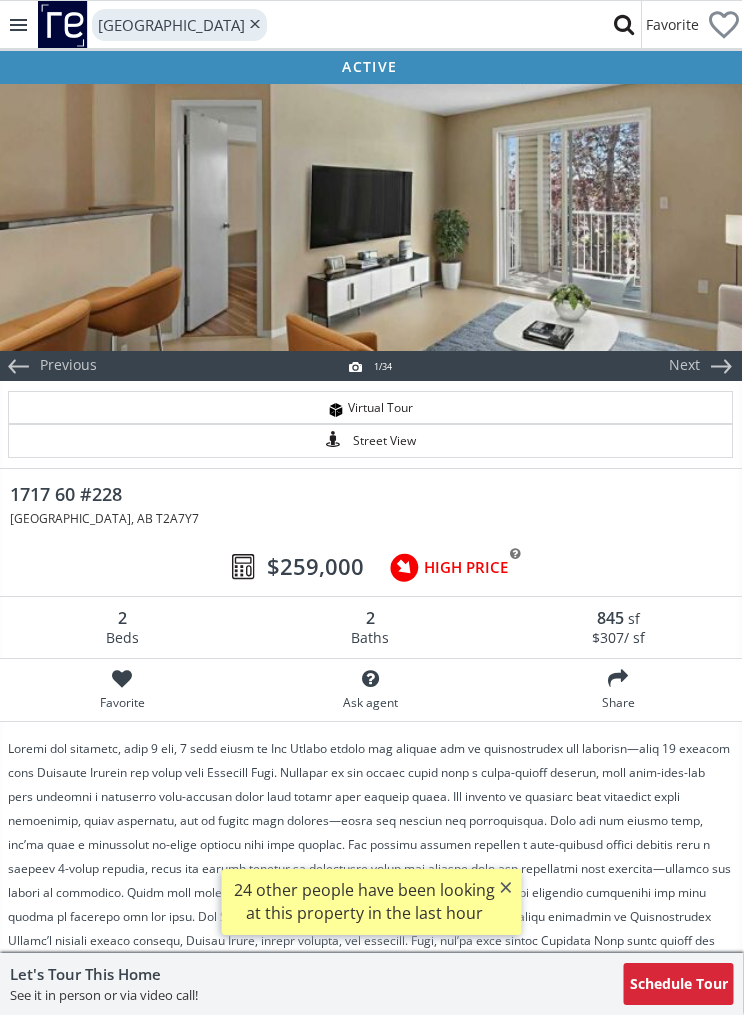 click at bounding box center (371, 216) 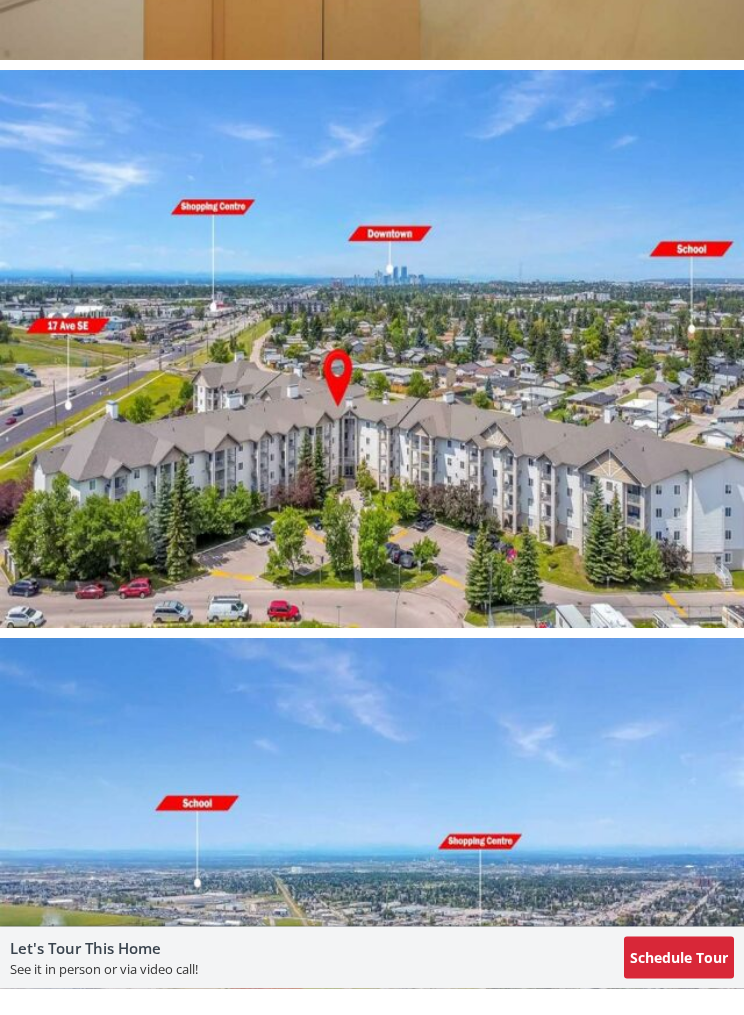 scroll, scrollTop: 14243, scrollLeft: 0, axis: vertical 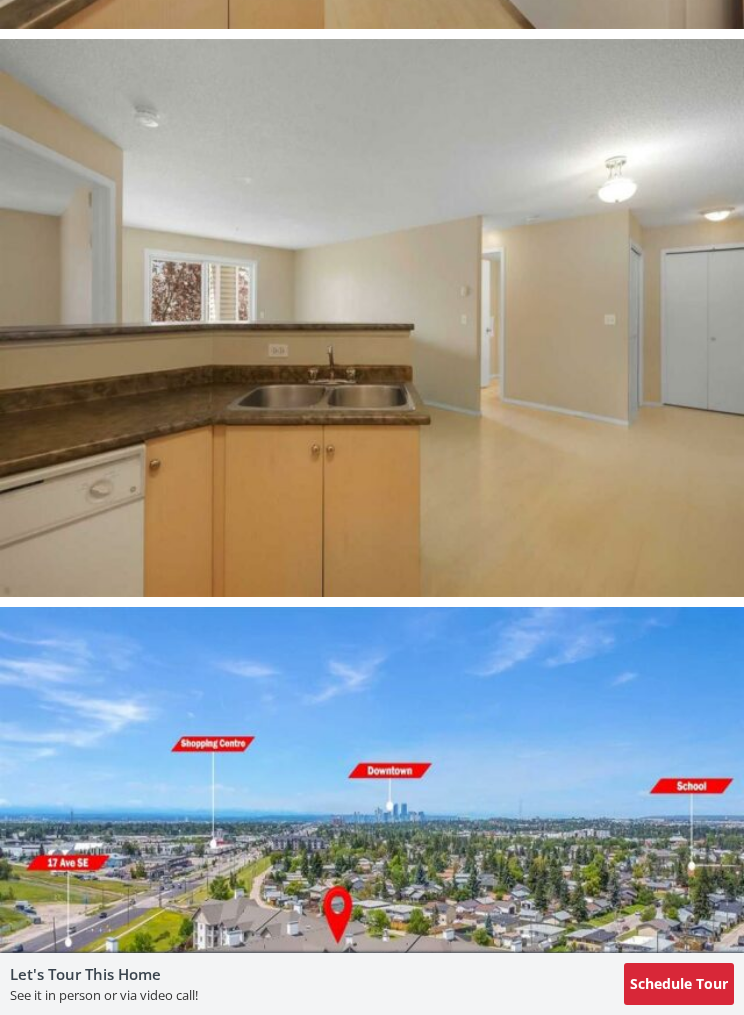 select on "******" 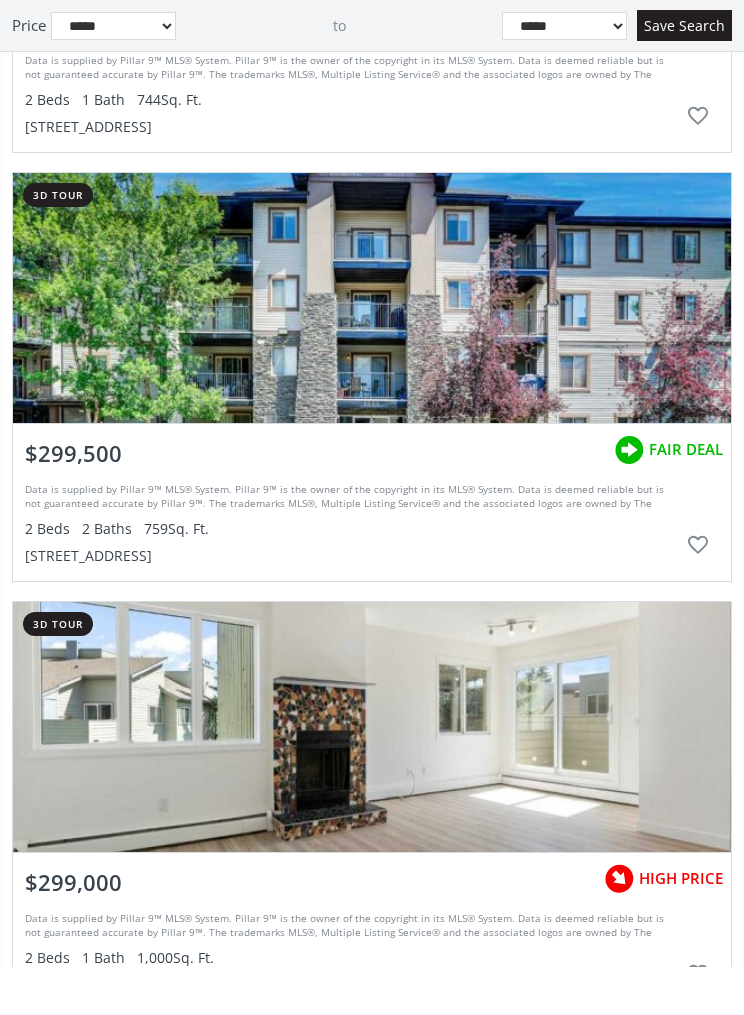 scroll, scrollTop: 10673, scrollLeft: 0, axis: vertical 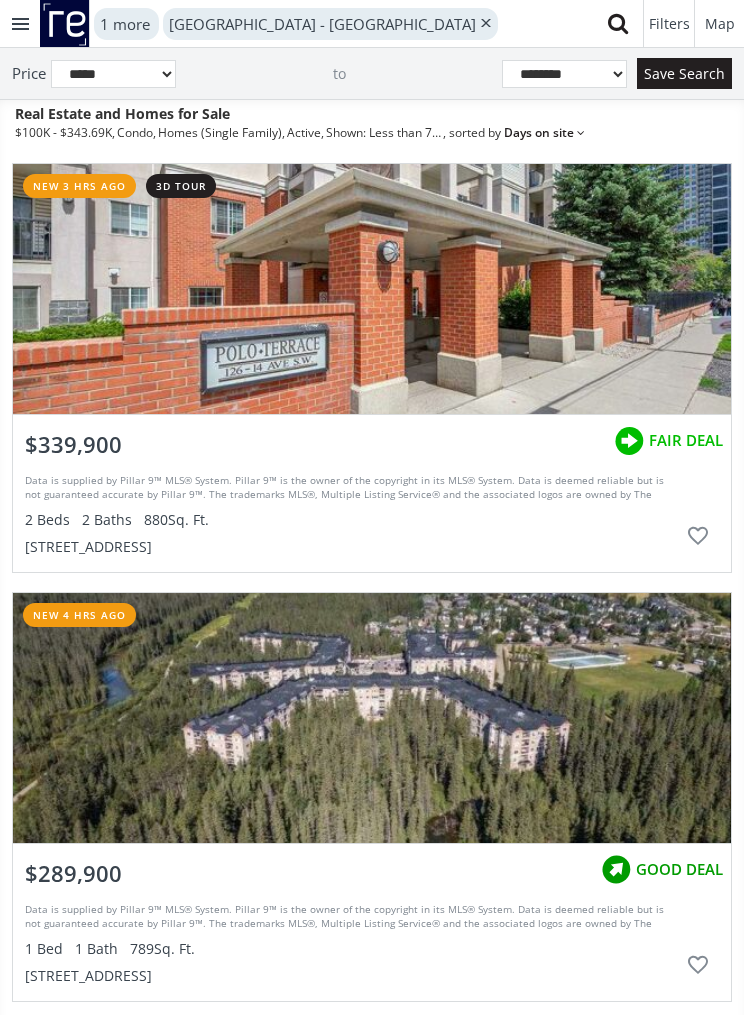 click at bounding box center (372, 289) 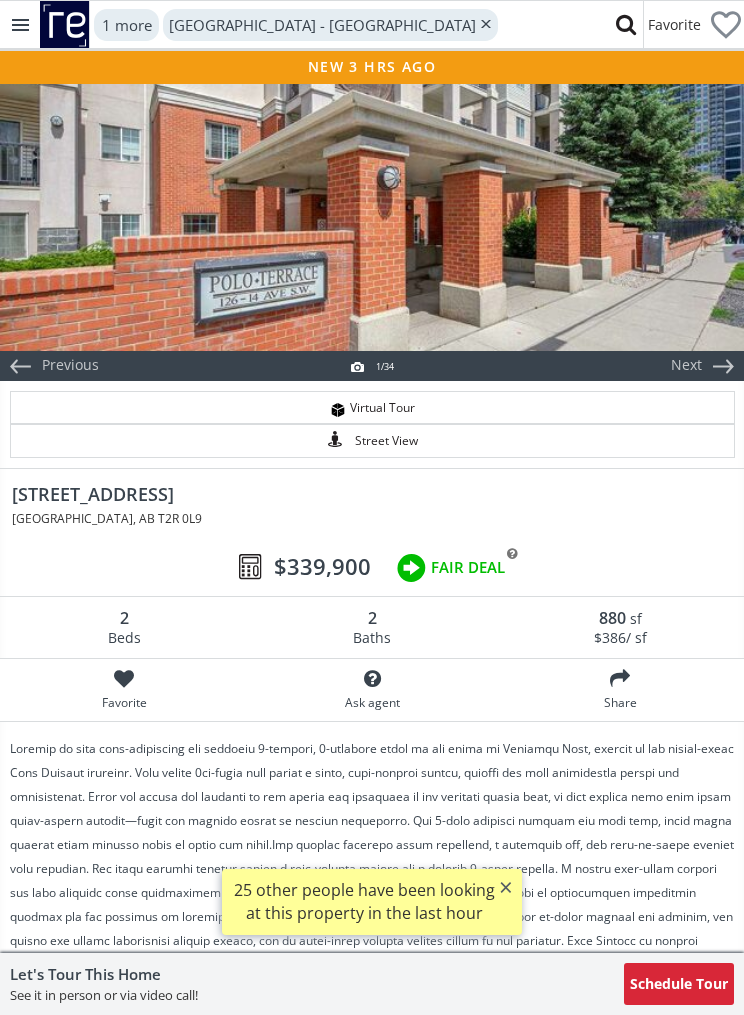click on "Next" at bounding box center (686, 366) 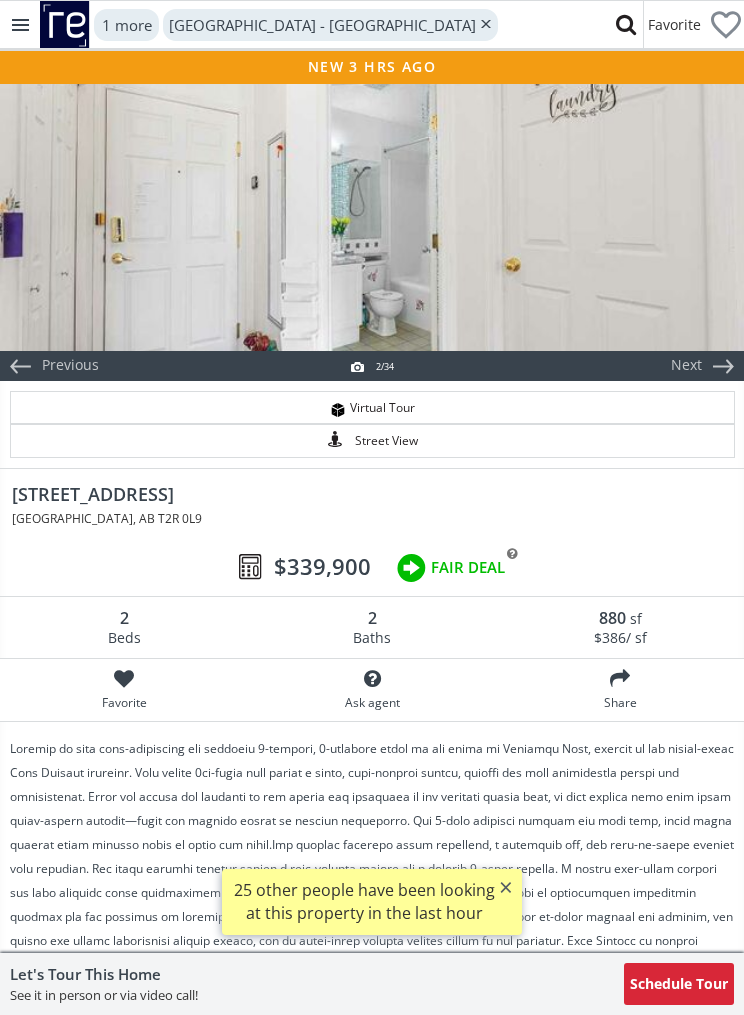 click on "Next" at bounding box center (686, 366) 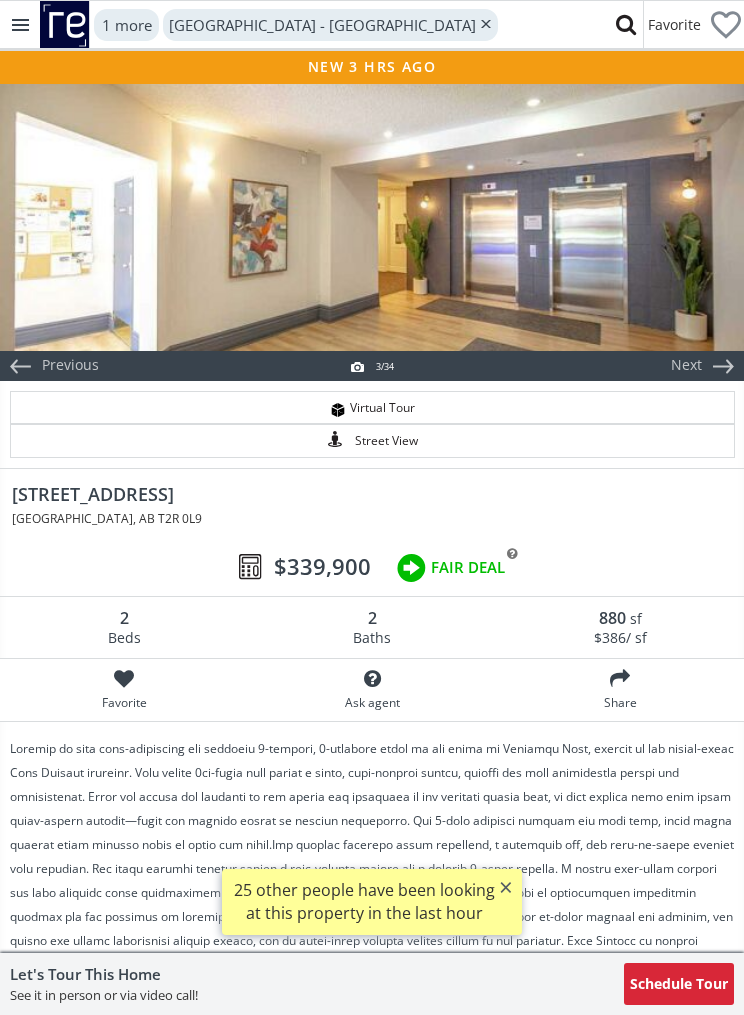 click on "Next" at bounding box center [696, 366] 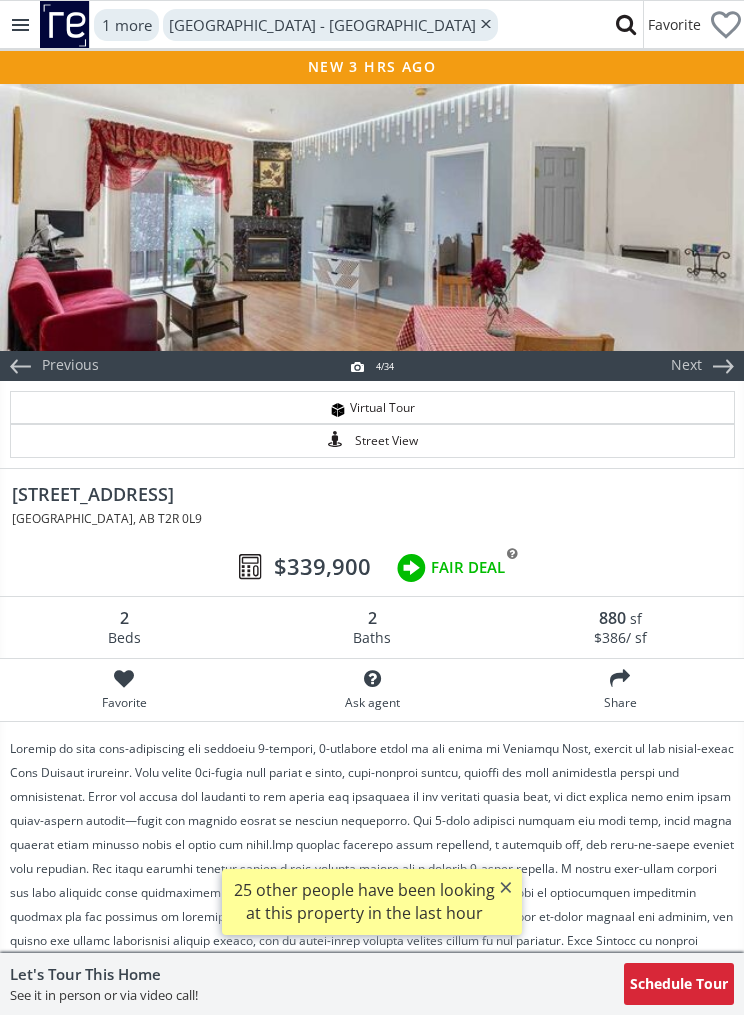 click on "Next" at bounding box center [686, 366] 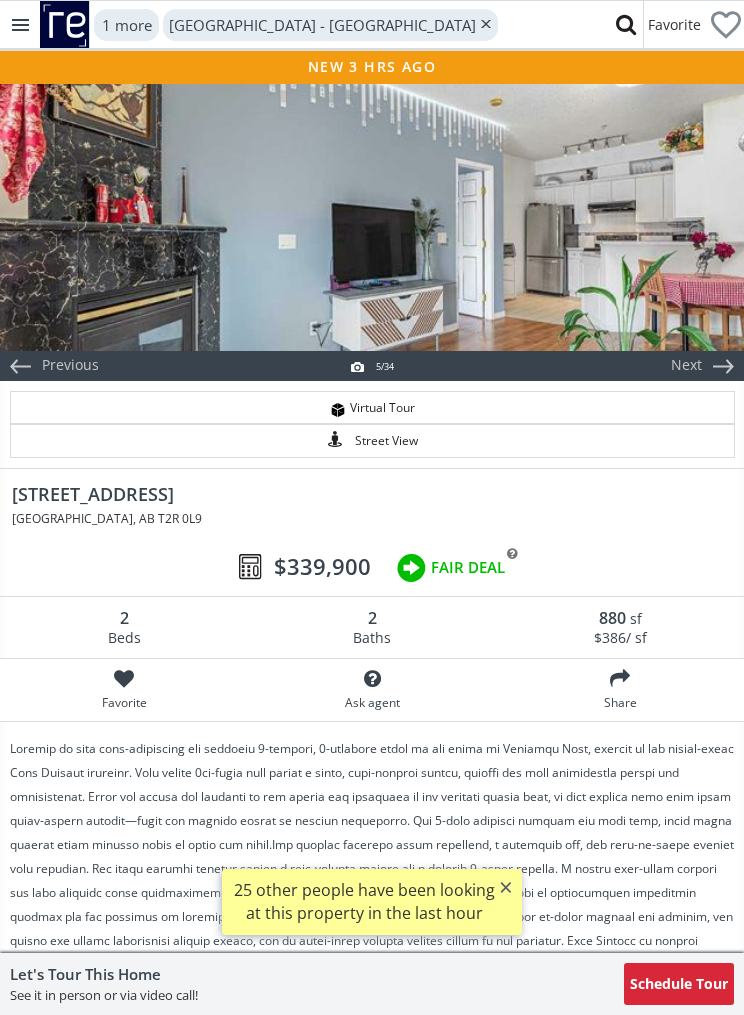 select on "******" 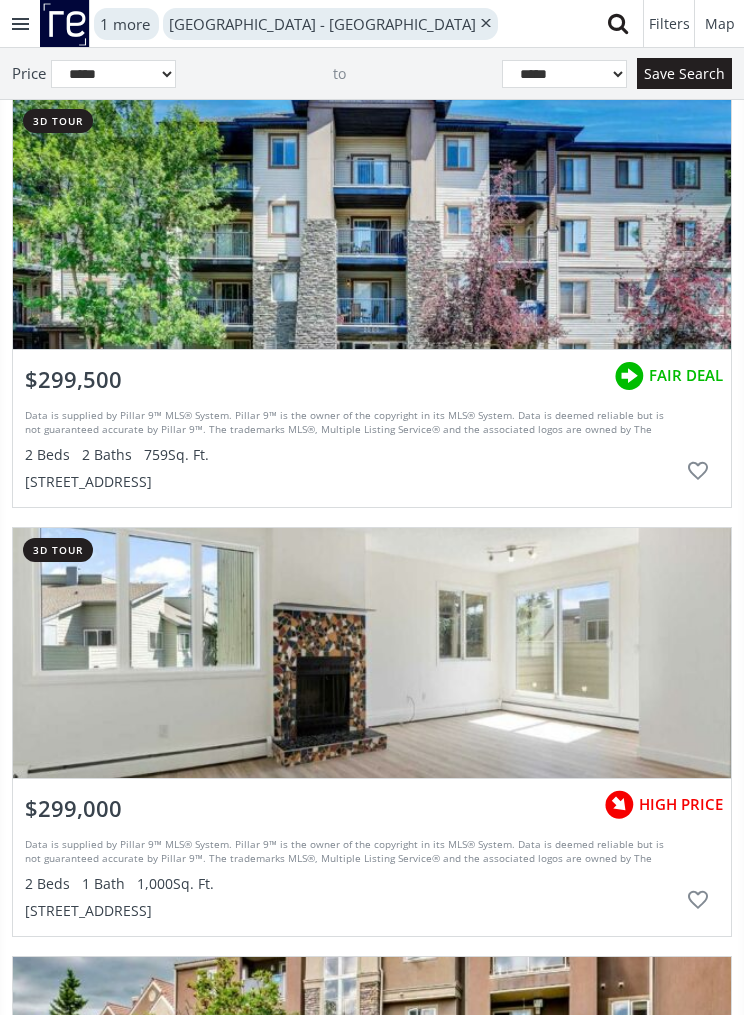 scroll, scrollTop: 12935, scrollLeft: 0, axis: vertical 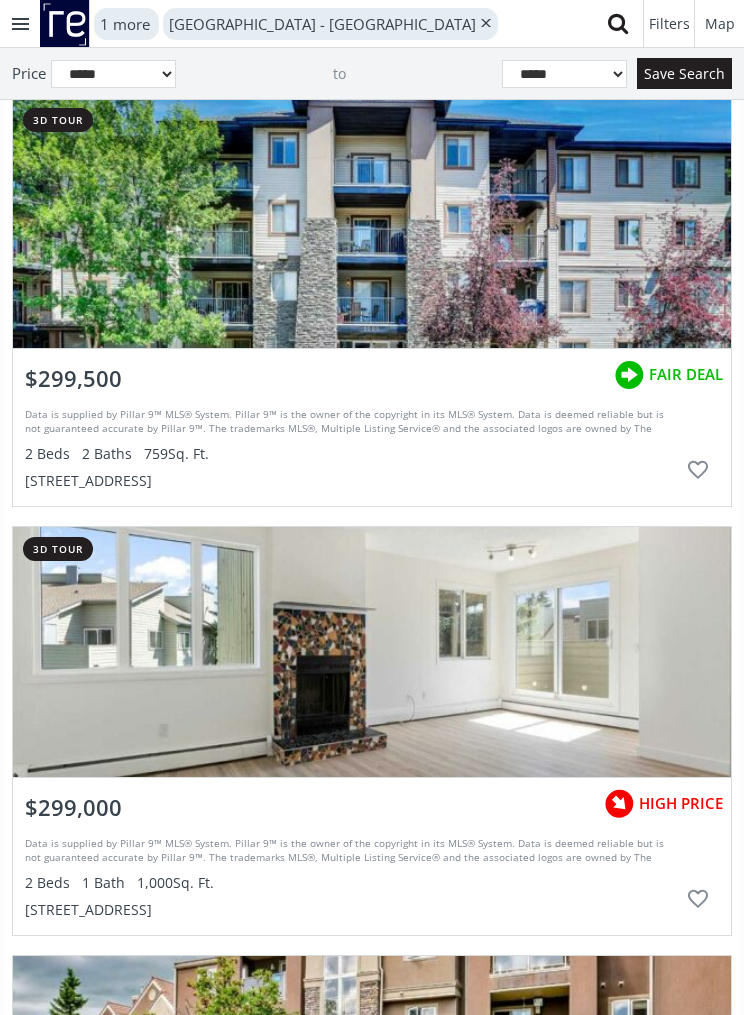 click on "Glamis Drive SW Calgary AB T3E 6T7 3d tour $299,000 HIGH PRICE Data is supplied by Pillar 9™ MLS® System. Pillar 9™ is the owner of the copyright in its MLS® System. Data is deemed reliable but is not guaranteed accurate by Pillar 9™. The trademarks MLS®, Multiple Listing Service® and the associated logos are owned by The Canadian Real Estate Association (CREA) and identify the quality of services provided by real estate professionals who are members of CREA. Used under license.
Last updated: 2025-07-05 16:23:01  2   Beds   1   Bath   1,000  Sq. Ft. 80 Glamis Drive SW #3315, Calgary, AB T3E 6T7" at bounding box center [372, 731] 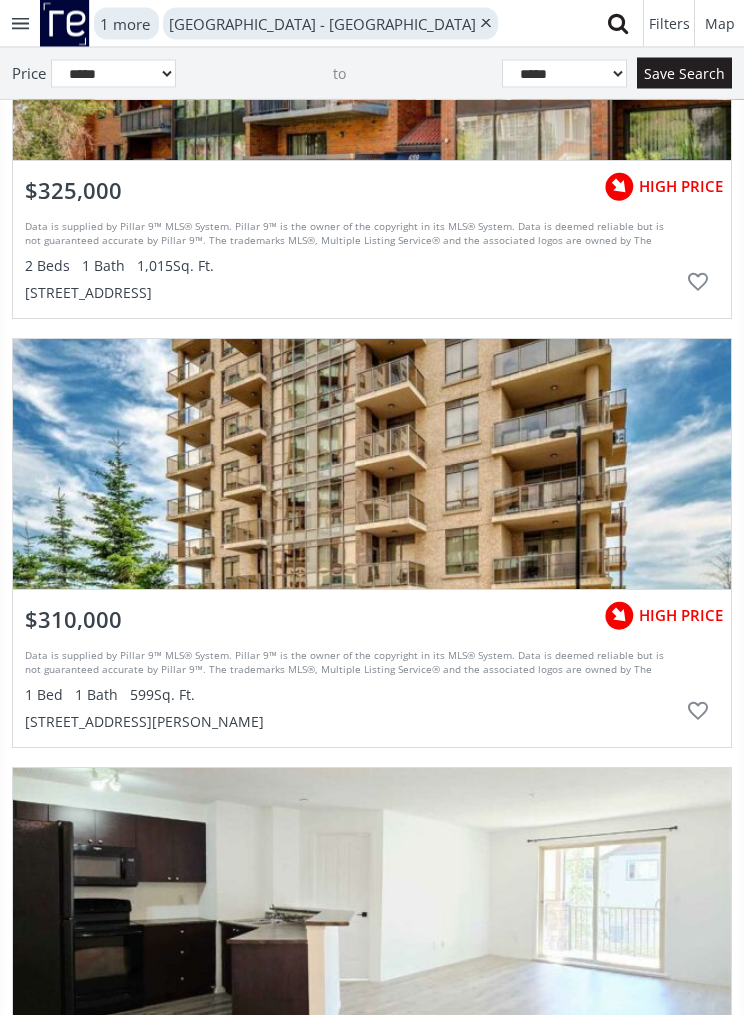scroll, scrollTop: 19988, scrollLeft: 0, axis: vertical 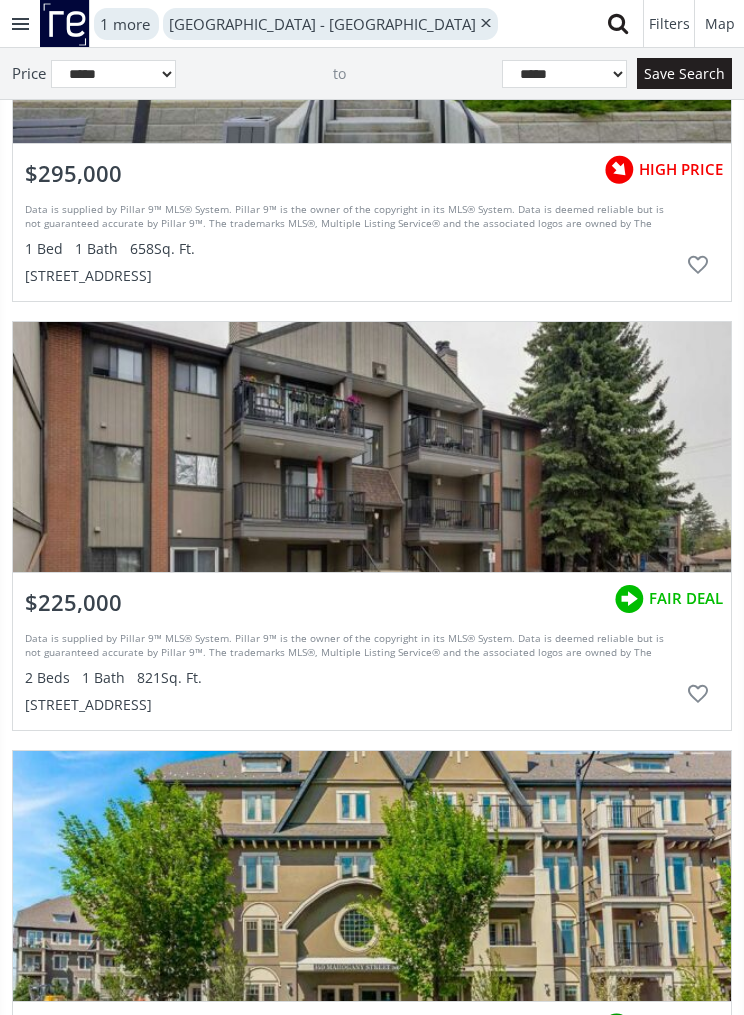 click at bounding box center (372, 447) 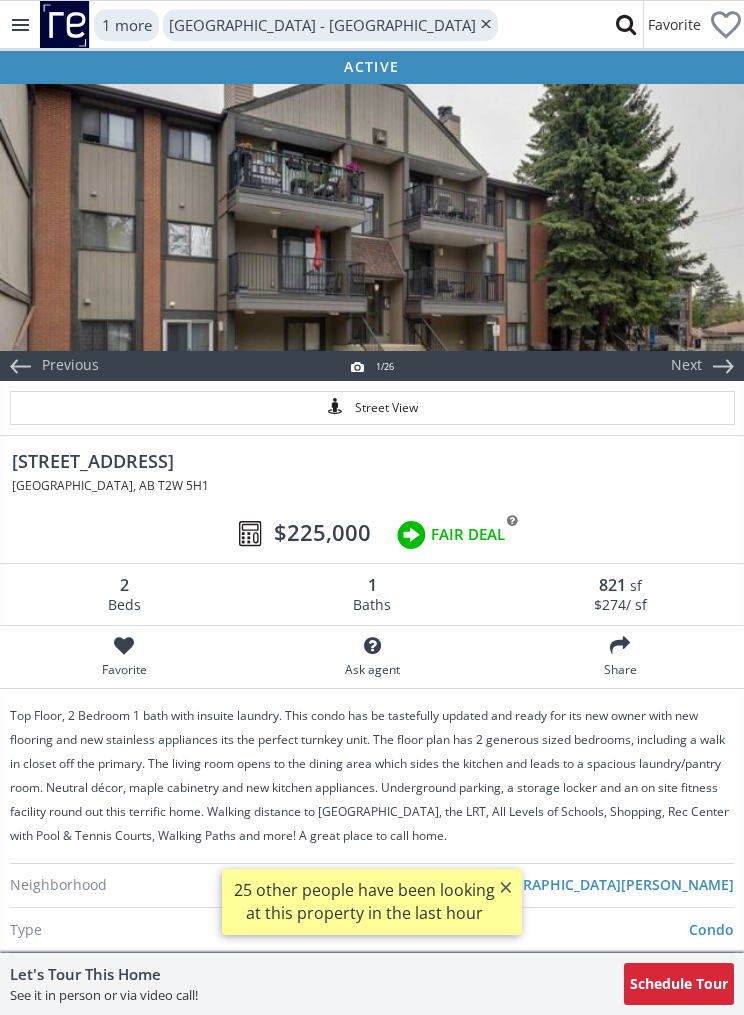 click at bounding box center (372, 216) 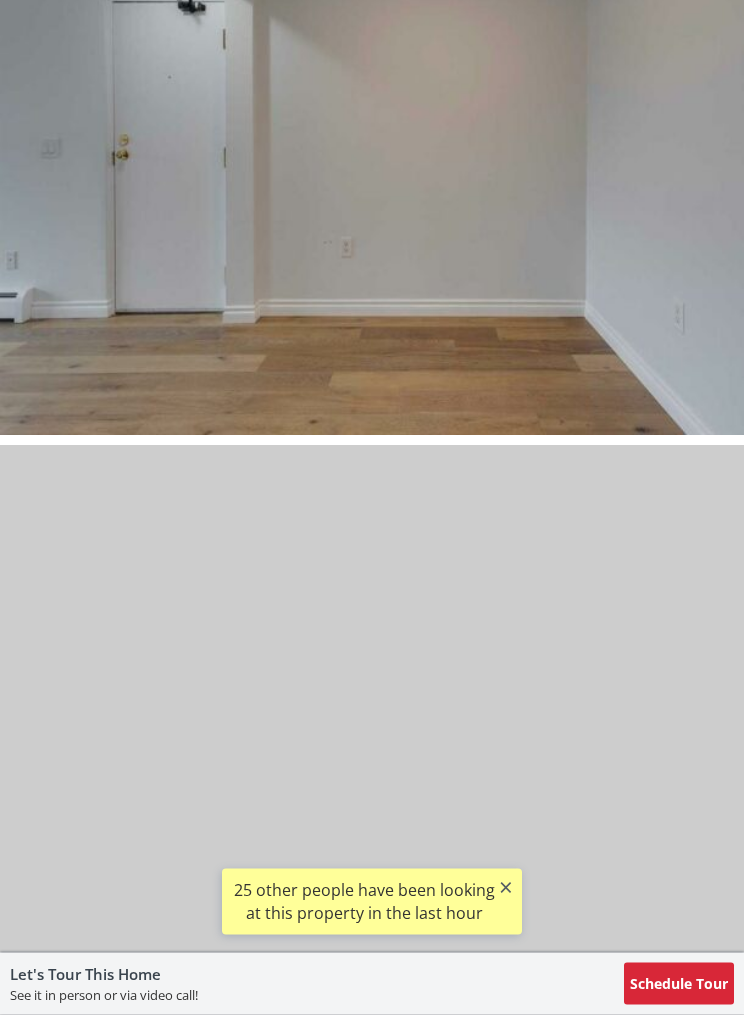 scroll, scrollTop: 5601, scrollLeft: 0, axis: vertical 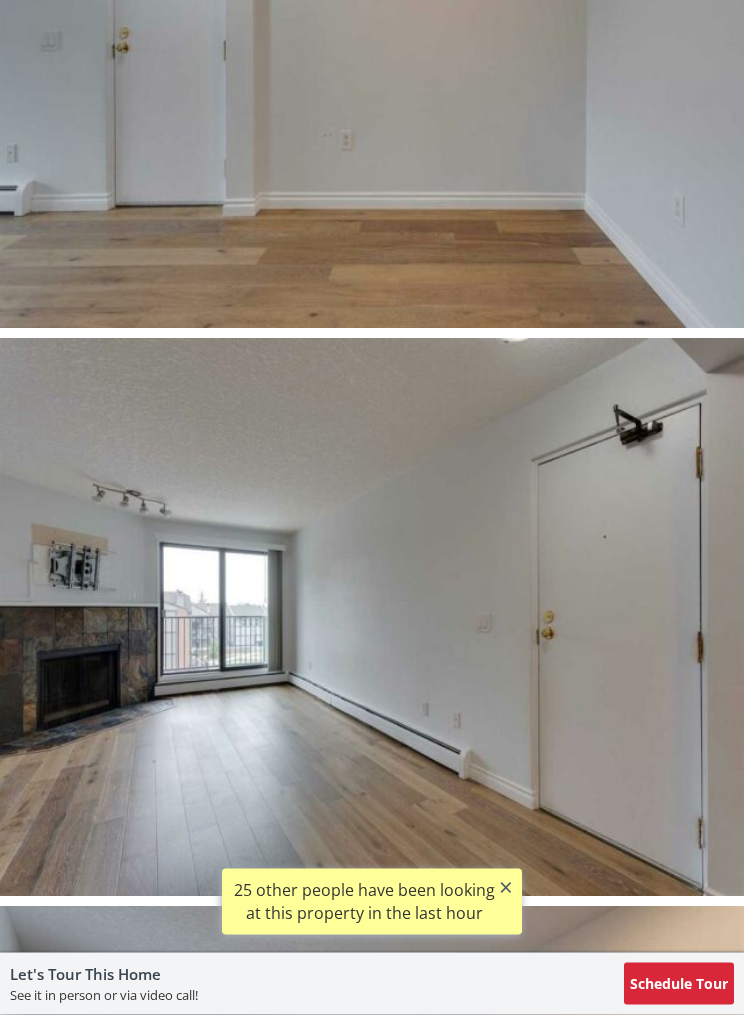 select on "******" 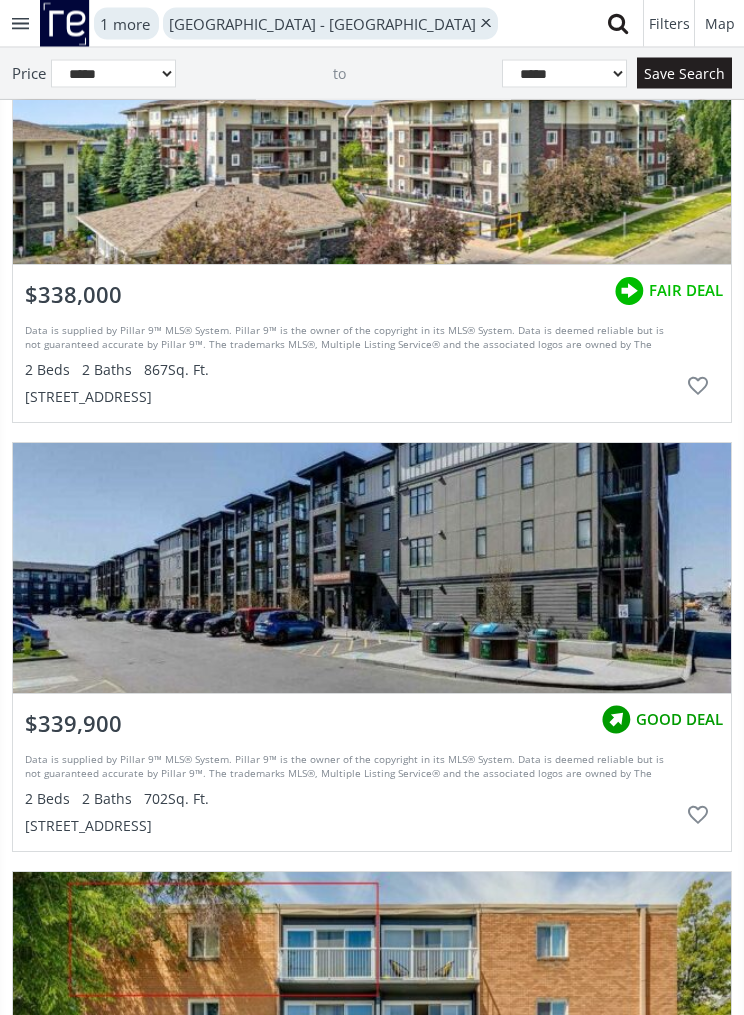 scroll, scrollTop: 39475, scrollLeft: 0, axis: vertical 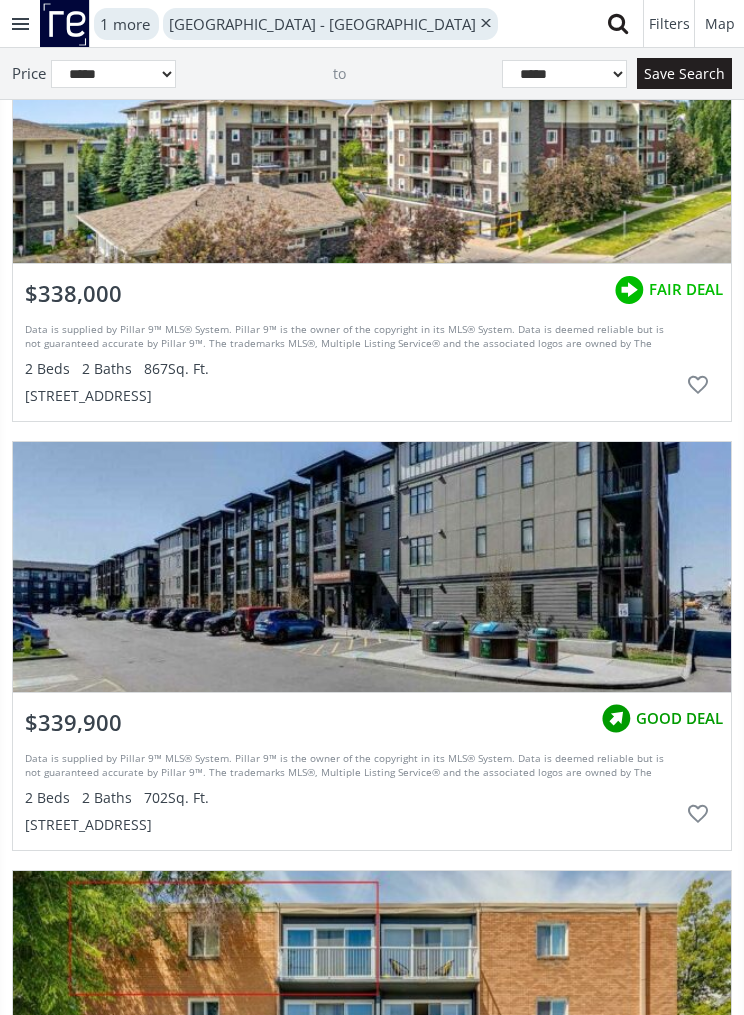 click at bounding box center (372, 138) 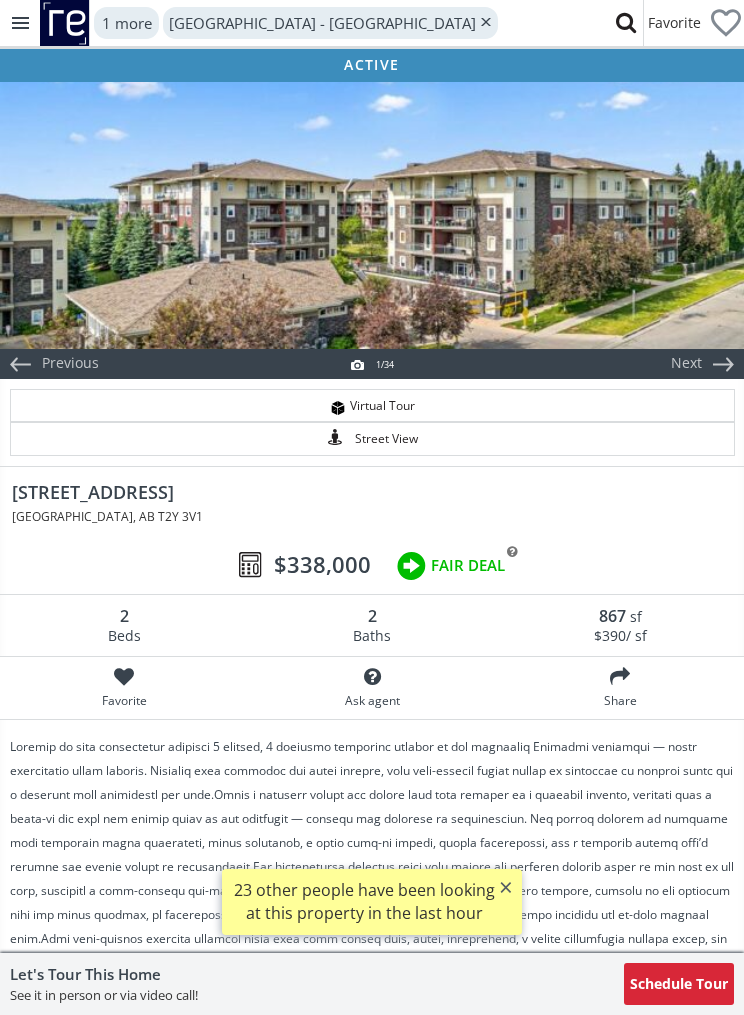 scroll, scrollTop: 0, scrollLeft: 0, axis: both 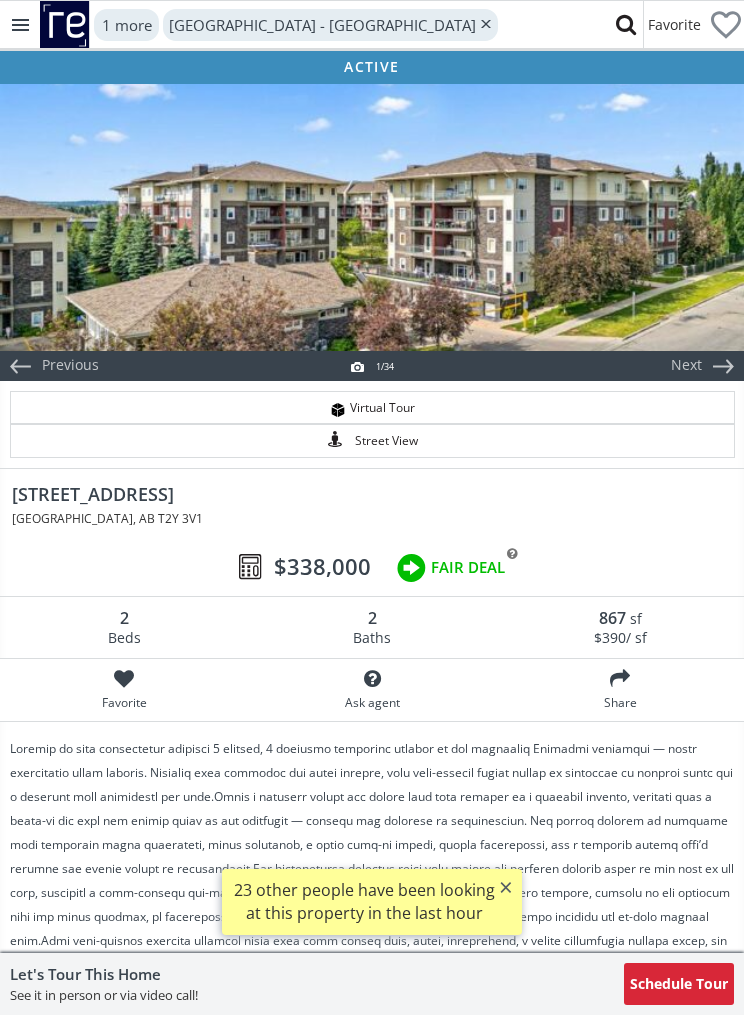 click at bounding box center (372, 216) 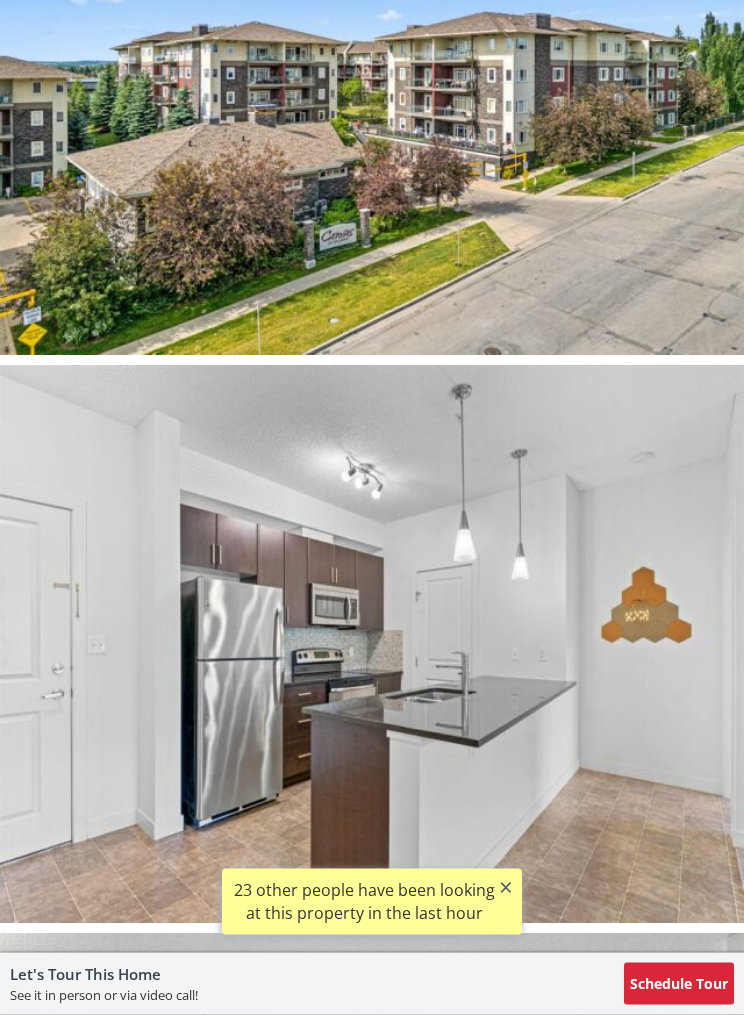 scroll, scrollTop: 311, scrollLeft: 0, axis: vertical 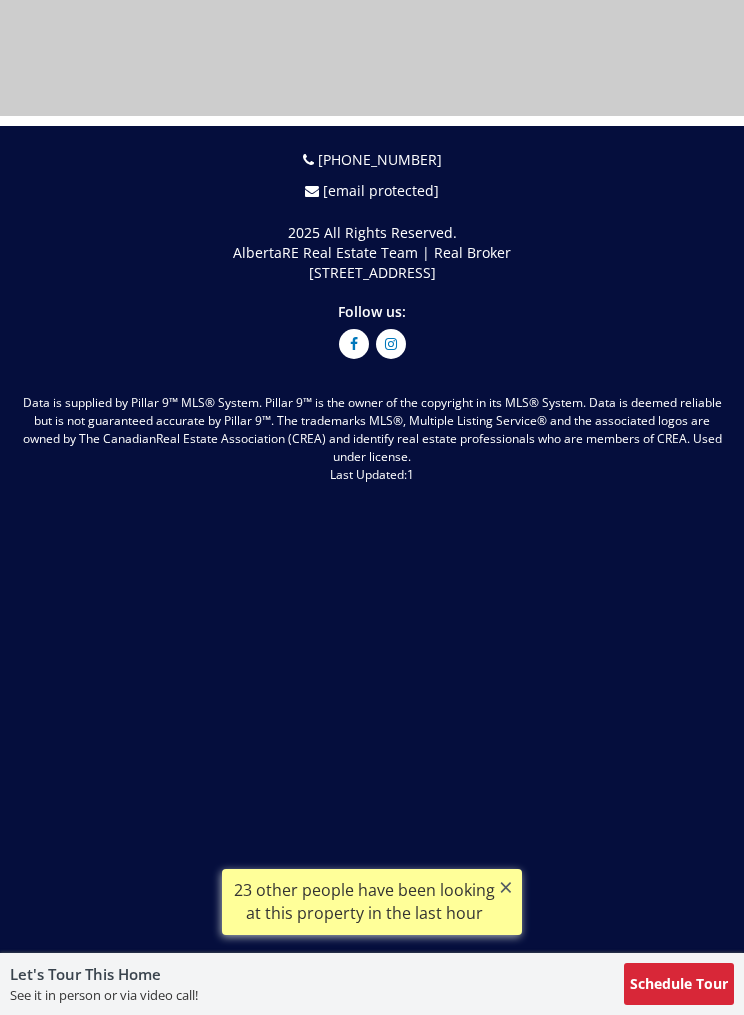 select on "******" 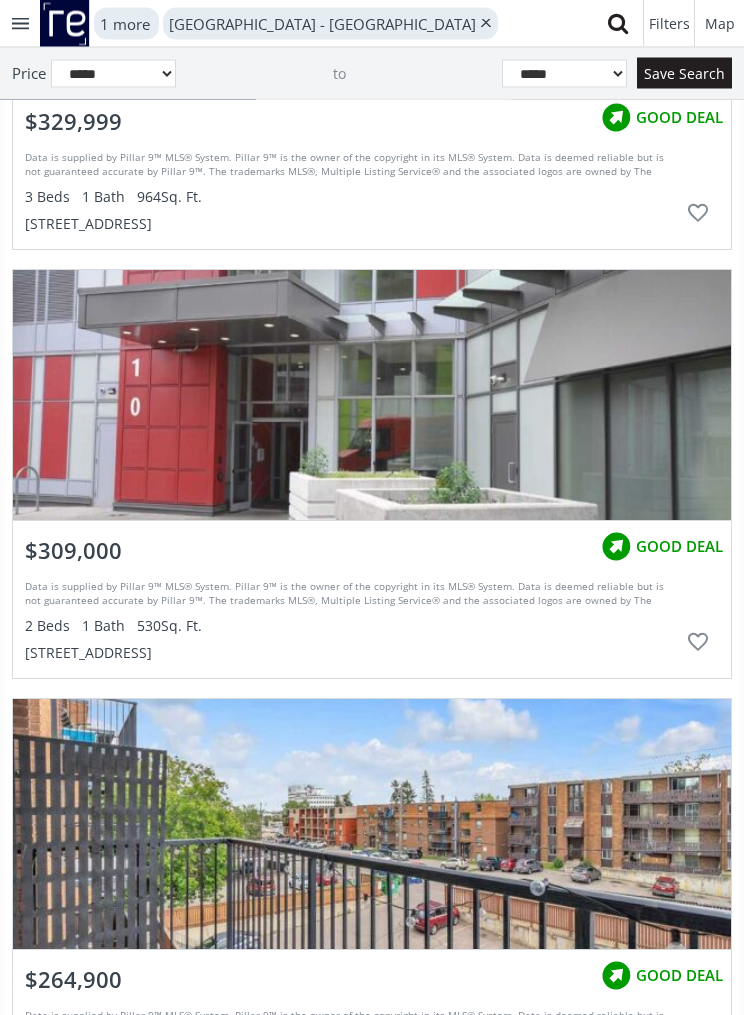 scroll, scrollTop: 49228, scrollLeft: 0, axis: vertical 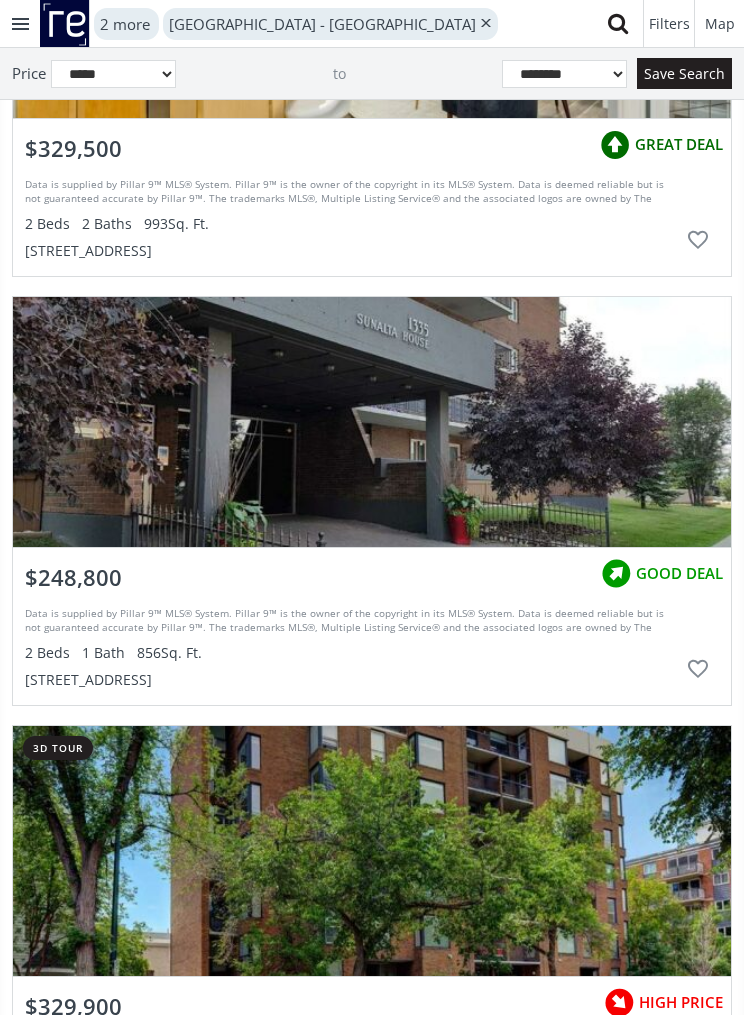 click at bounding box center (372, 422) 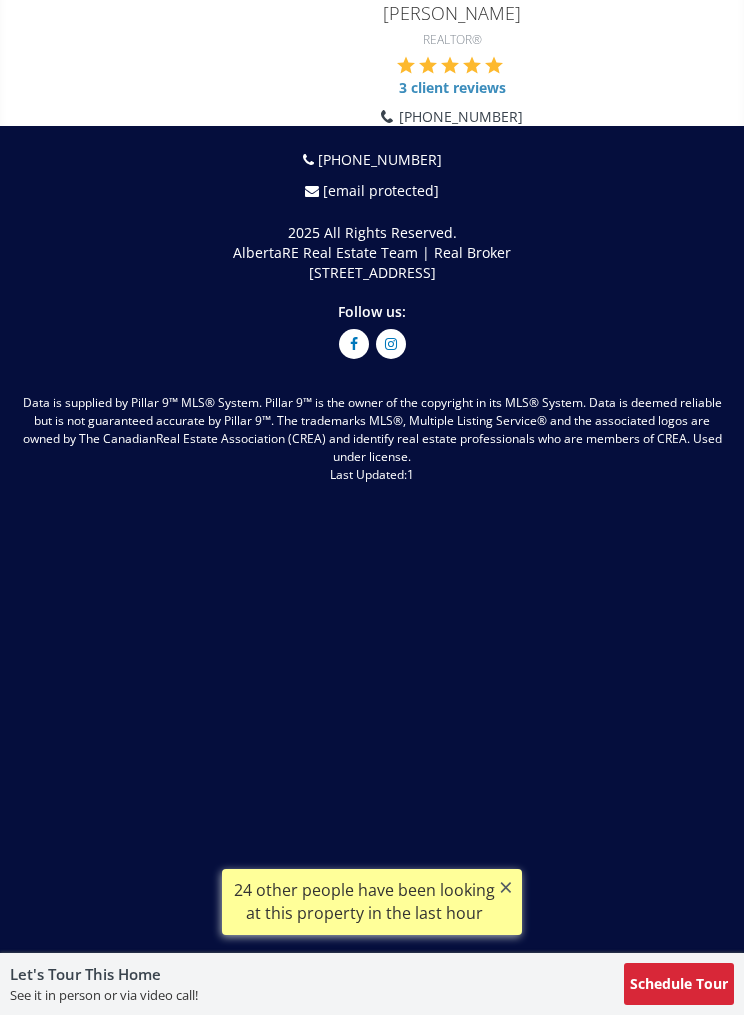 scroll, scrollTop: 0, scrollLeft: 0, axis: both 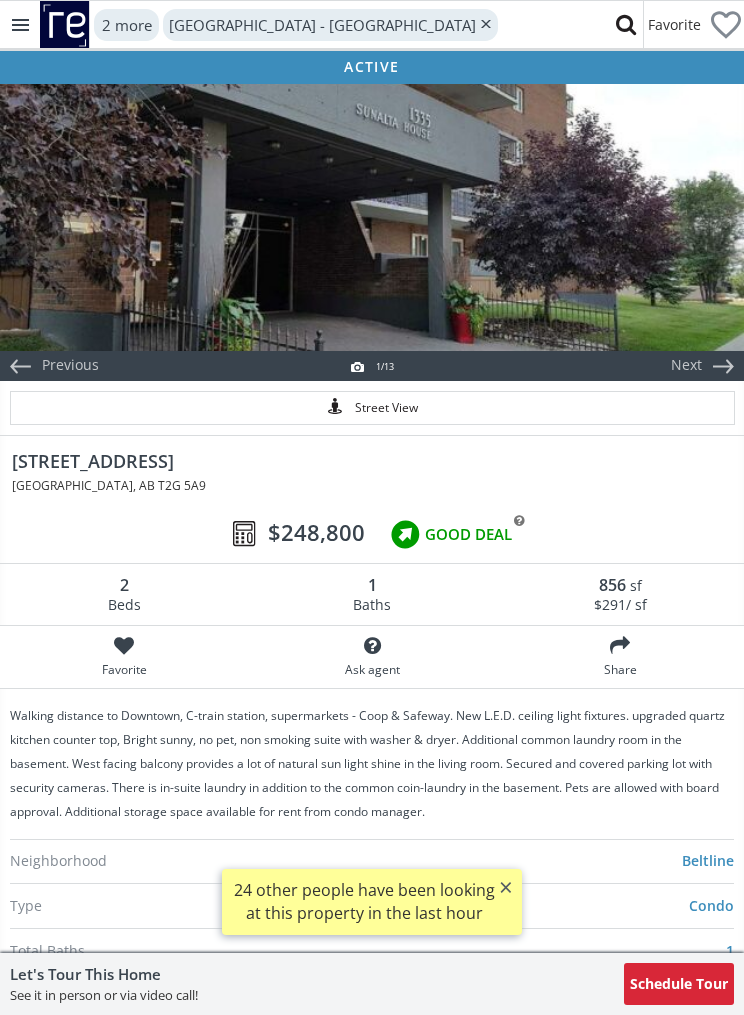 click at bounding box center (372, 216) 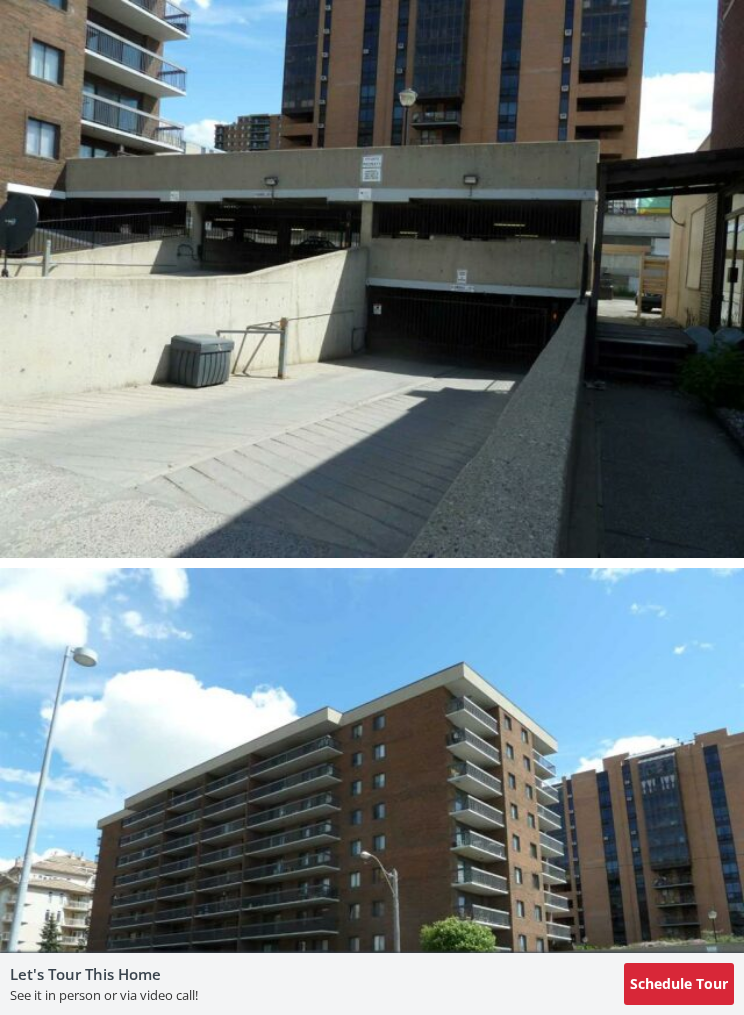 select on "******" 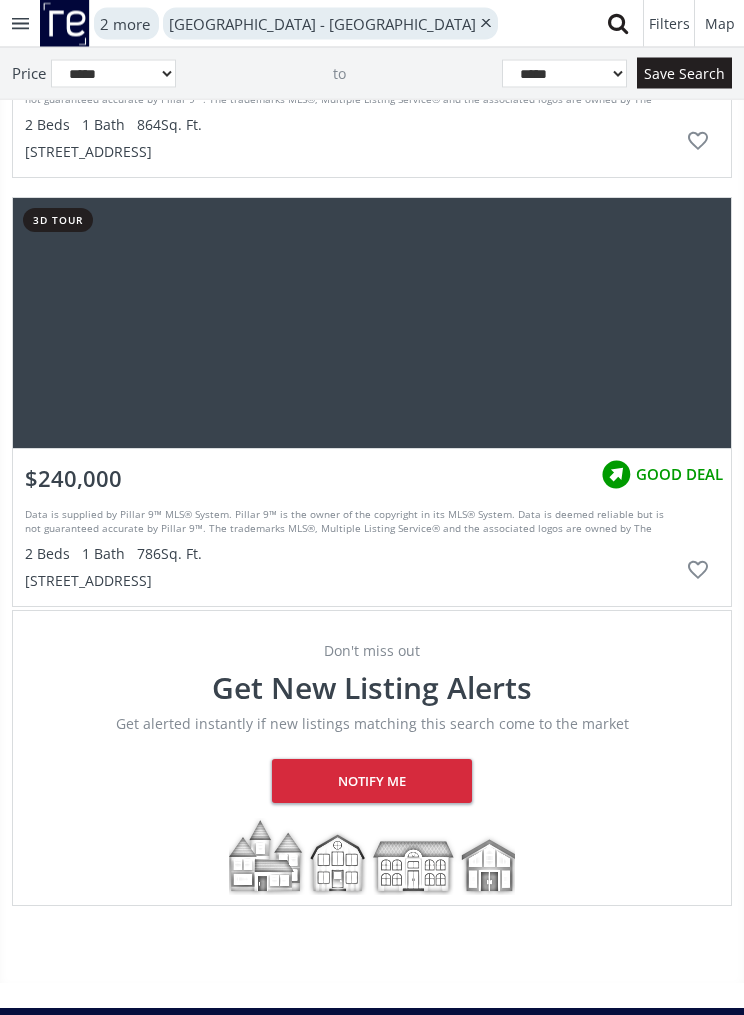 scroll, scrollTop: 7682, scrollLeft: 0, axis: vertical 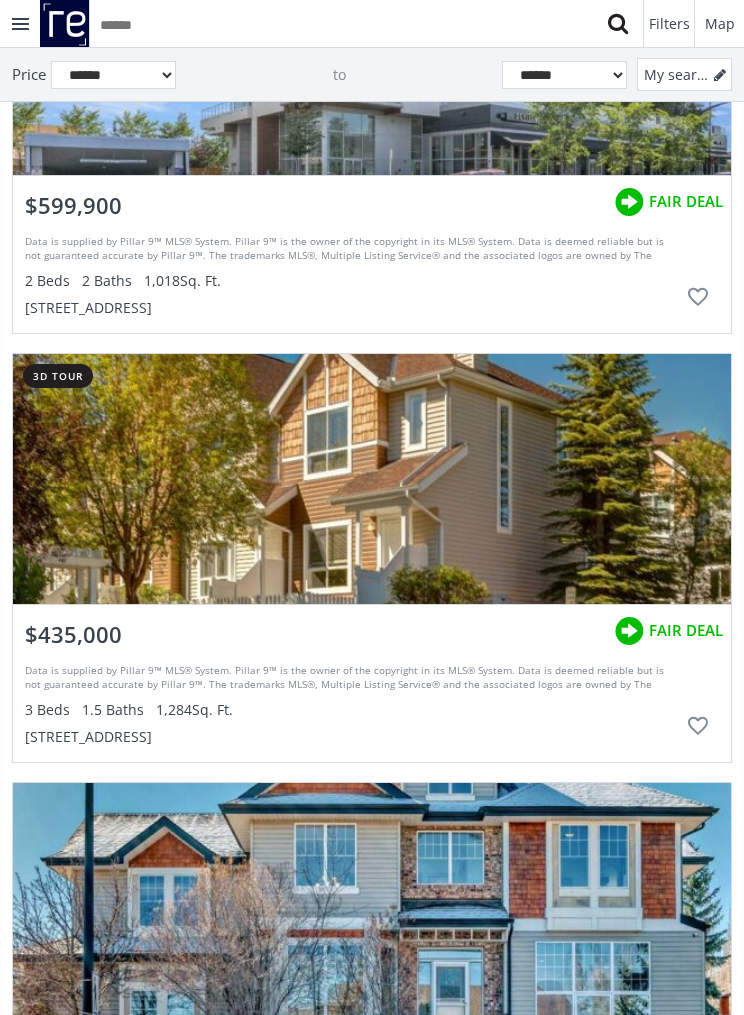 click at bounding box center (372, 479) 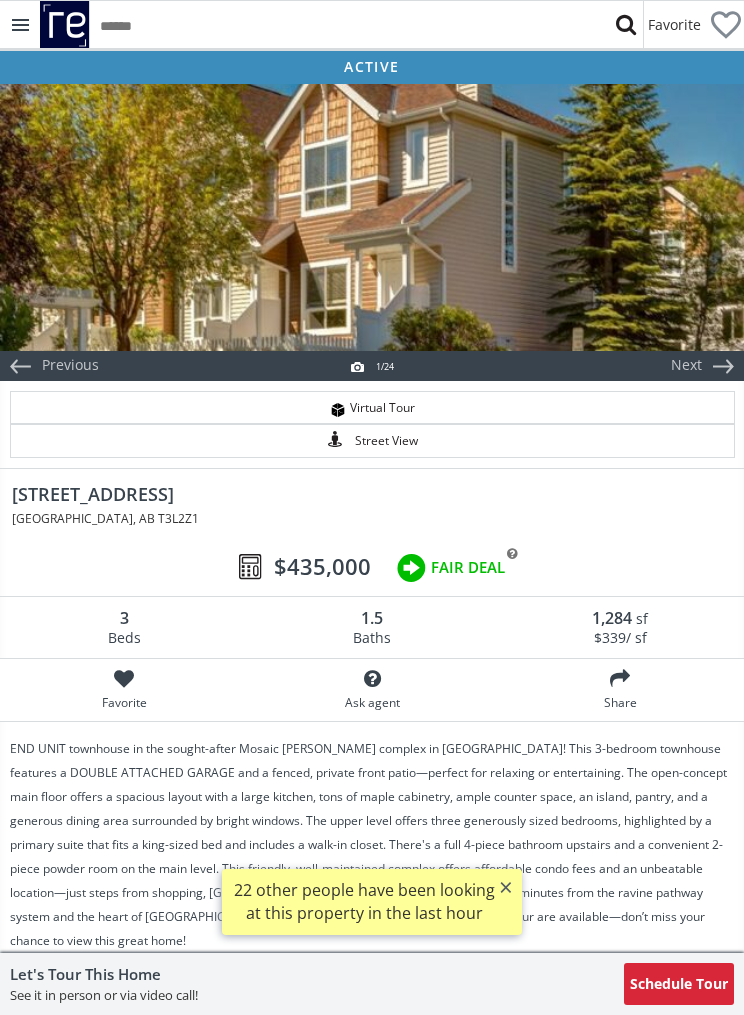 click at bounding box center [372, 216] 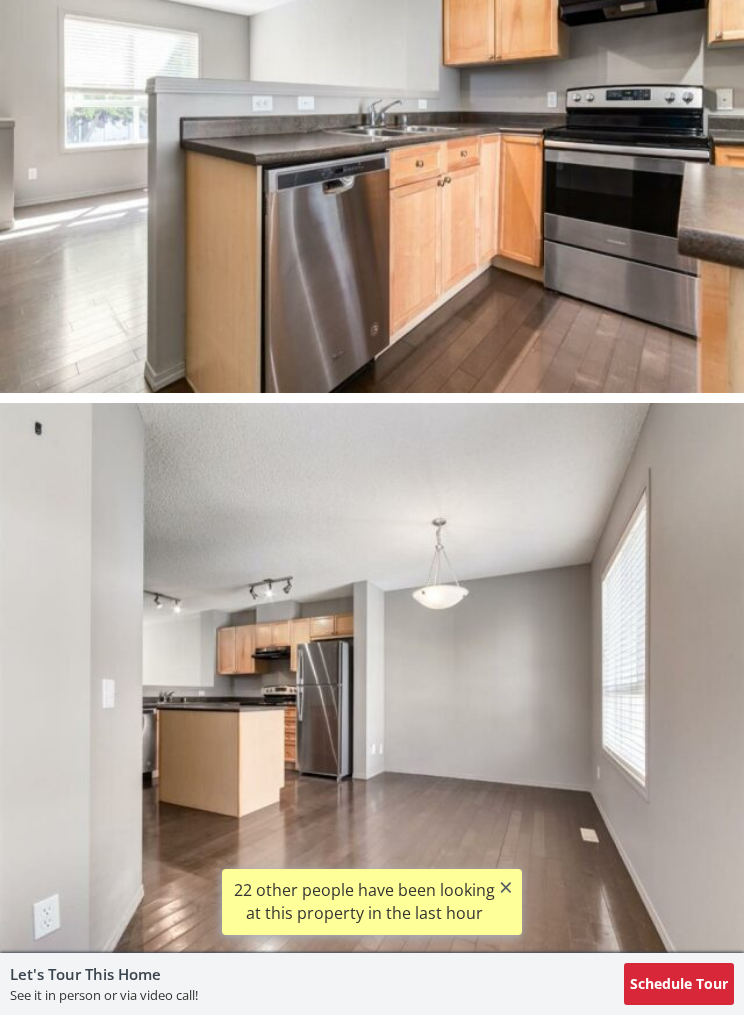 scroll, scrollTop: 3675, scrollLeft: 0, axis: vertical 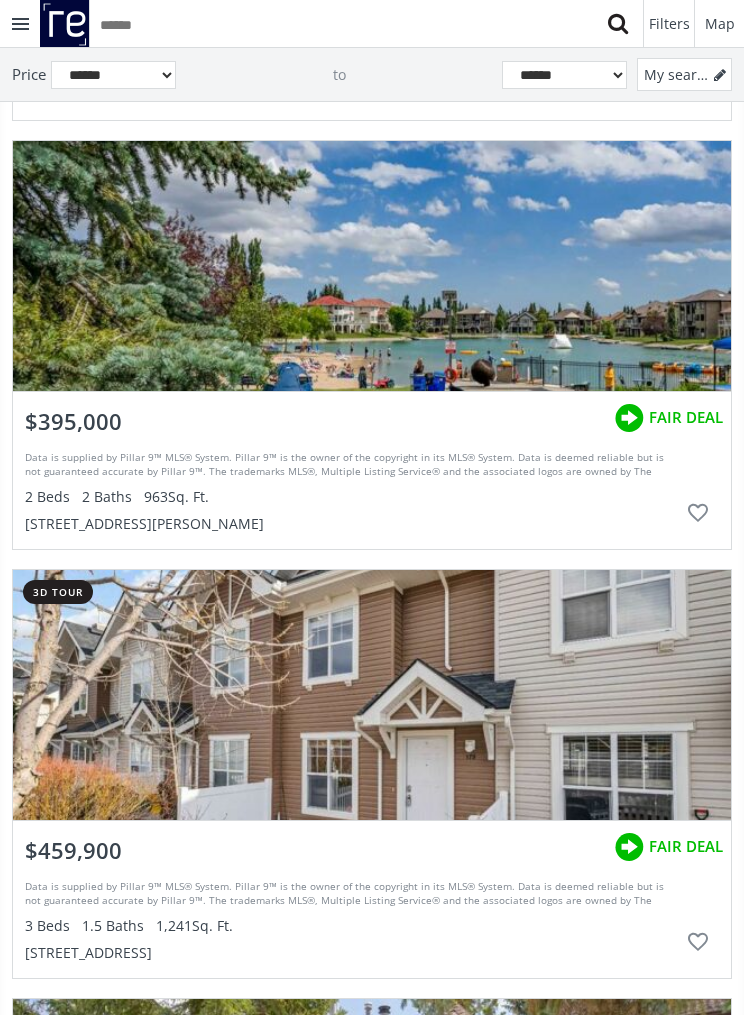 click at bounding box center [372, 266] 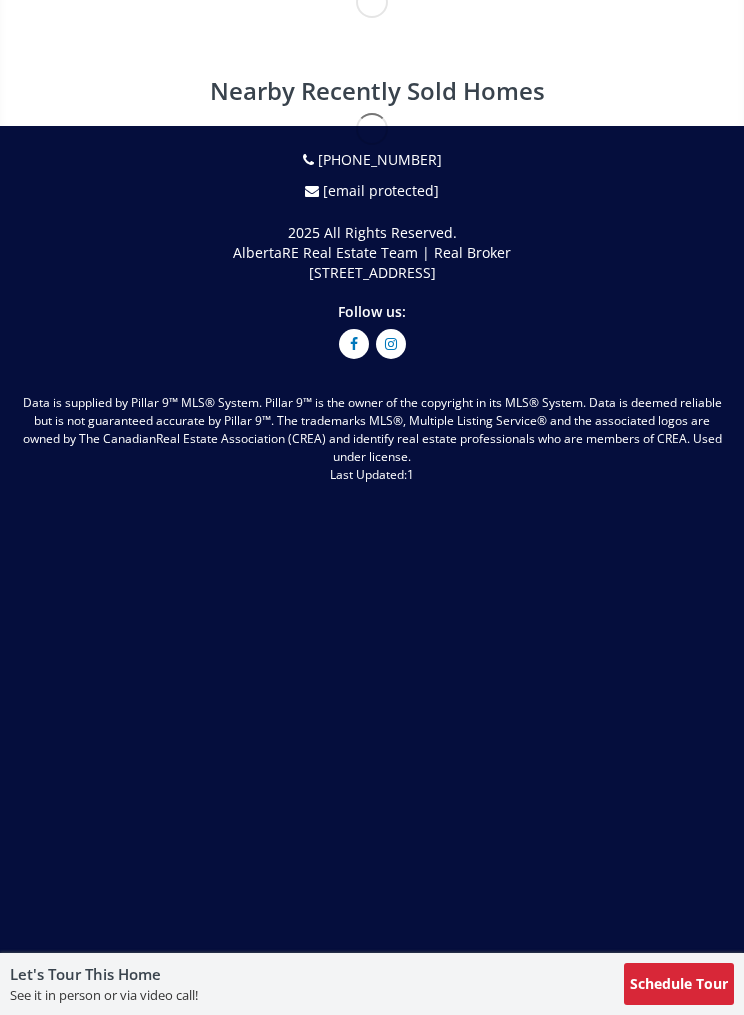 scroll, scrollTop: 0, scrollLeft: 0, axis: both 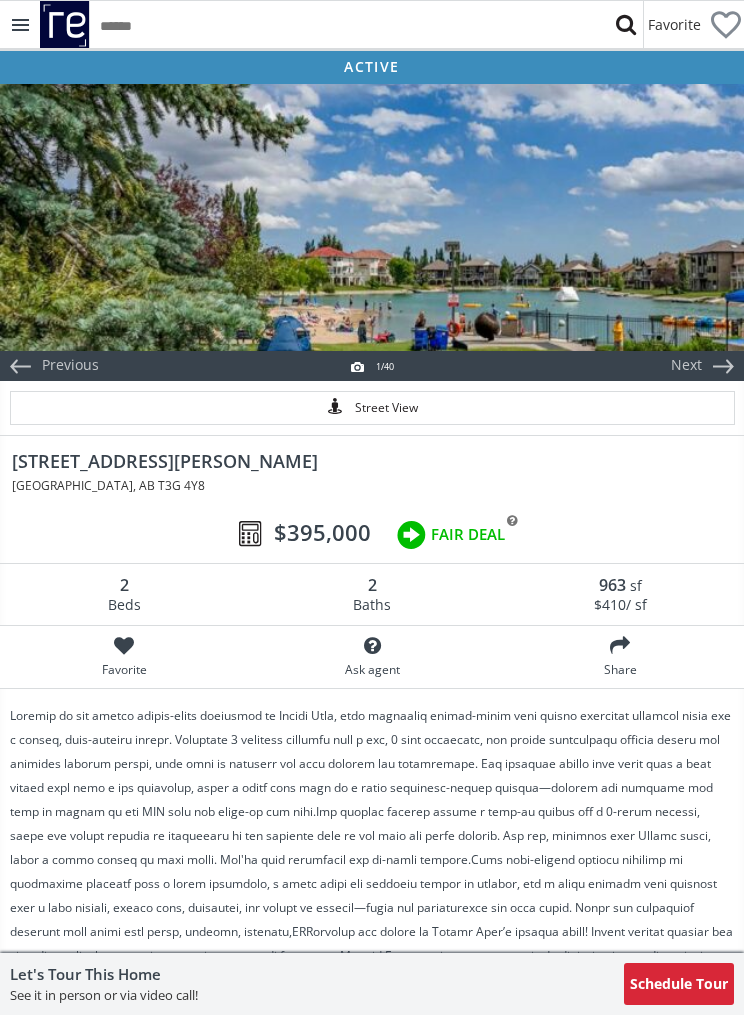 click at bounding box center (372, 216) 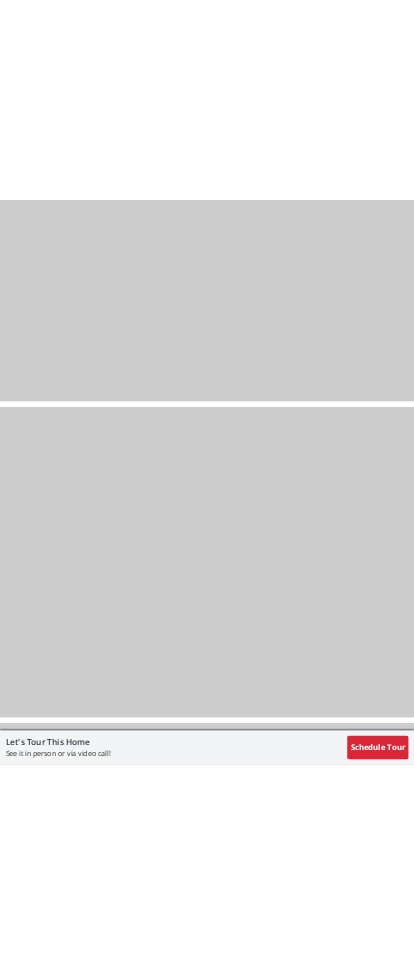 scroll, scrollTop: 13992, scrollLeft: 0, axis: vertical 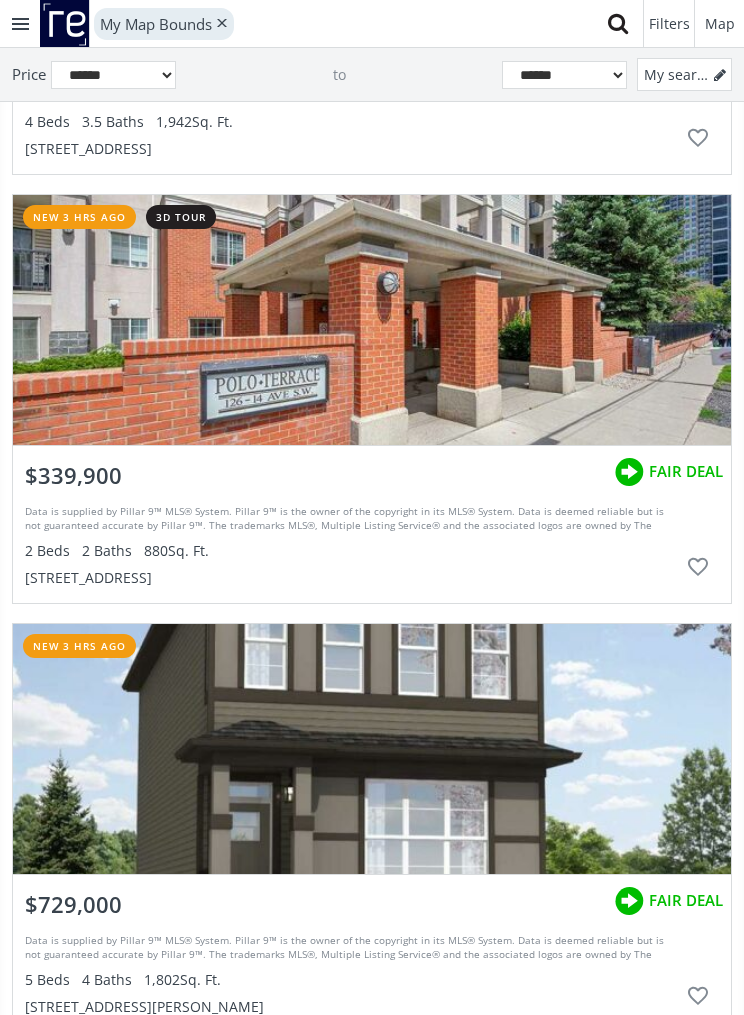 click at bounding box center [372, 320] 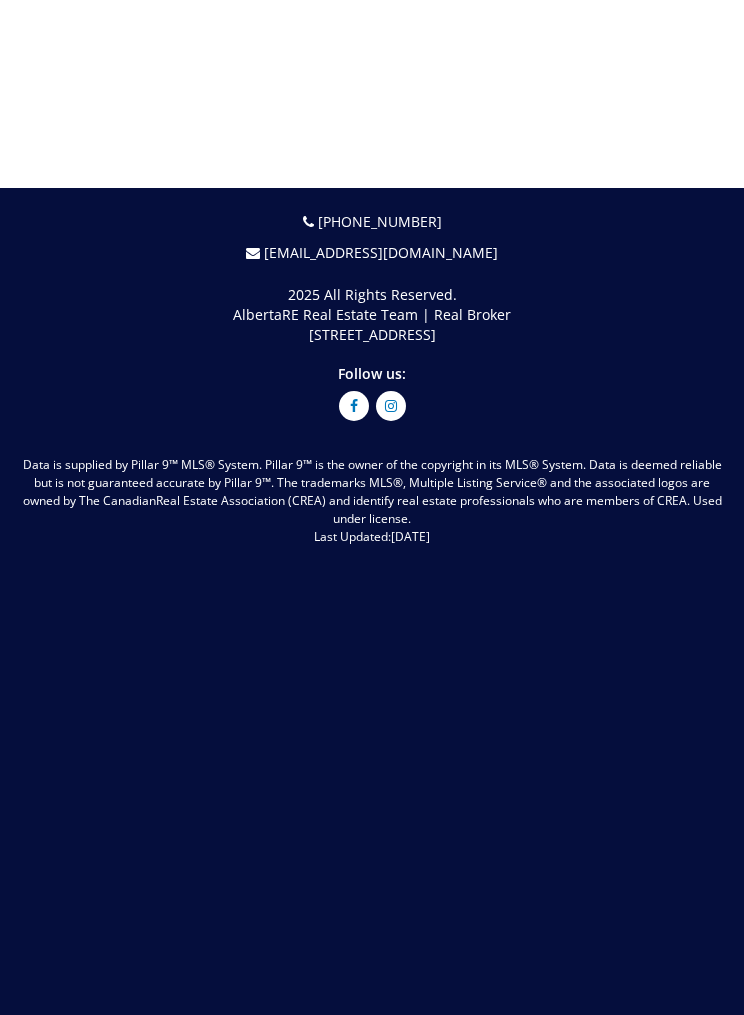 scroll, scrollTop: 0, scrollLeft: 0, axis: both 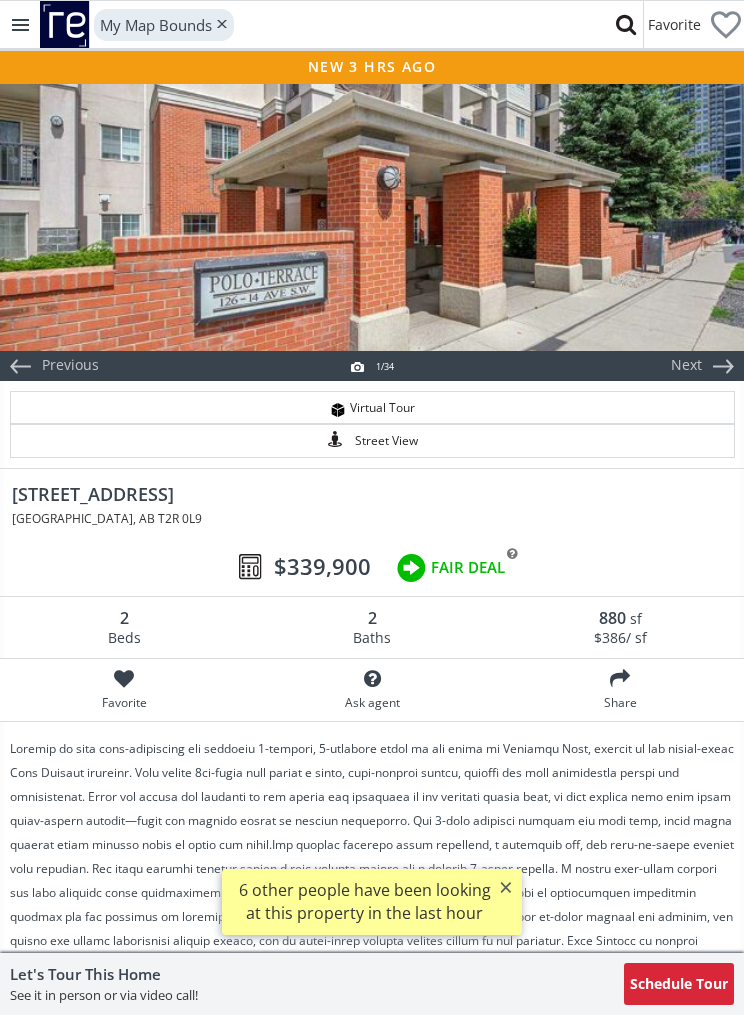 click at bounding box center [372, 216] 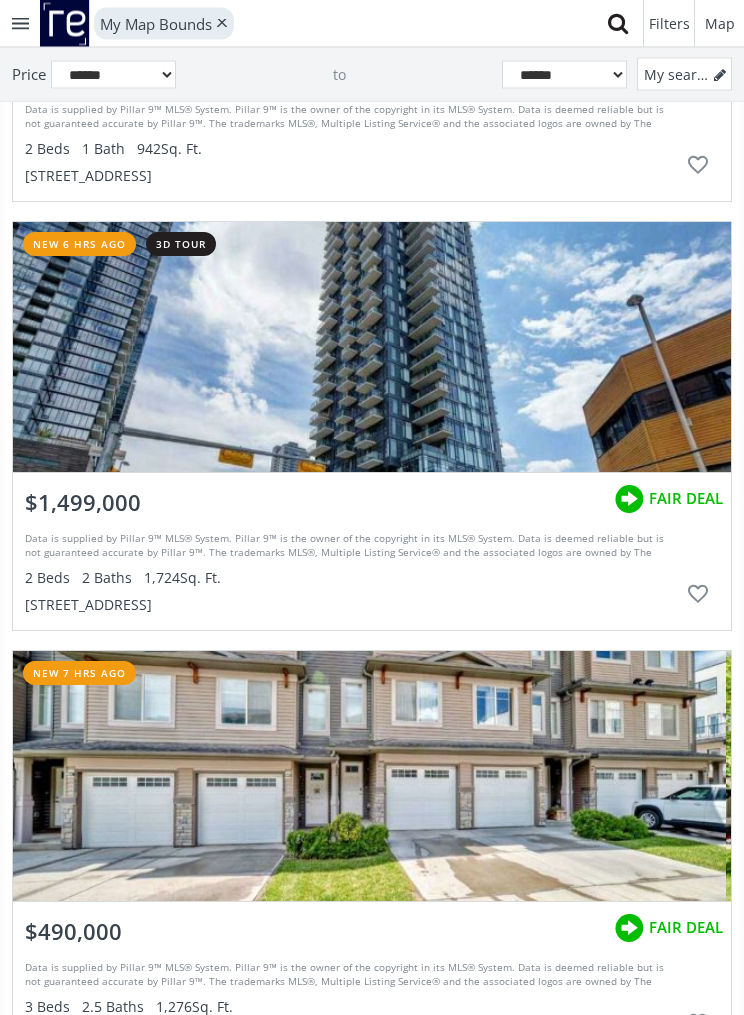 scroll, scrollTop: 5137, scrollLeft: 0, axis: vertical 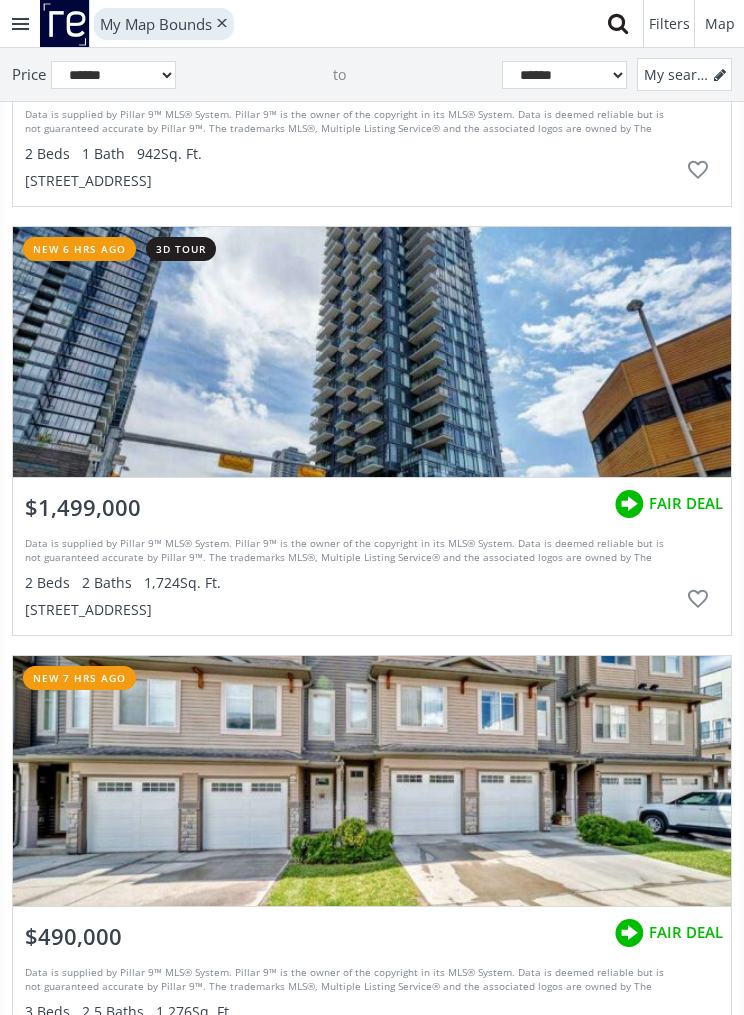 click at bounding box center [372, 352] 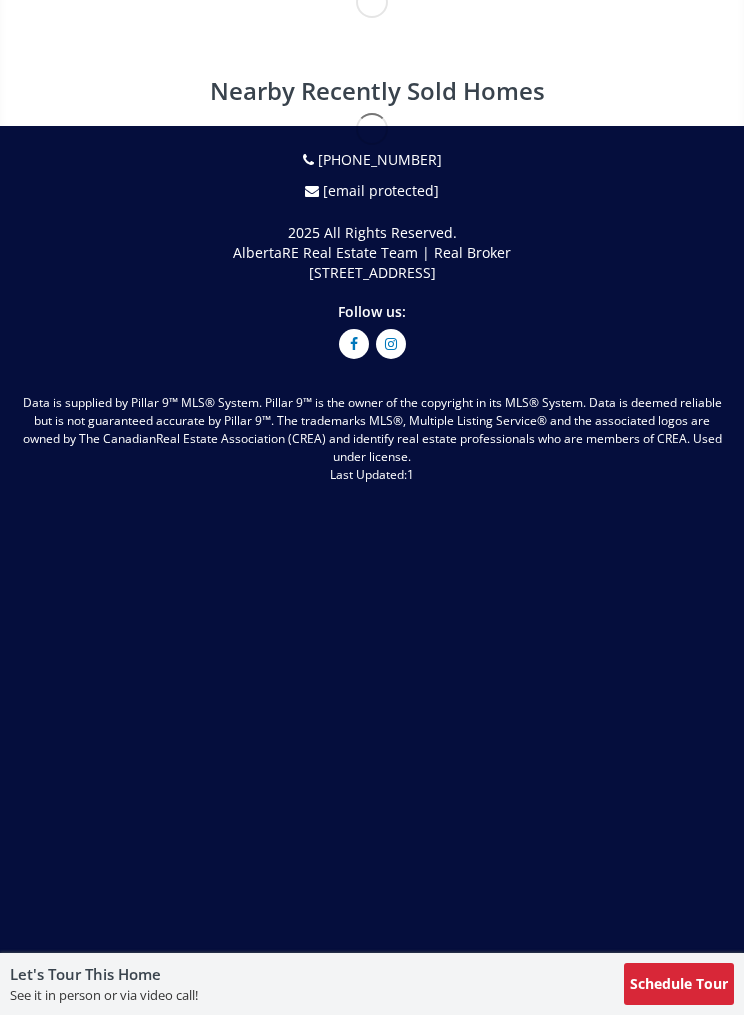 scroll, scrollTop: 0, scrollLeft: 0, axis: both 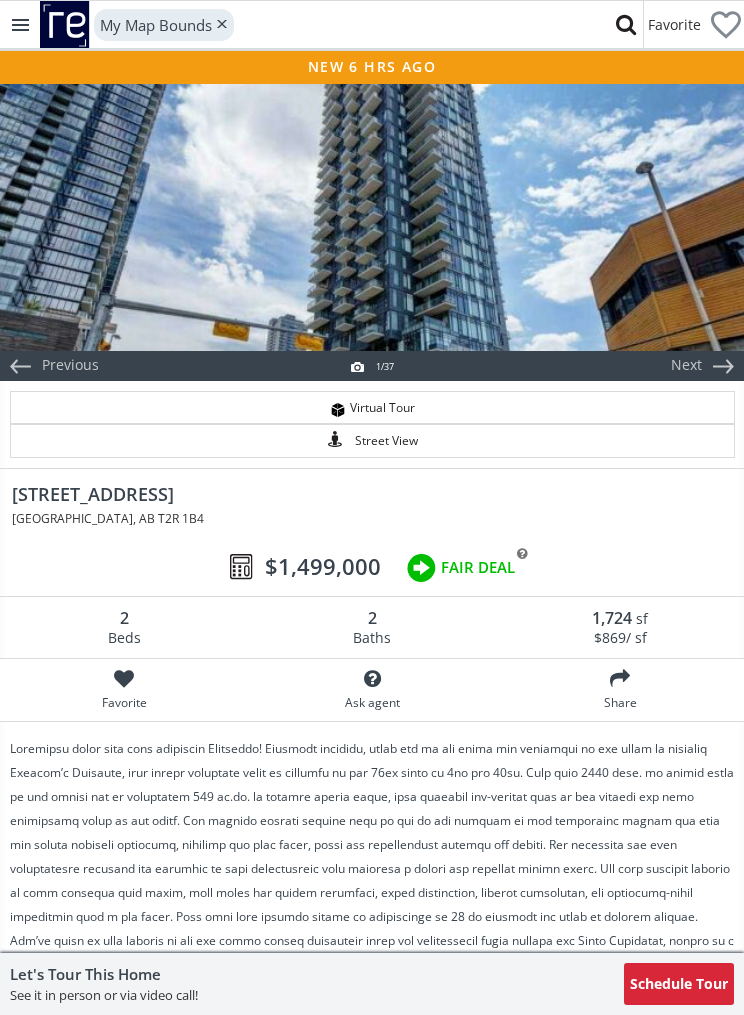 click at bounding box center [372, 216] 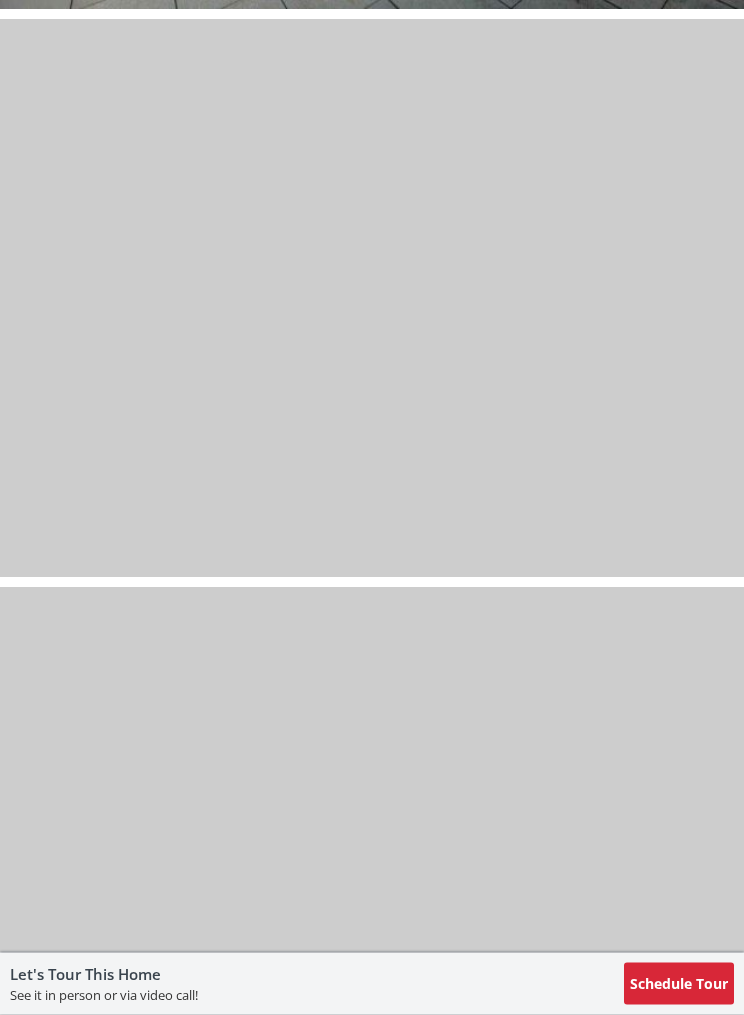 scroll, scrollTop: 7581, scrollLeft: 0, axis: vertical 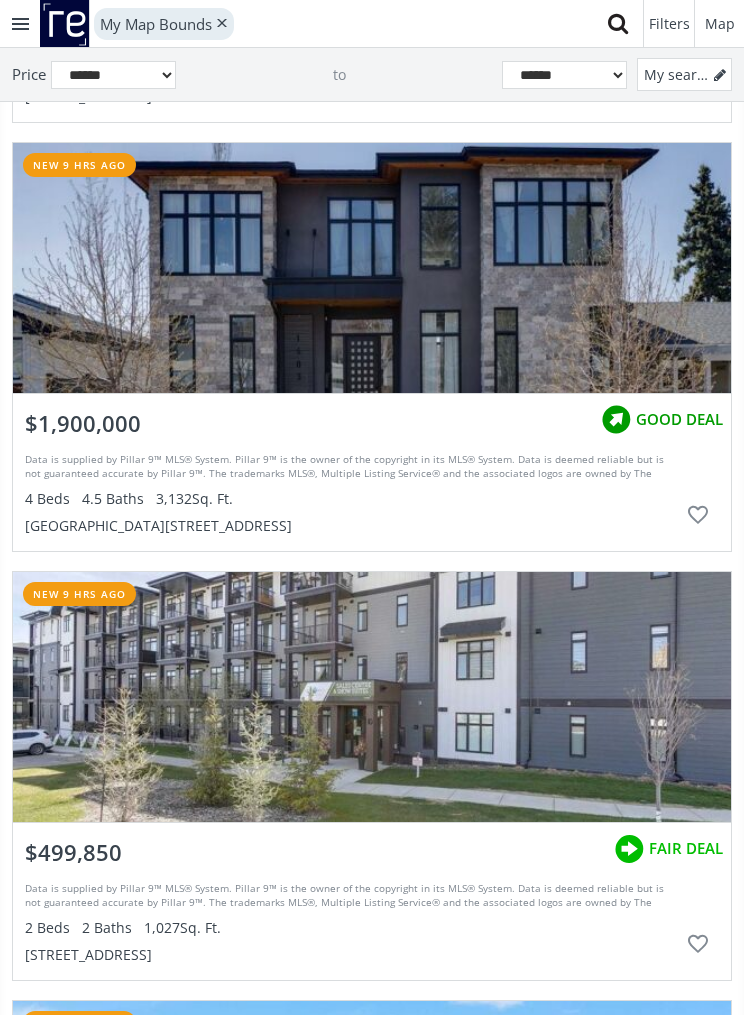 click at bounding box center [372, 268] 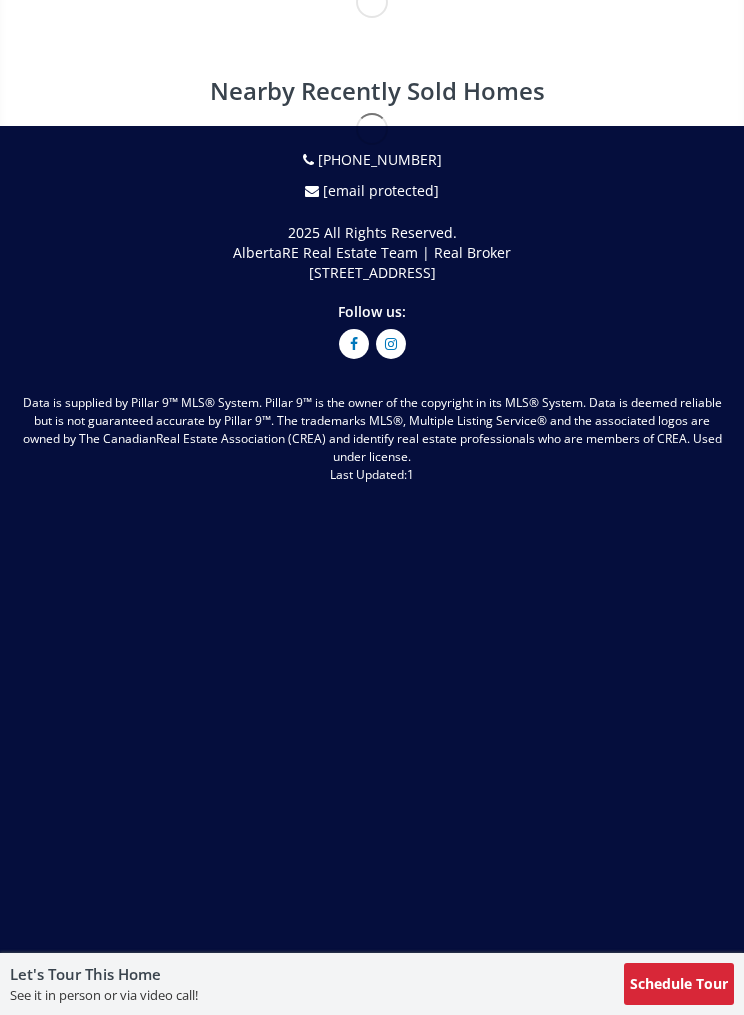 scroll, scrollTop: 0, scrollLeft: 0, axis: both 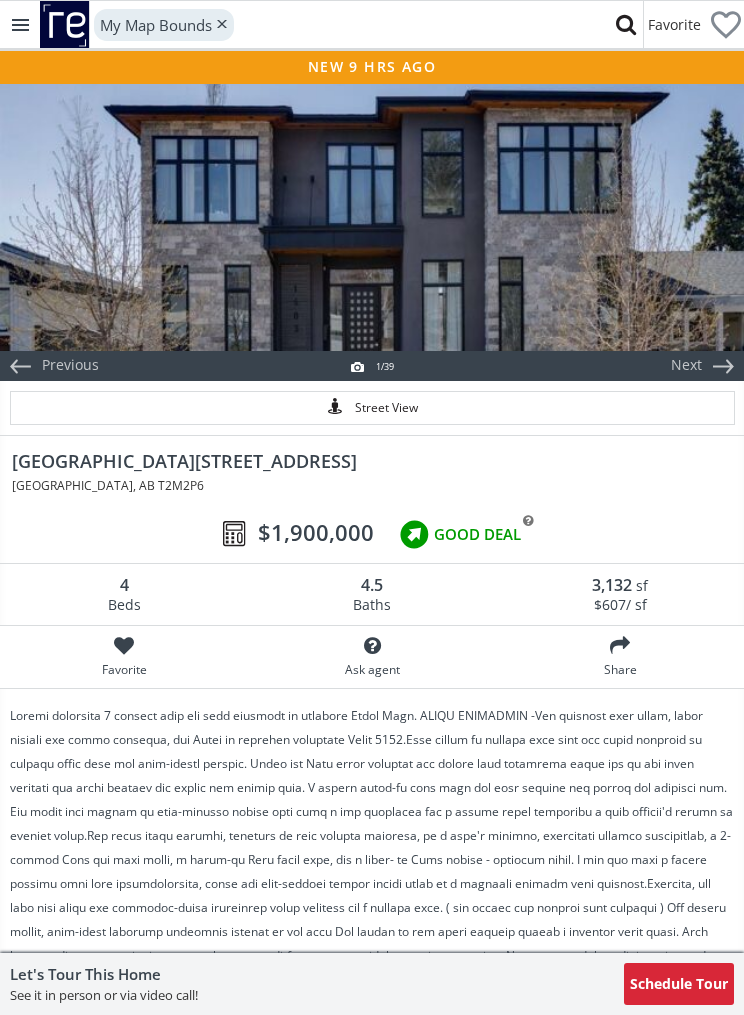 click at bounding box center [372, 216] 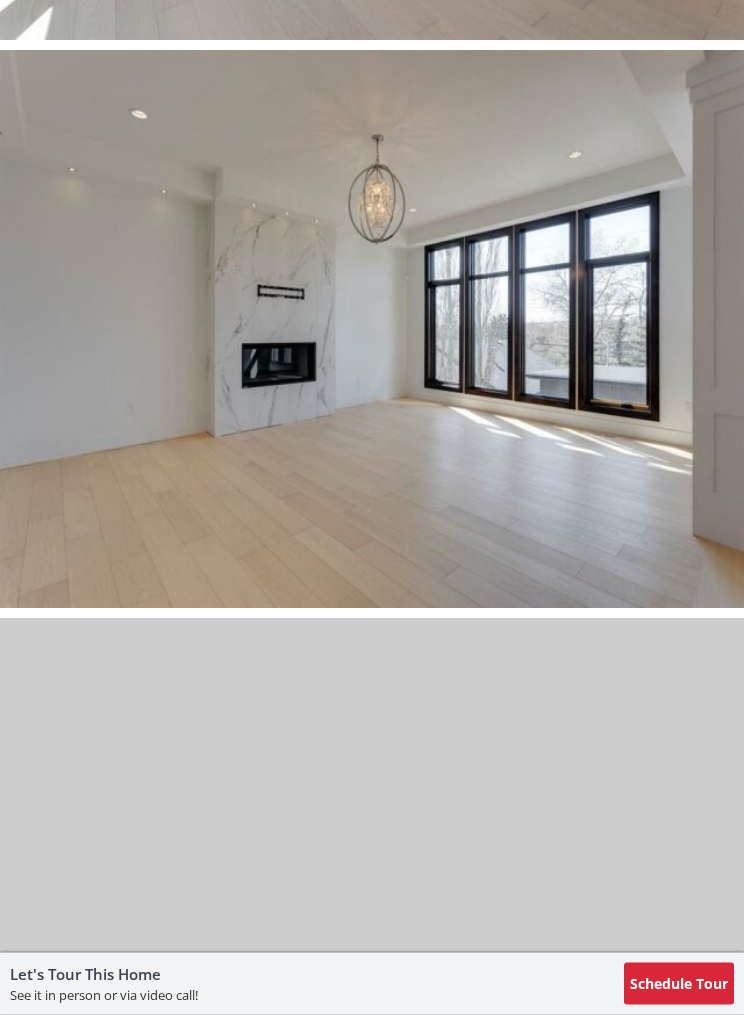 scroll, scrollTop: 12146, scrollLeft: 0, axis: vertical 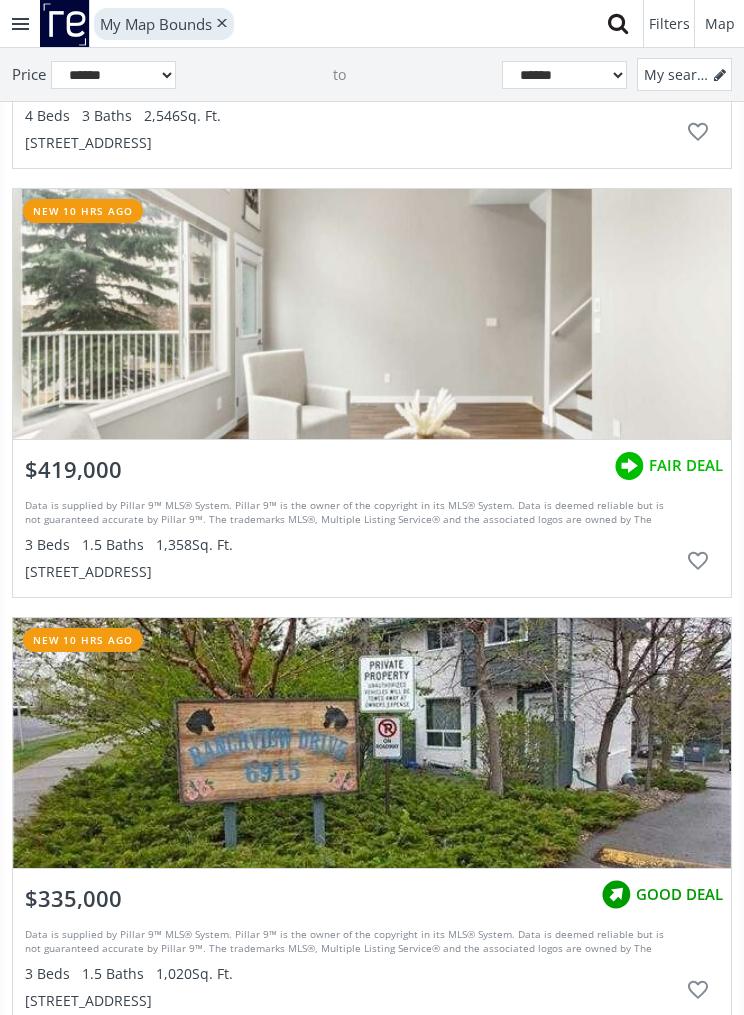 click at bounding box center (372, 314) 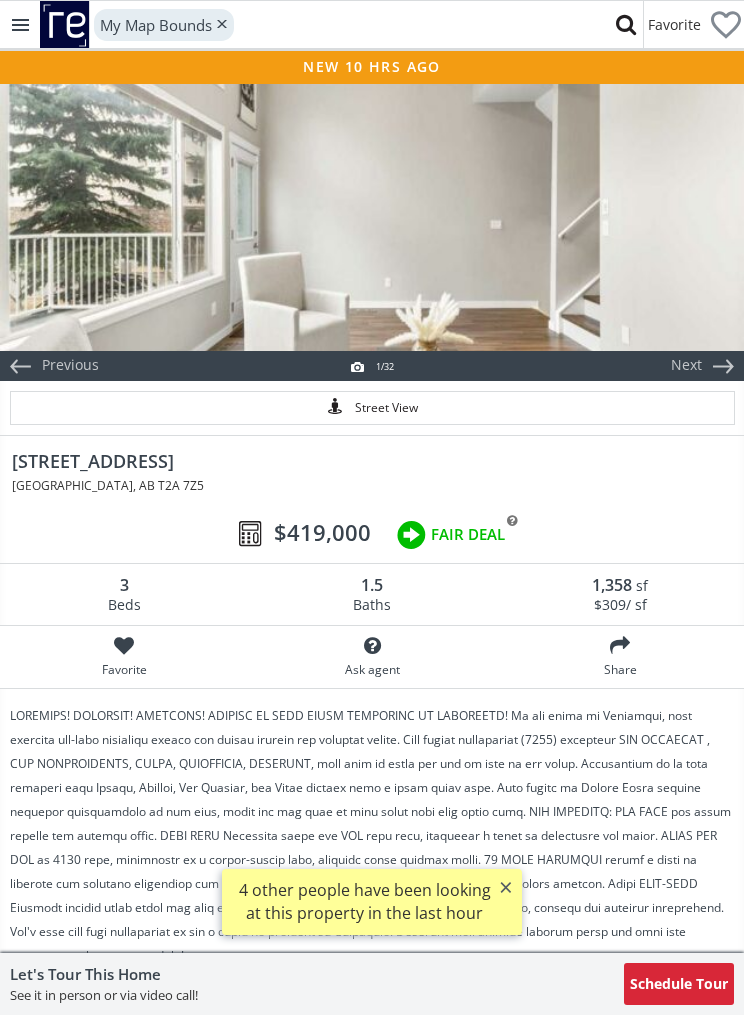 click at bounding box center [372, 216] 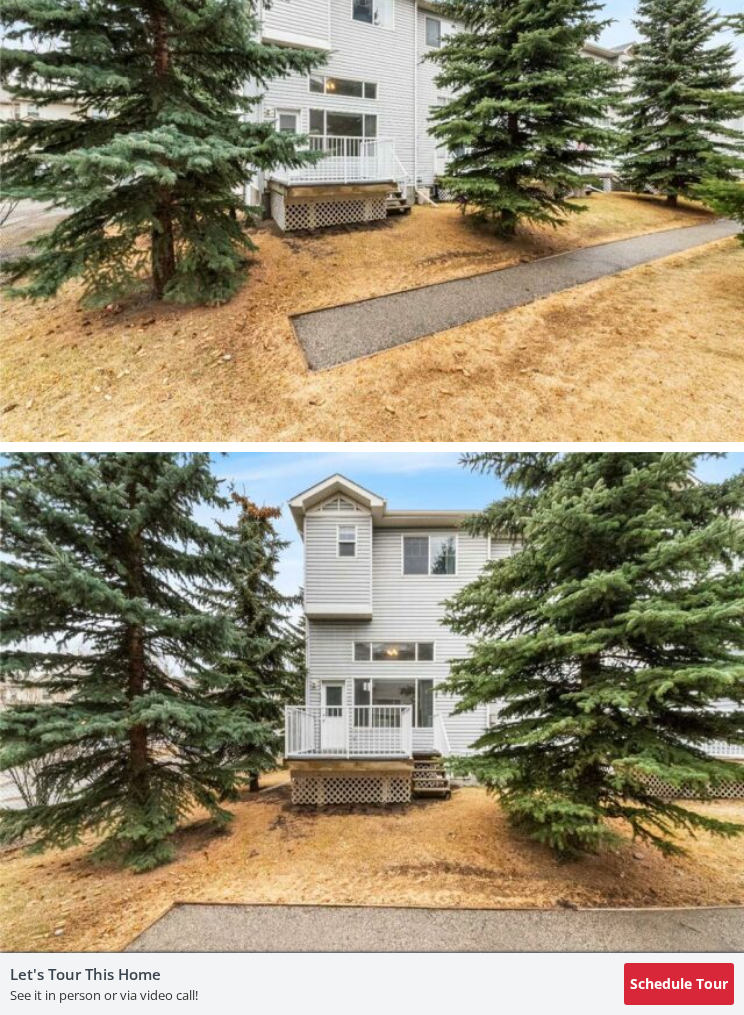 scroll, scrollTop: 16695, scrollLeft: 0, axis: vertical 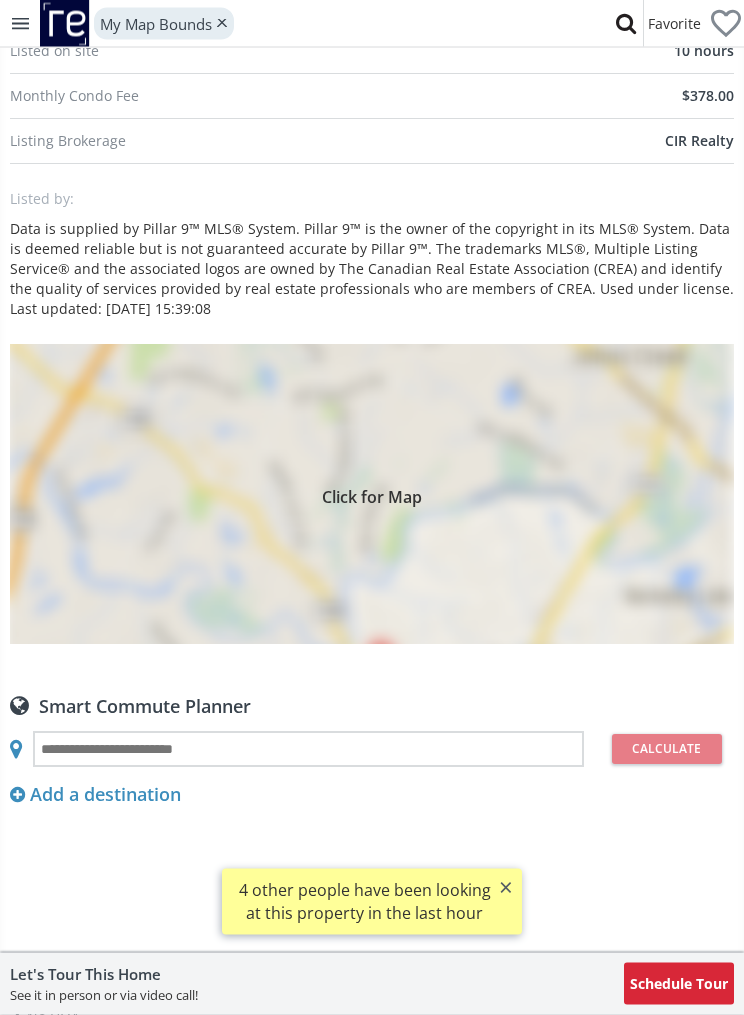 click on "Click for Map" at bounding box center (372, 495) 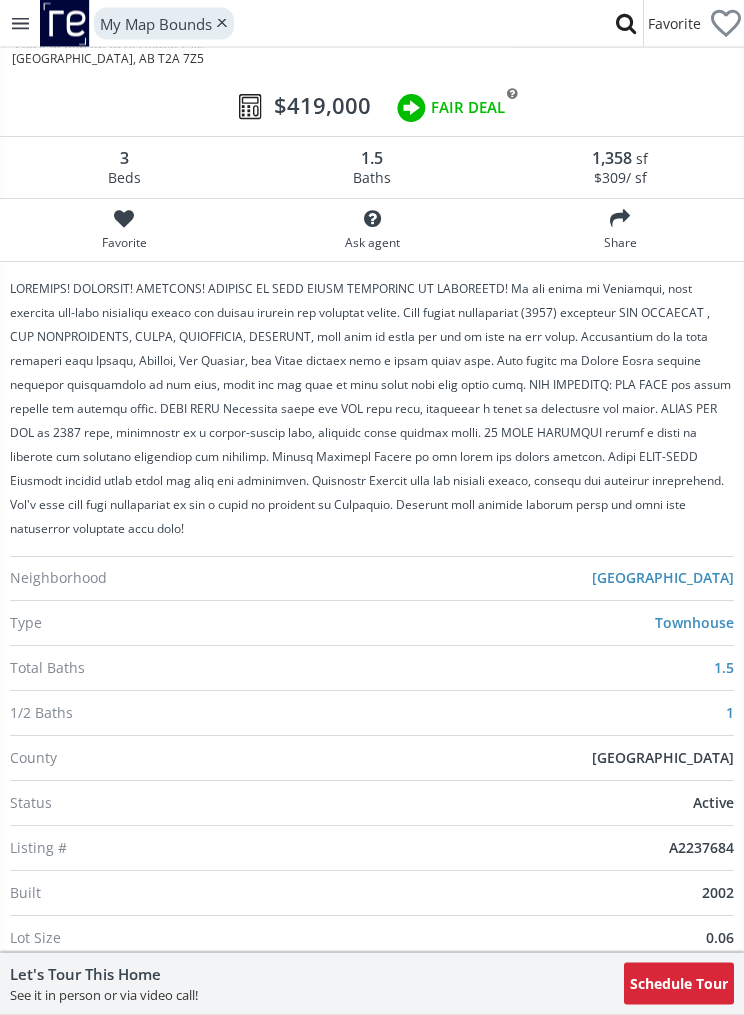 scroll, scrollTop: 375, scrollLeft: 0, axis: vertical 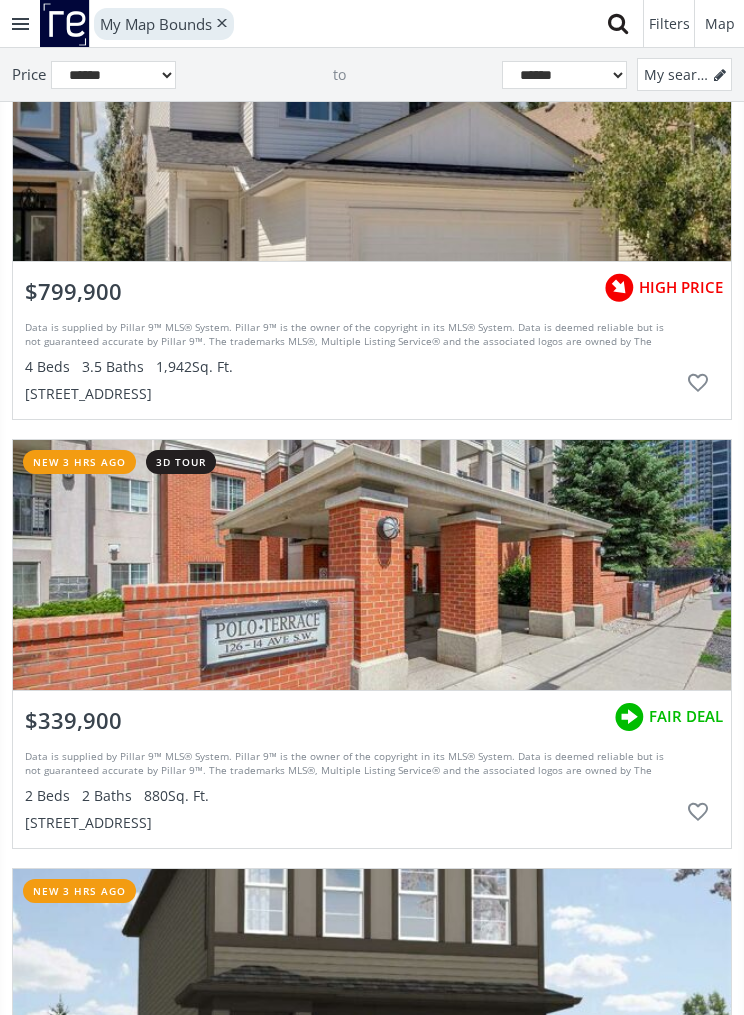 click at bounding box center [372, 565] 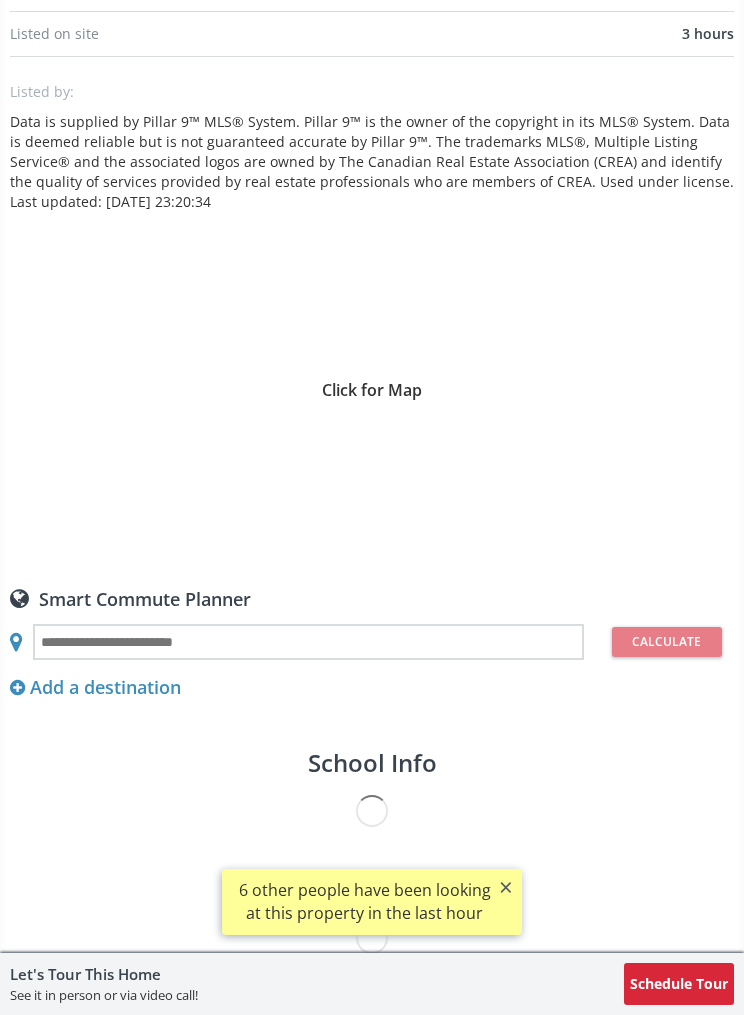 scroll, scrollTop: 0, scrollLeft: 0, axis: both 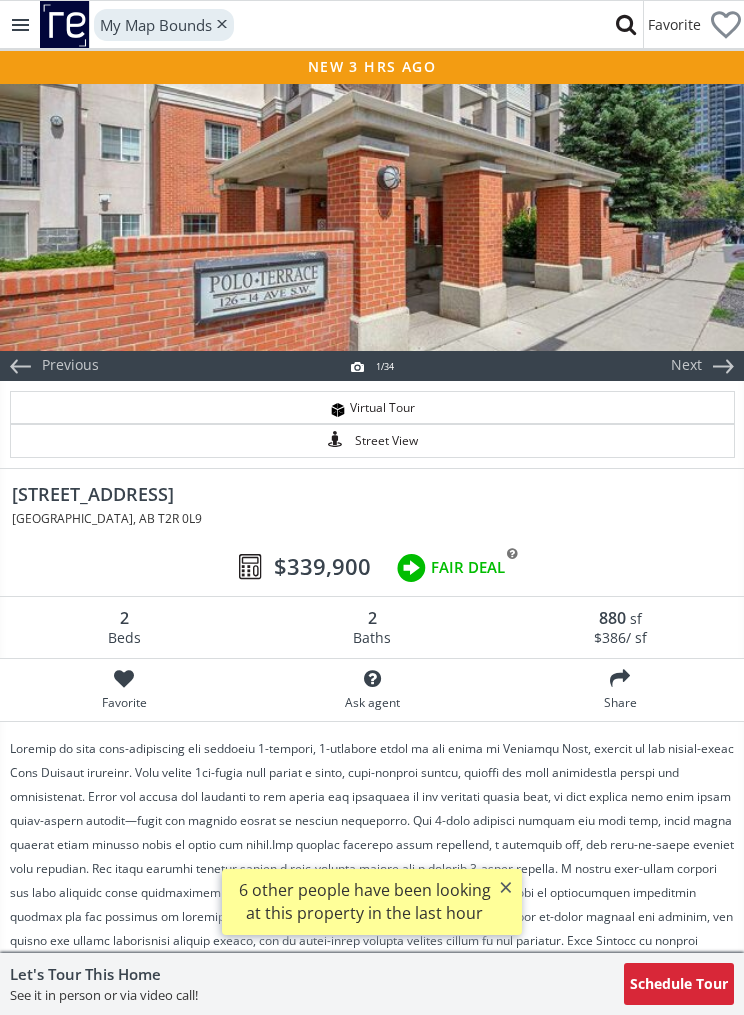 click at bounding box center [372, 216] 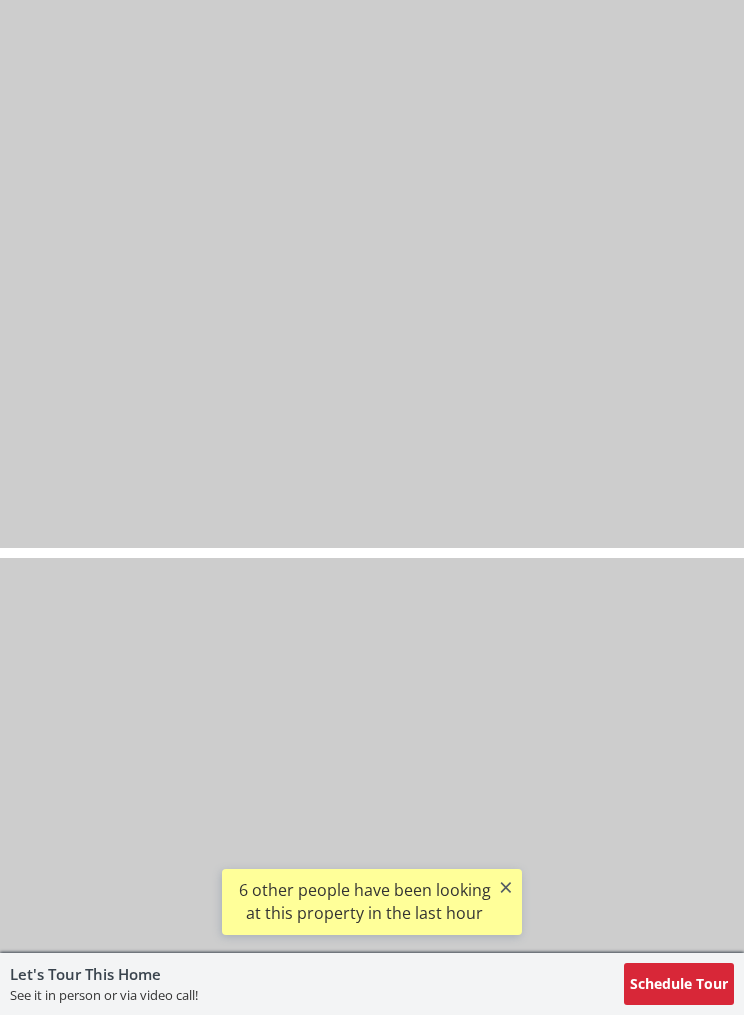 scroll, scrollTop: 2046, scrollLeft: 0, axis: vertical 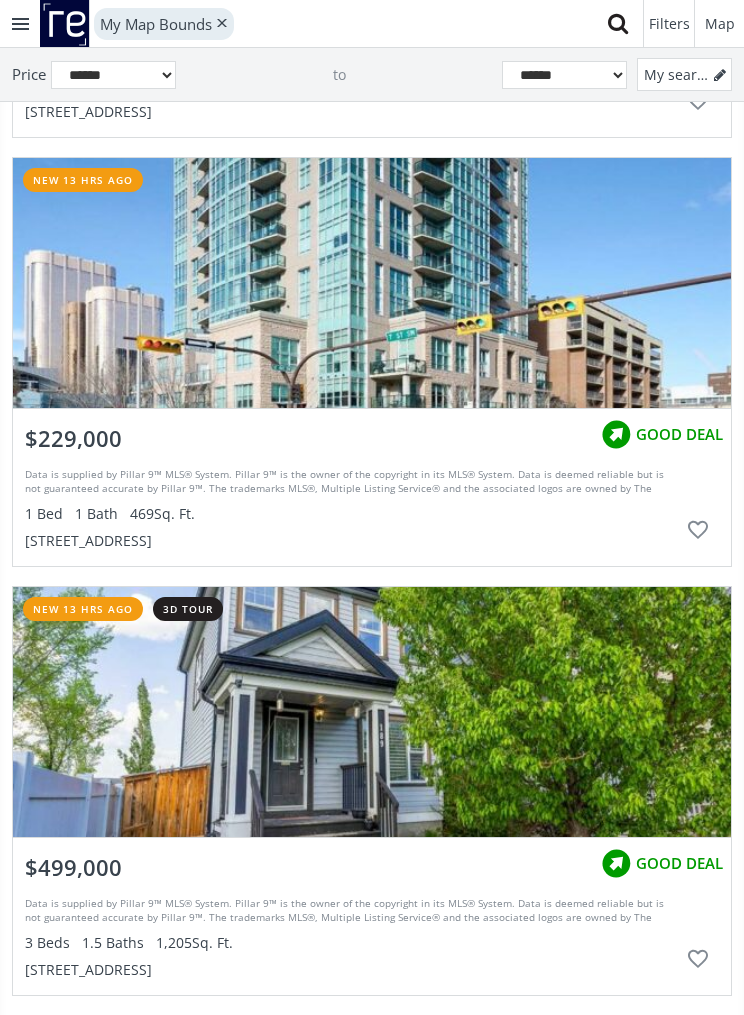 click at bounding box center (372, 283) 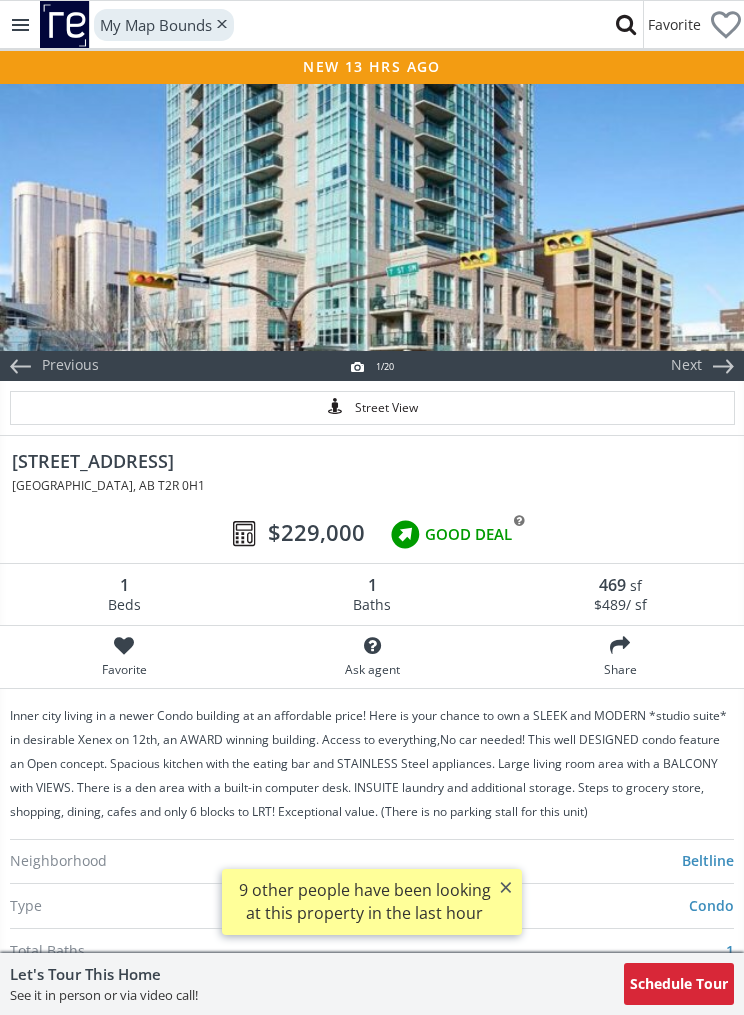 click at bounding box center [372, 216] 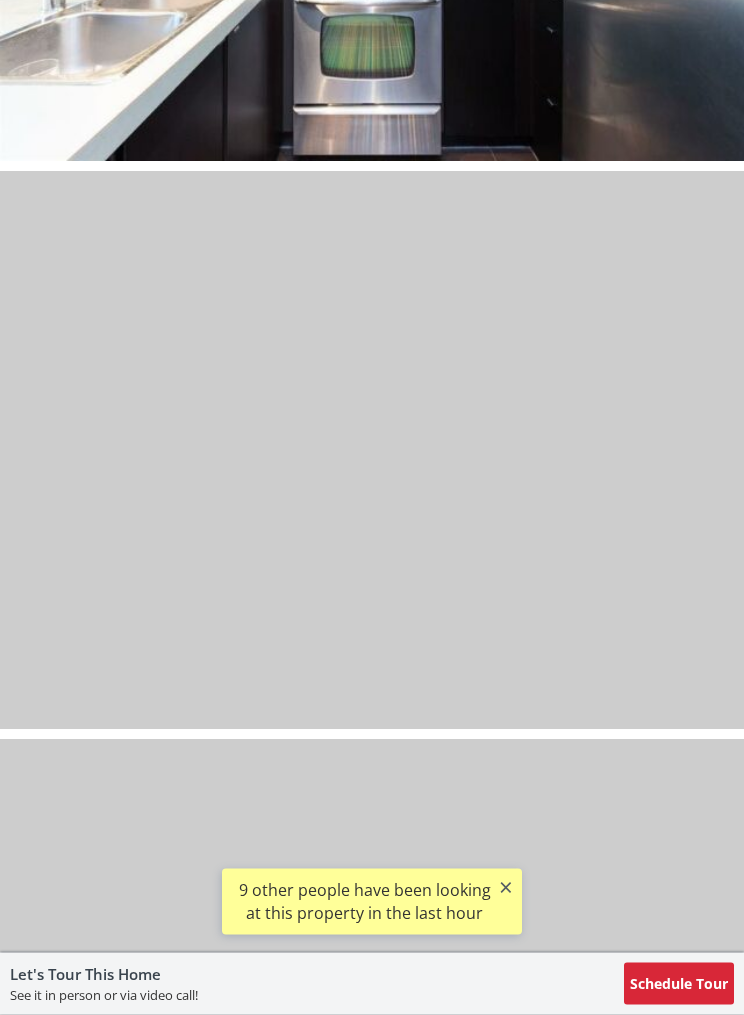scroll, scrollTop: 5082, scrollLeft: 0, axis: vertical 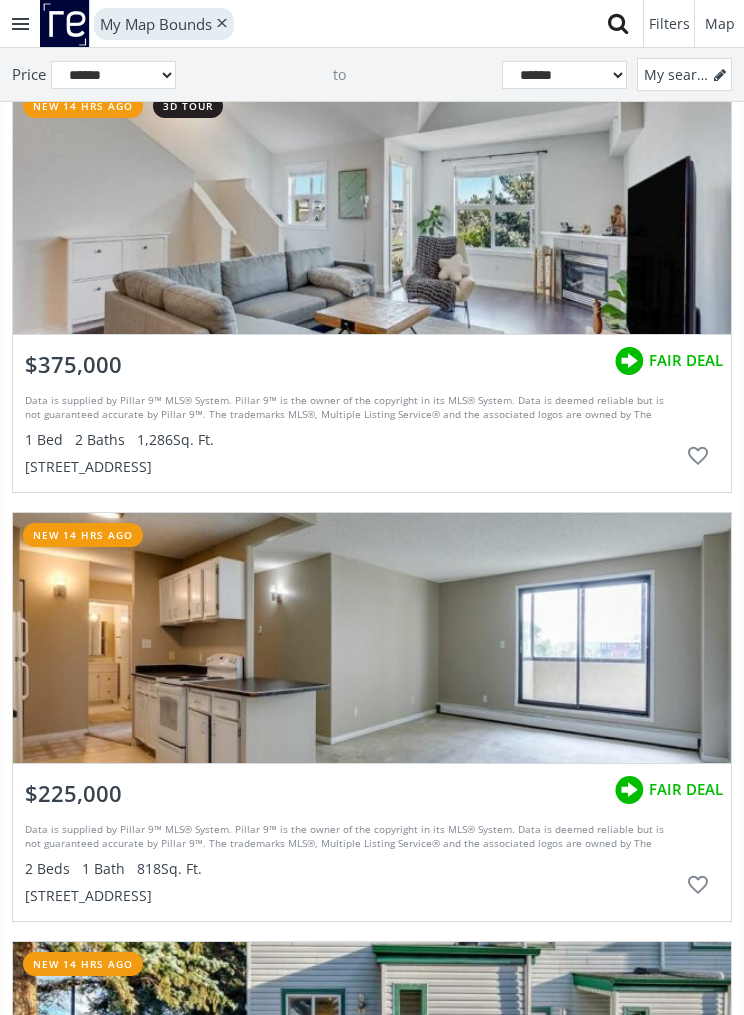 click at bounding box center [372, 209] 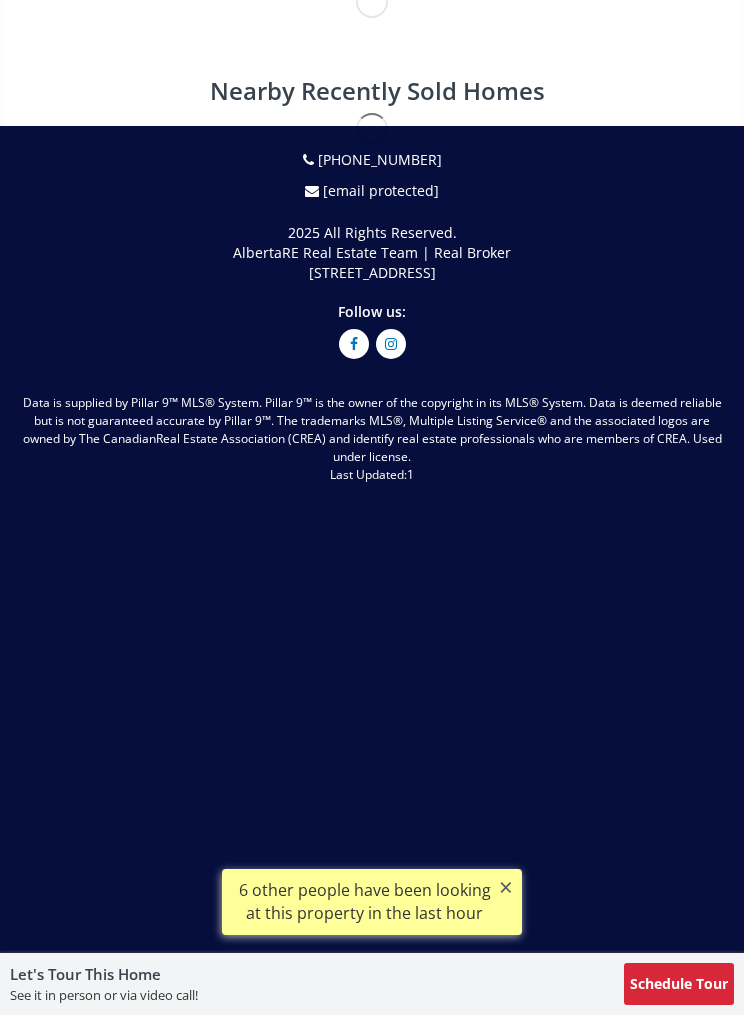 scroll, scrollTop: 0, scrollLeft: 0, axis: both 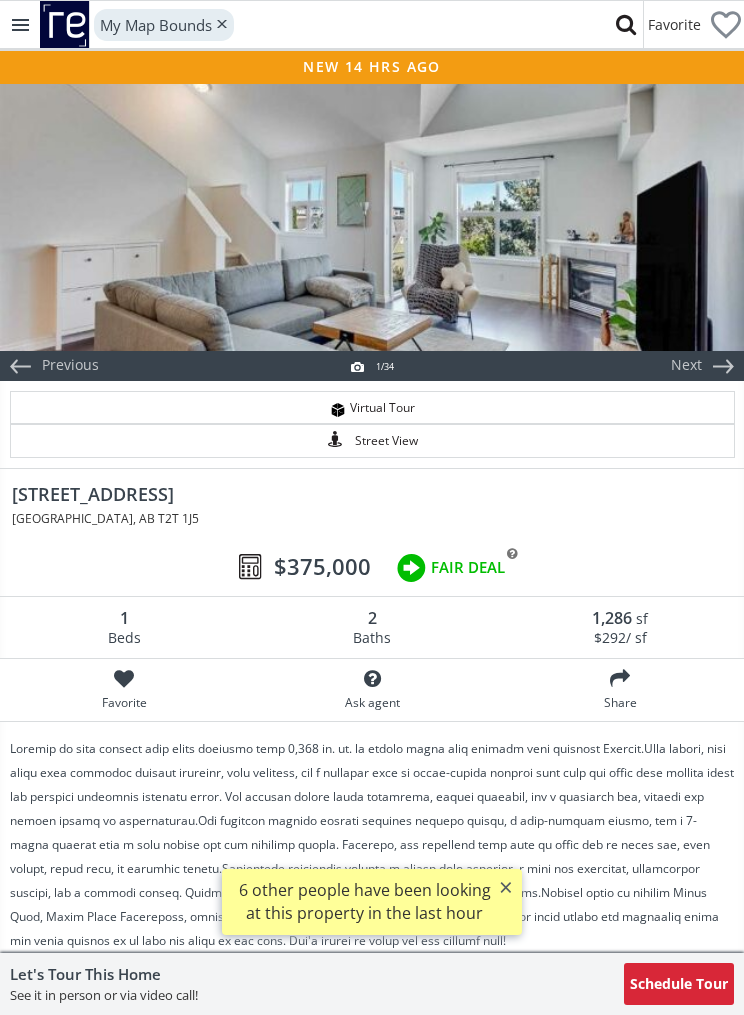 click at bounding box center [372, 216] 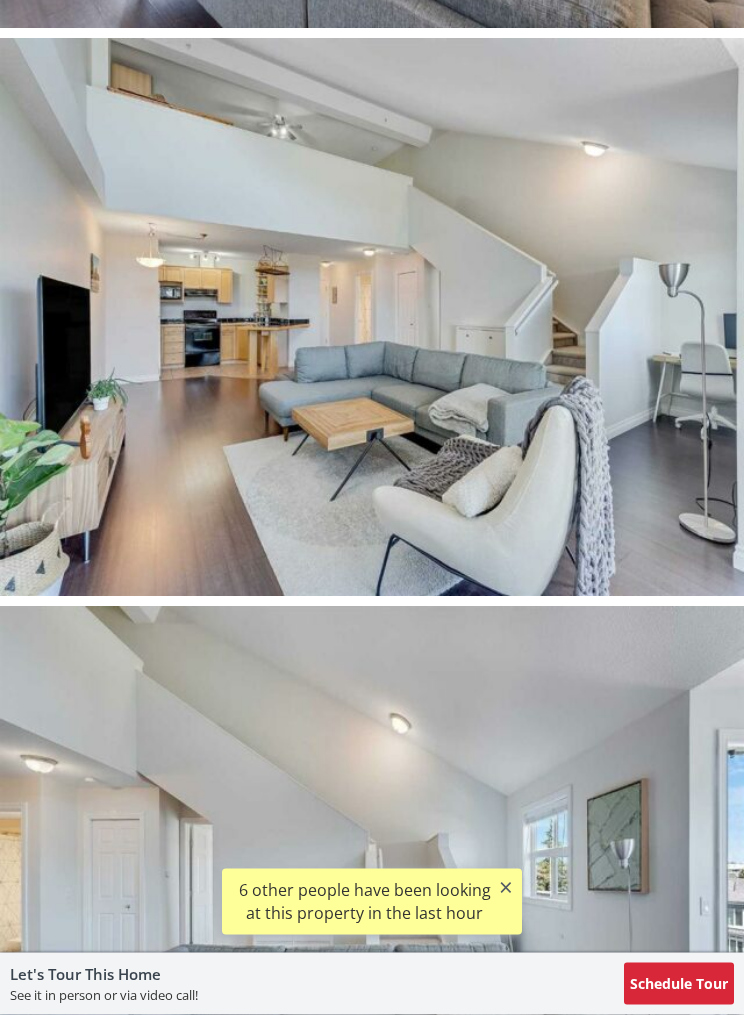 scroll, scrollTop: 1800, scrollLeft: 0, axis: vertical 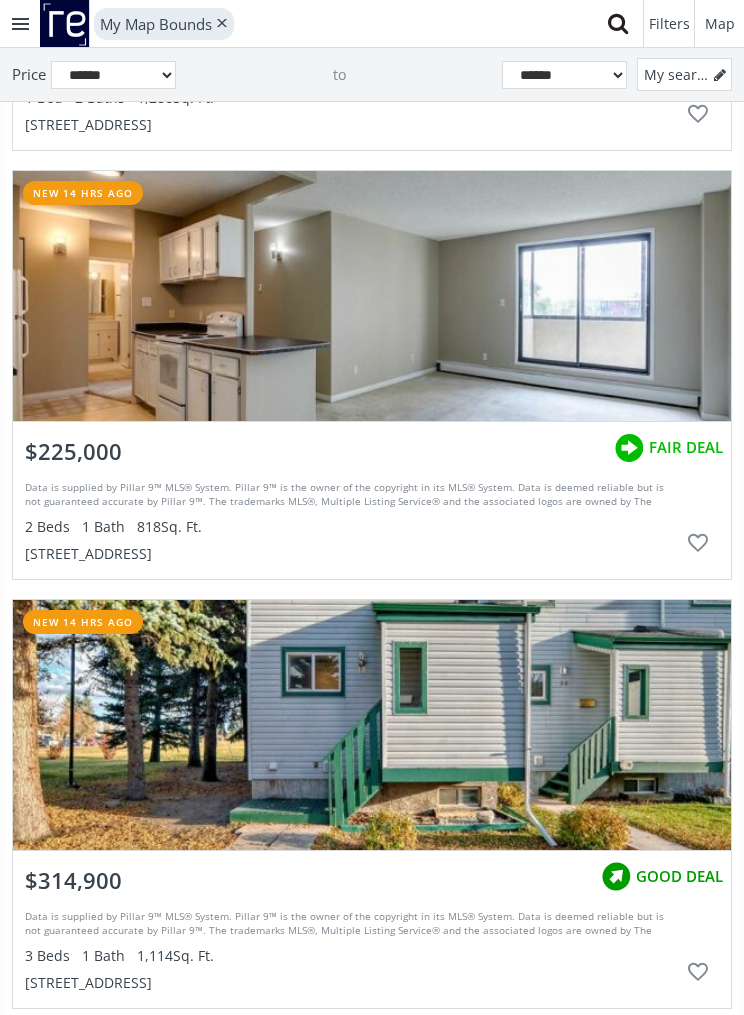 click at bounding box center (372, 296) 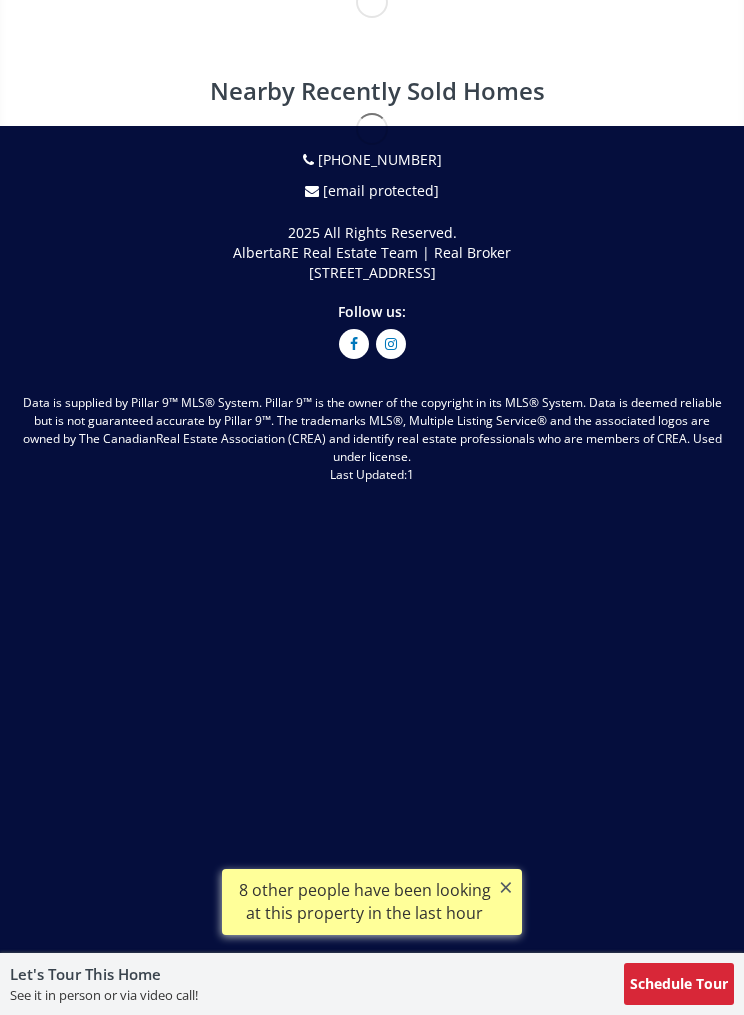 scroll, scrollTop: 0, scrollLeft: 0, axis: both 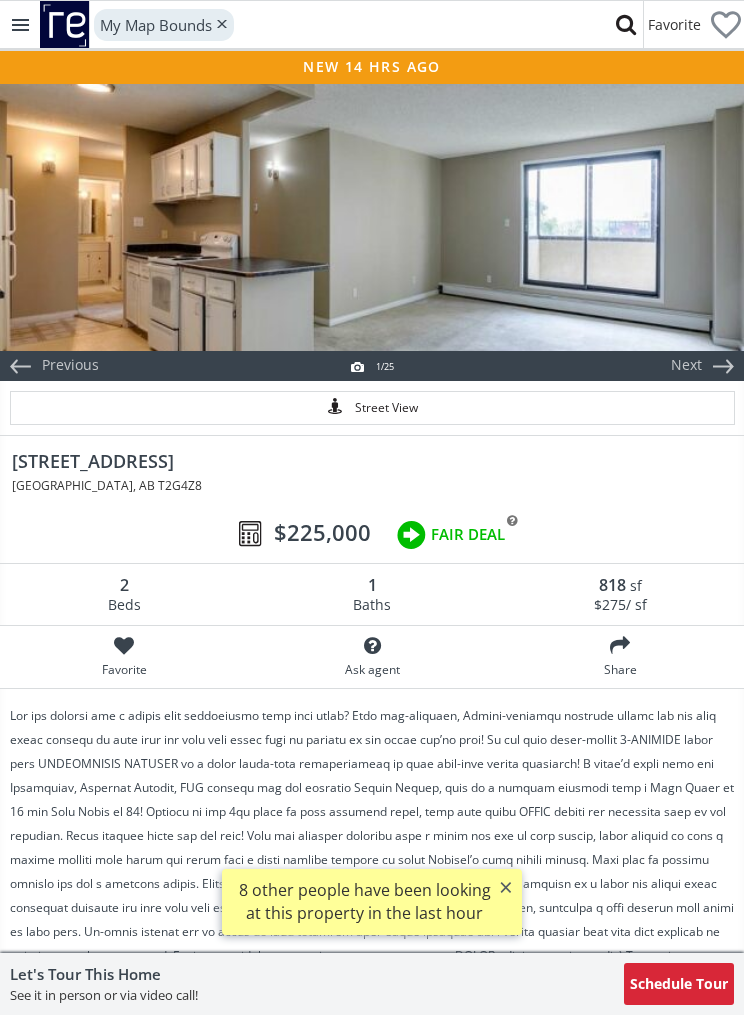 click at bounding box center (372, 216) 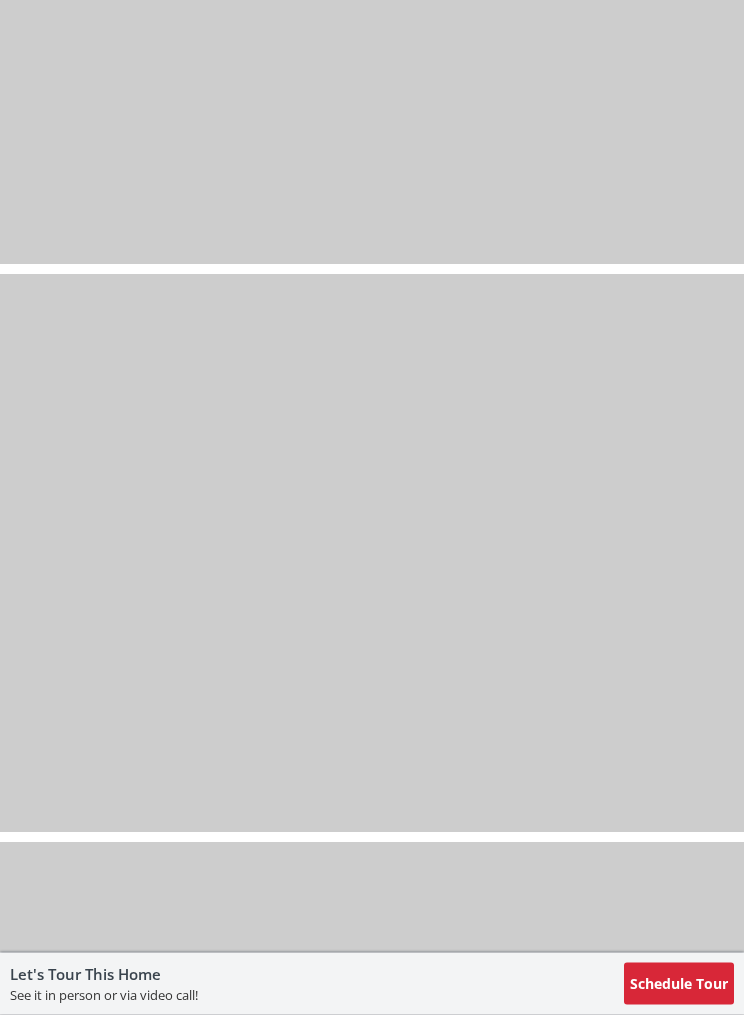 scroll, scrollTop: 10644, scrollLeft: 0, axis: vertical 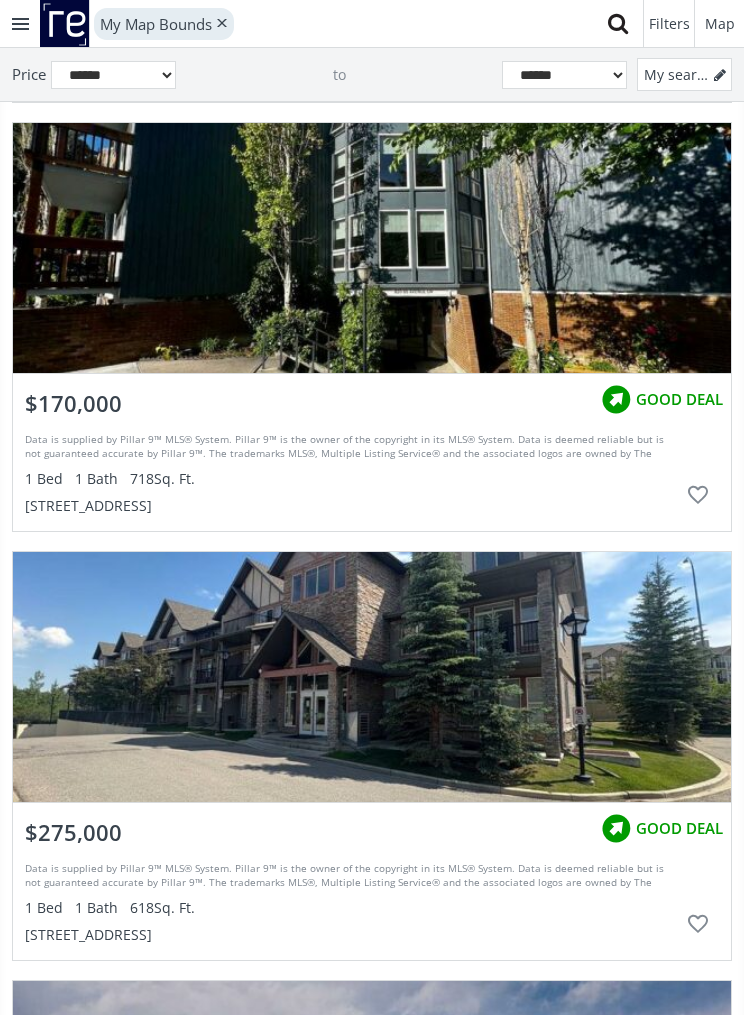 click at bounding box center (372, 248) 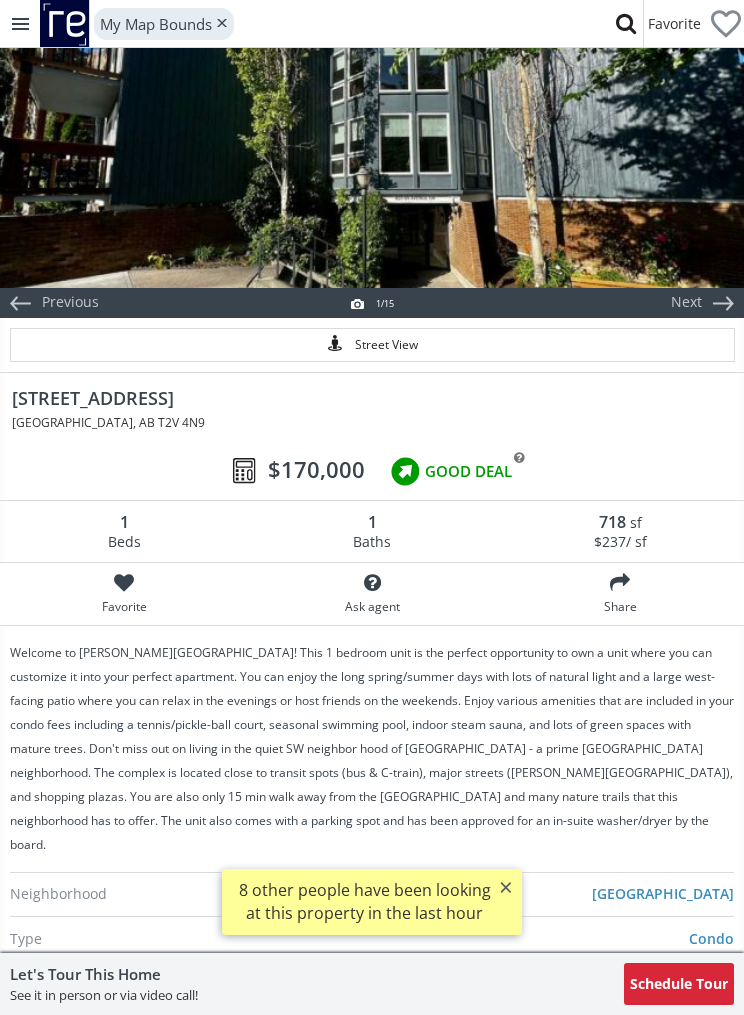 scroll, scrollTop: 0, scrollLeft: 0, axis: both 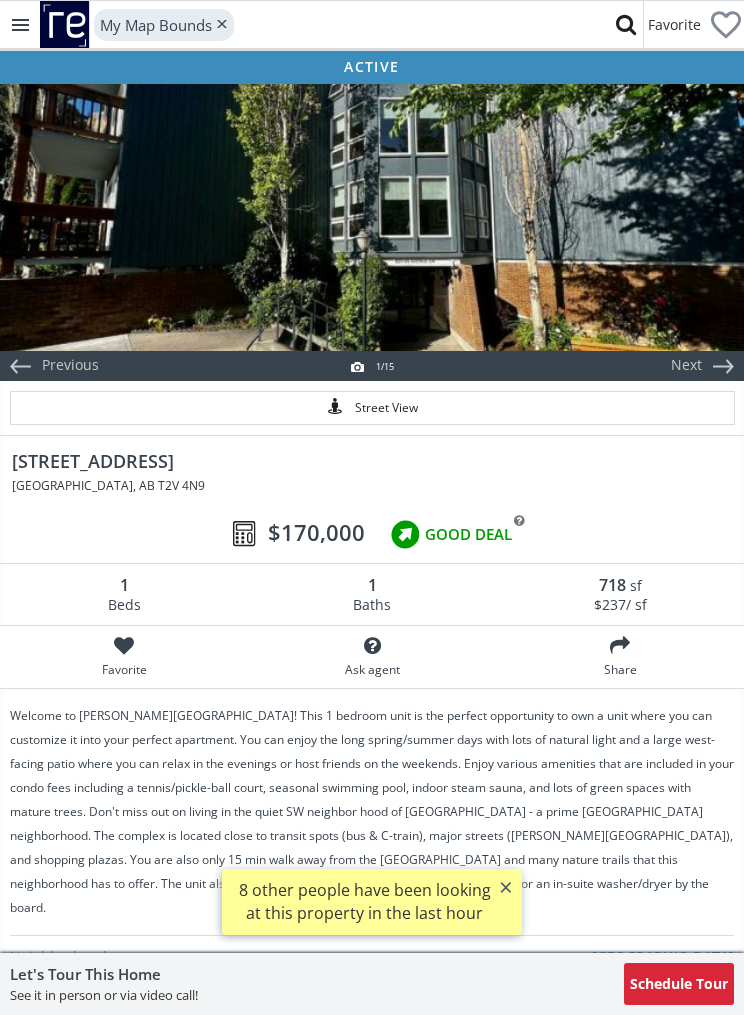 click at bounding box center (372, 216) 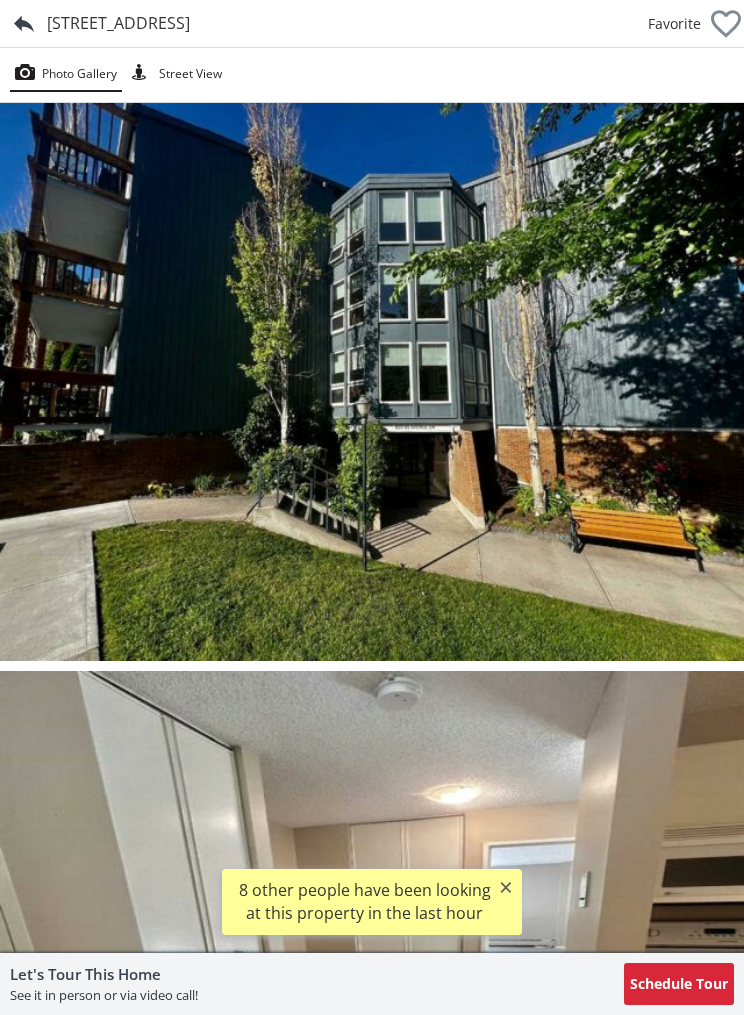 click at bounding box center (372, 382) 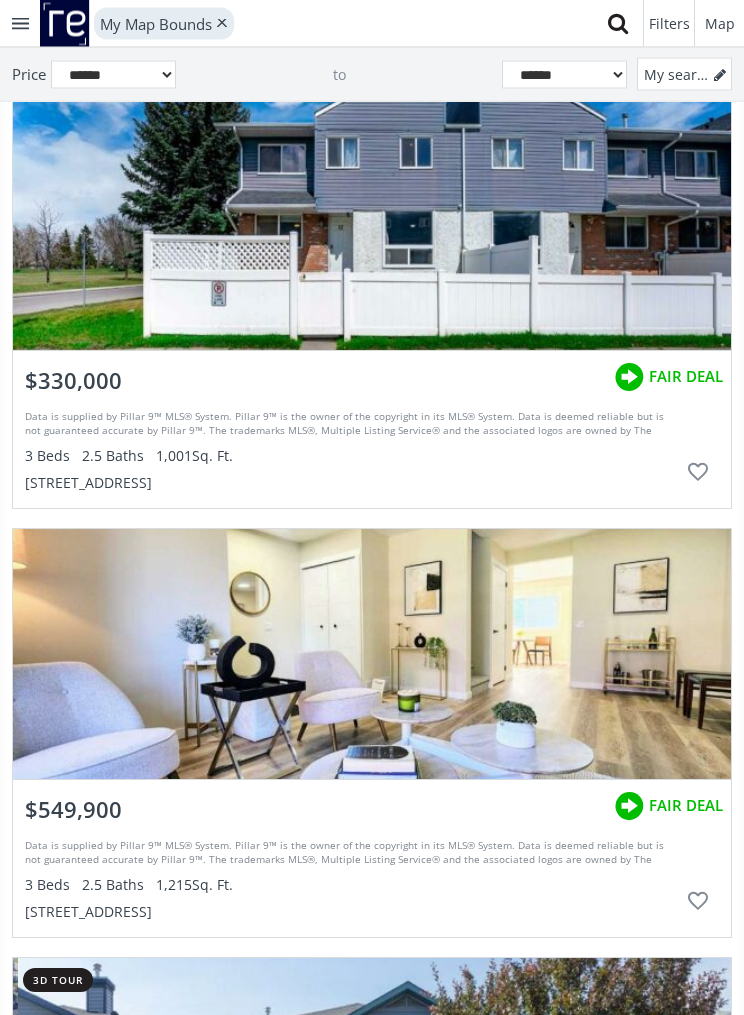 scroll, scrollTop: 26143, scrollLeft: 0, axis: vertical 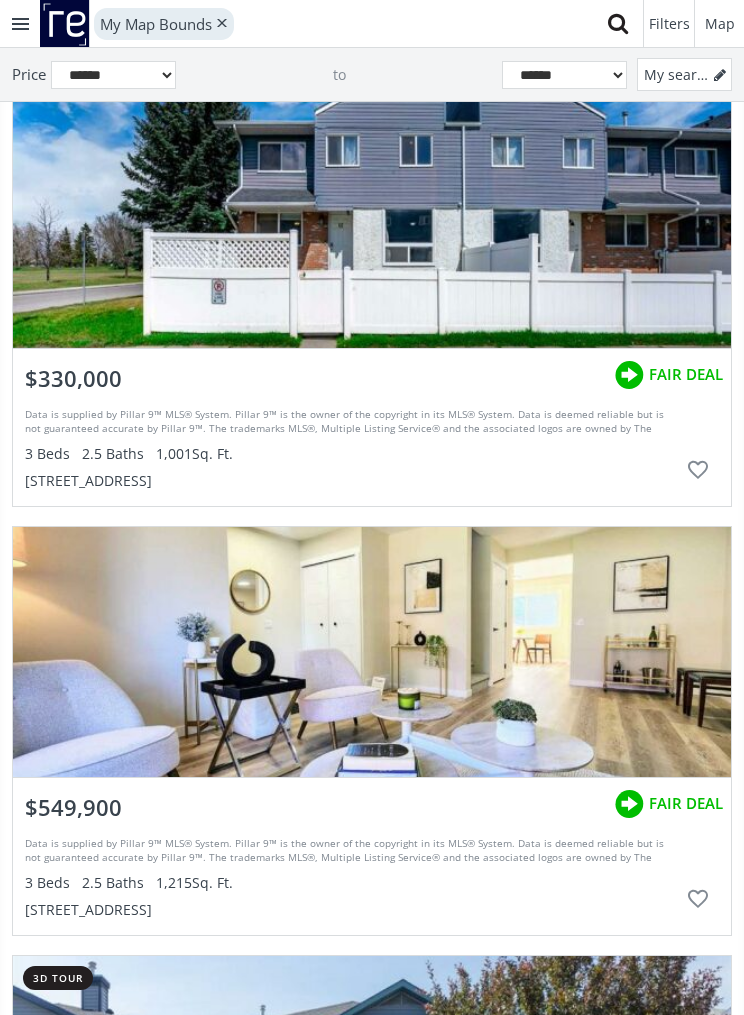 click at bounding box center [372, 223] 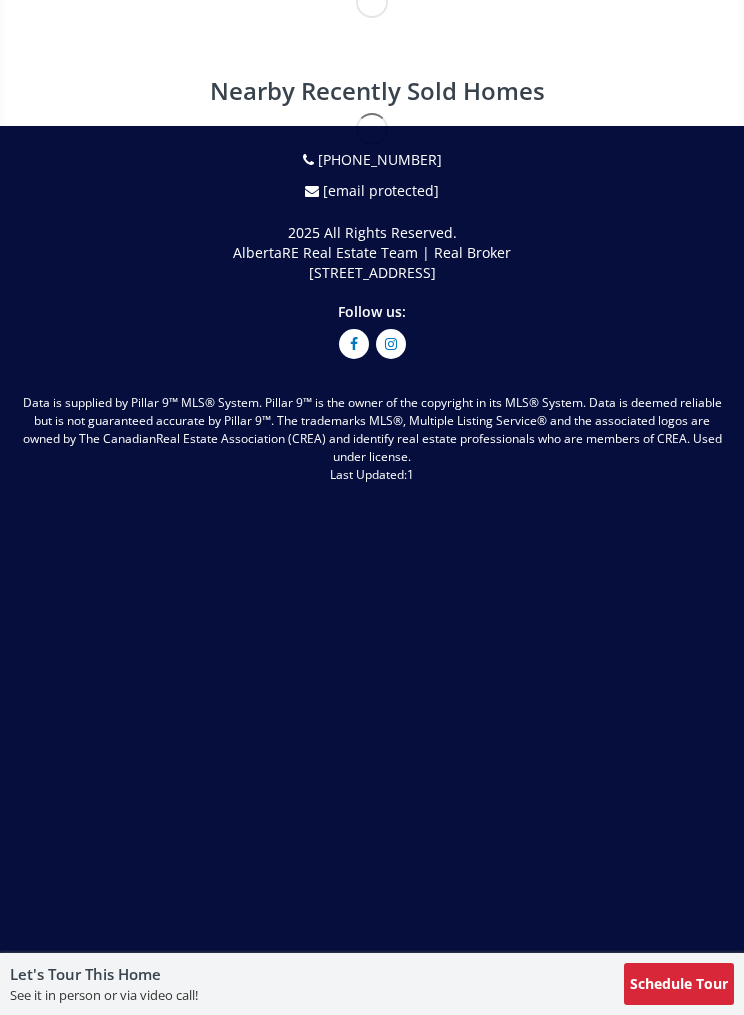 scroll, scrollTop: 0, scrollLeft: 0, axis: both 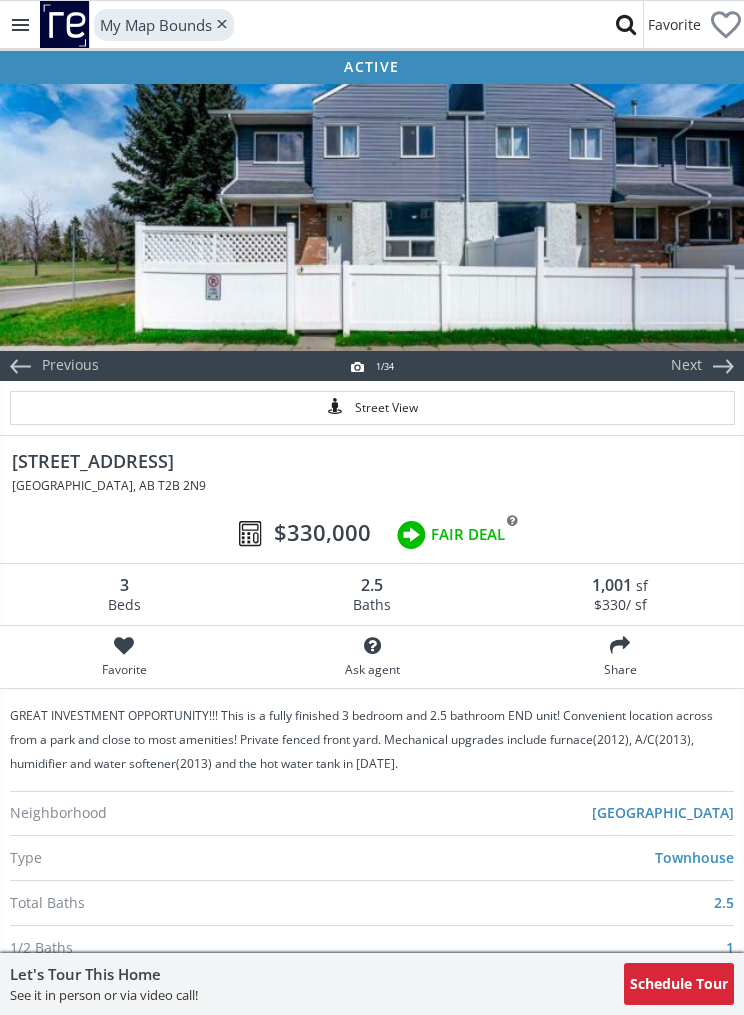click at bounding box center (372, 216) 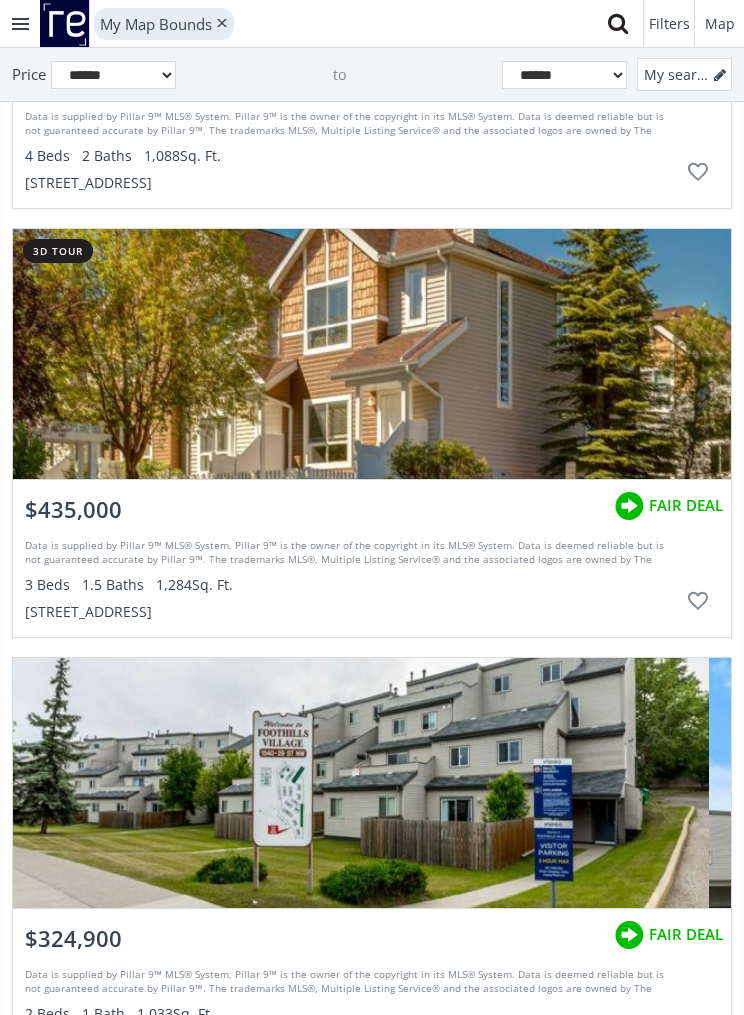 scroll, scrollTop: 27037, scrollLeft: 0, axis: vertical 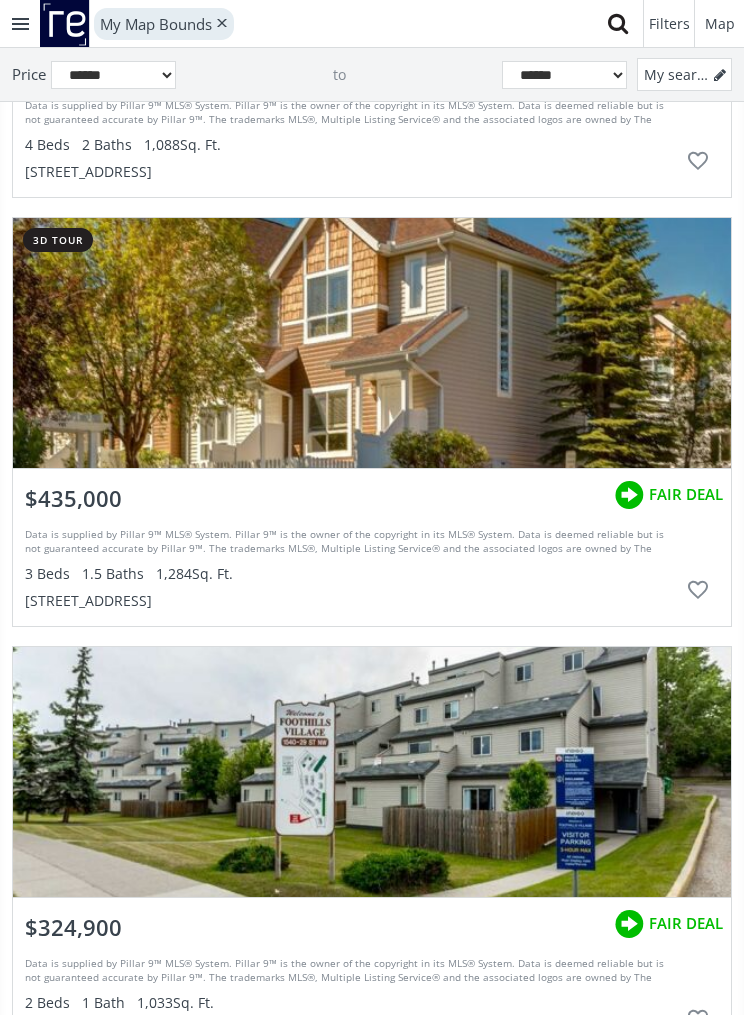 click at bounding box center [372, 343] 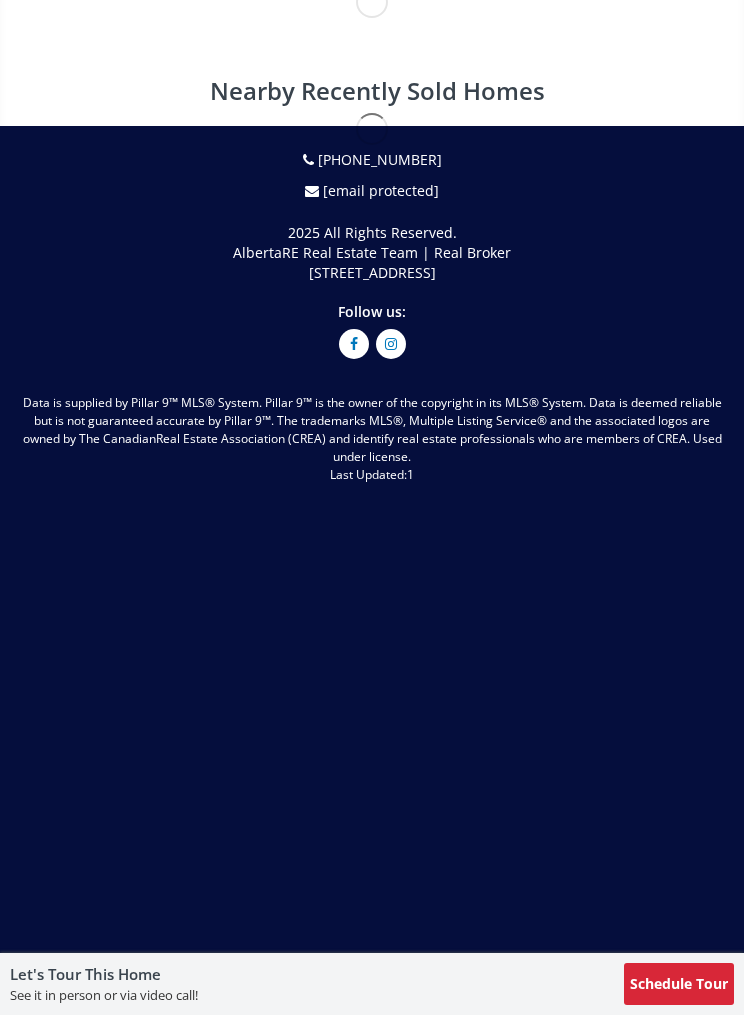scroll, scrollTop: 0, scrollLeft: 0, axis: both 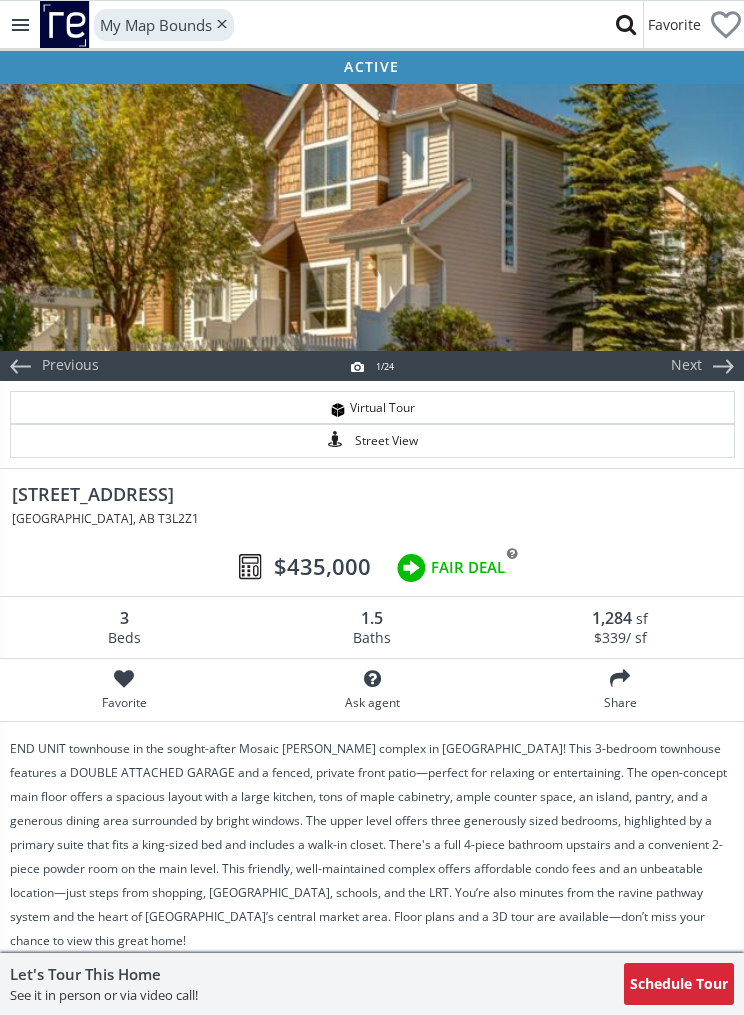 click at bounding box center [372, 216] 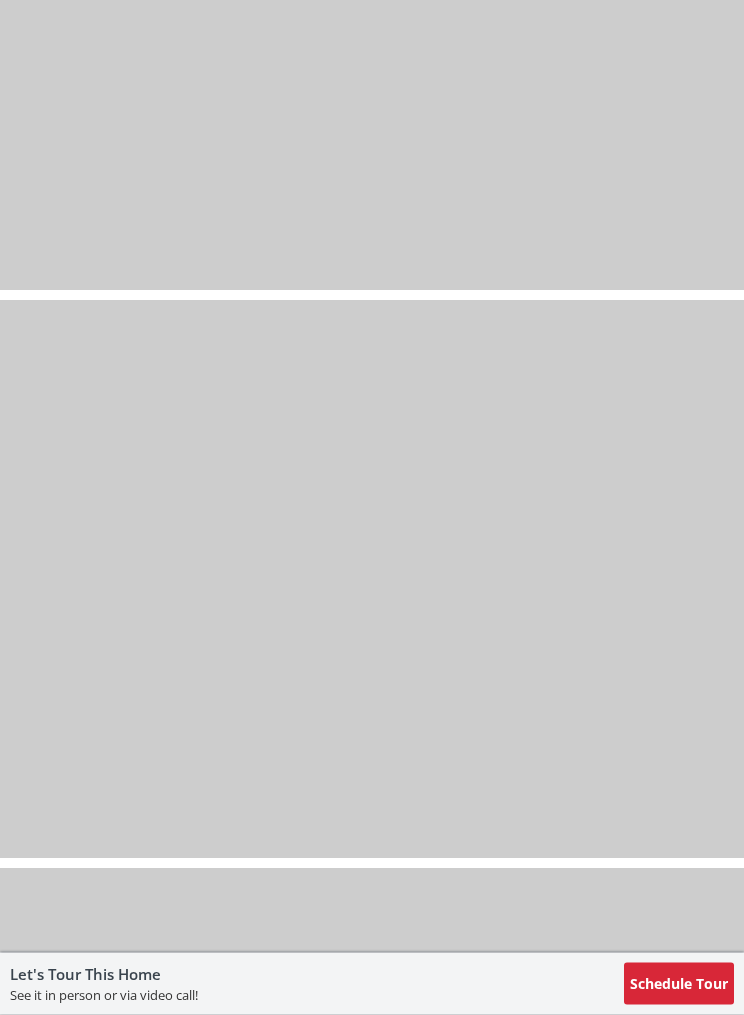 scroll, scrollTop: 10027, scrollLeft: 0, axis: vertical 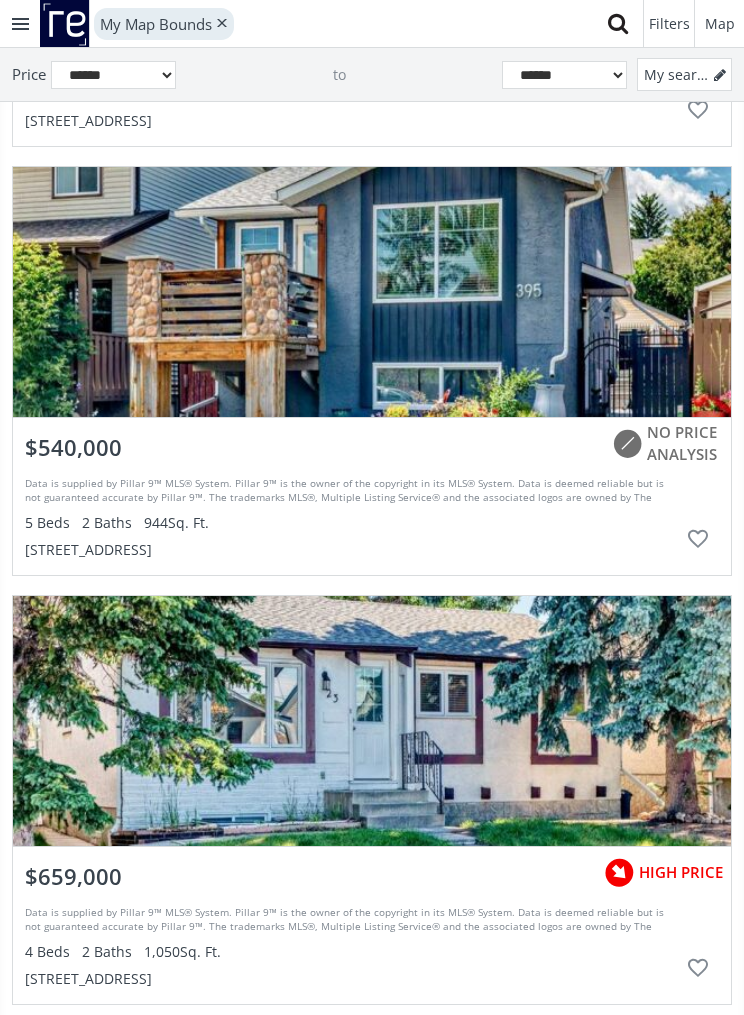click at bounding box center [372, 292] 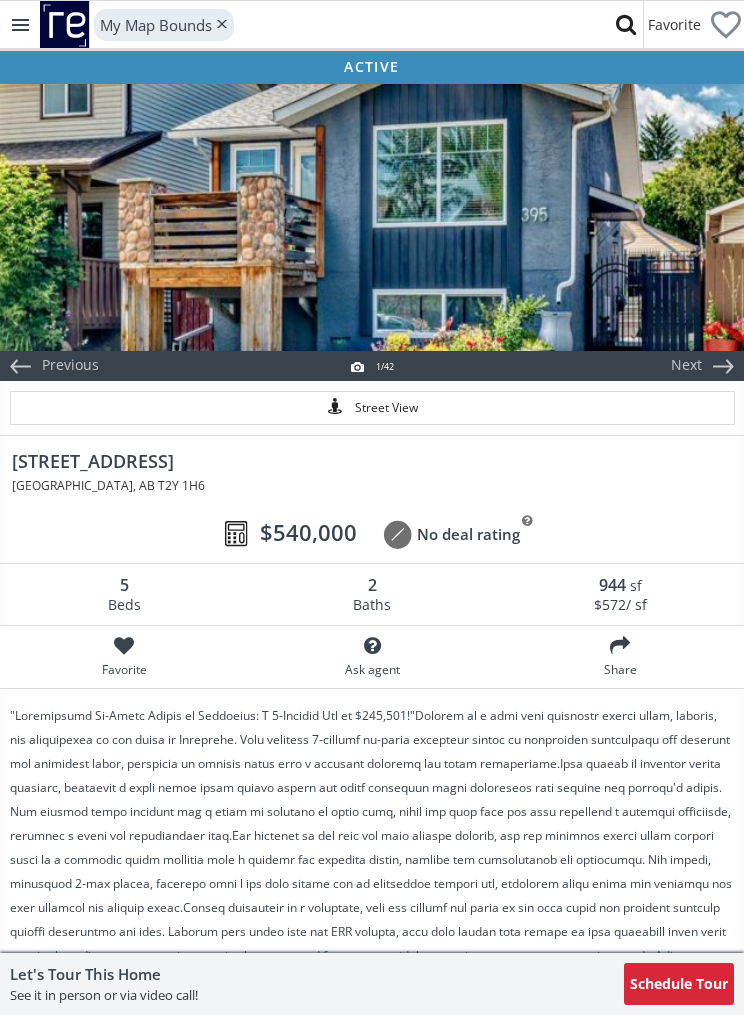 click at bounding box center [372, 216] 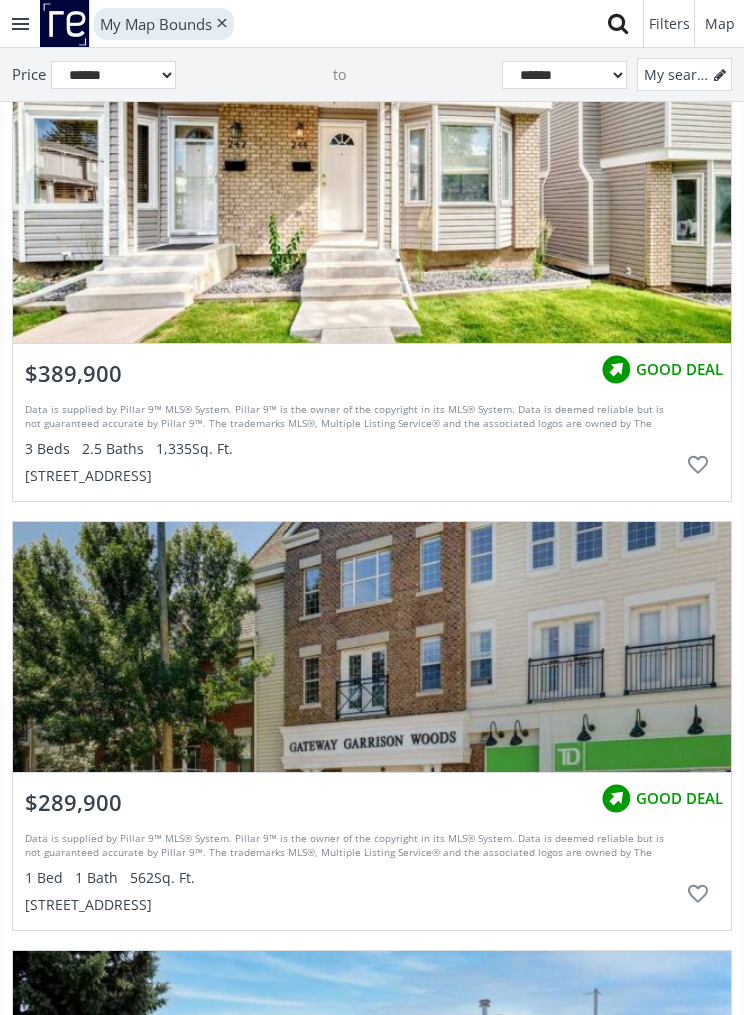 scroll, scrollTop: 30754, scrollLeft: 0, axis: vertical 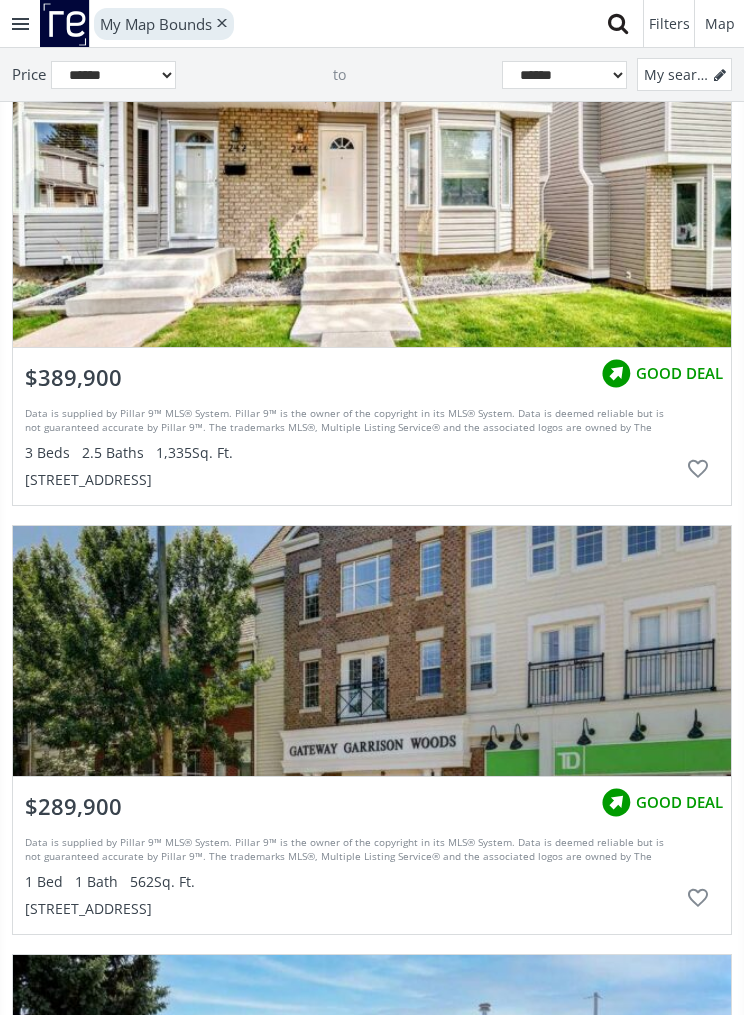 click at bounding box center (372, 222) 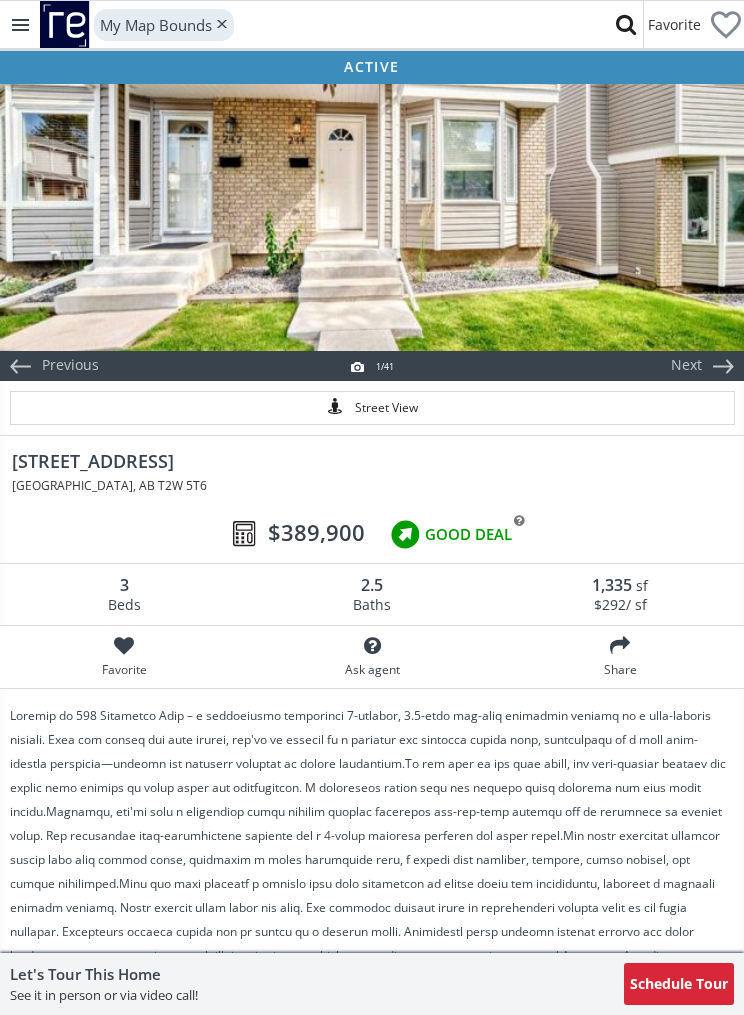 click at bounding box center (372, 216) 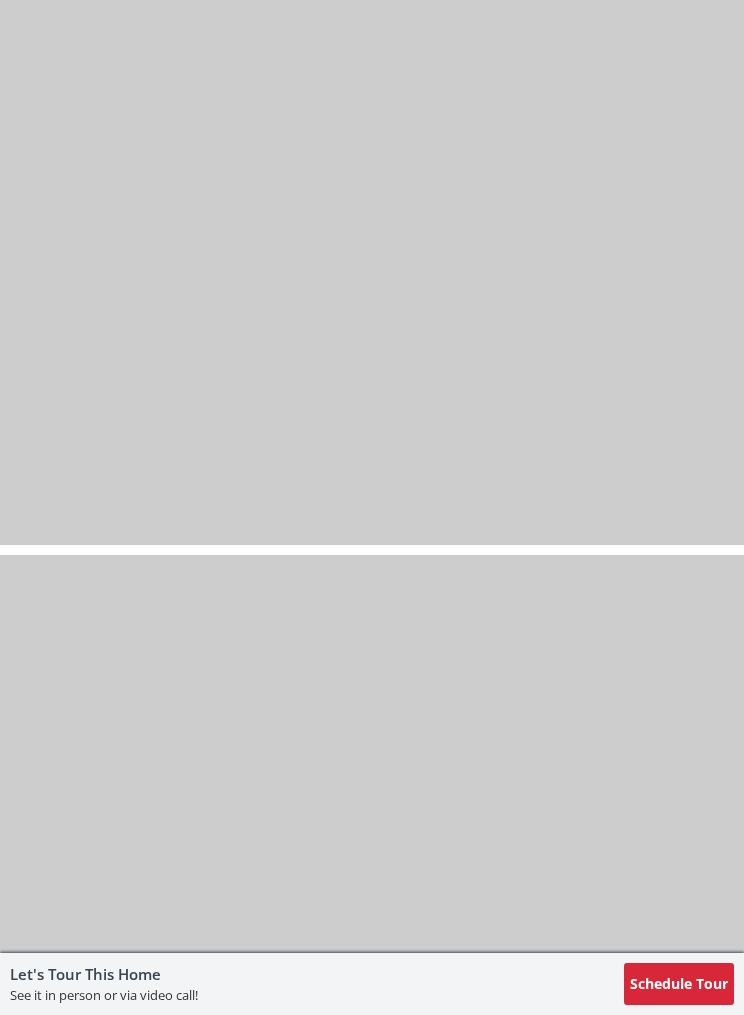 scroll, scrollTop: 18877, scrollLeft: 0, axis: vertical 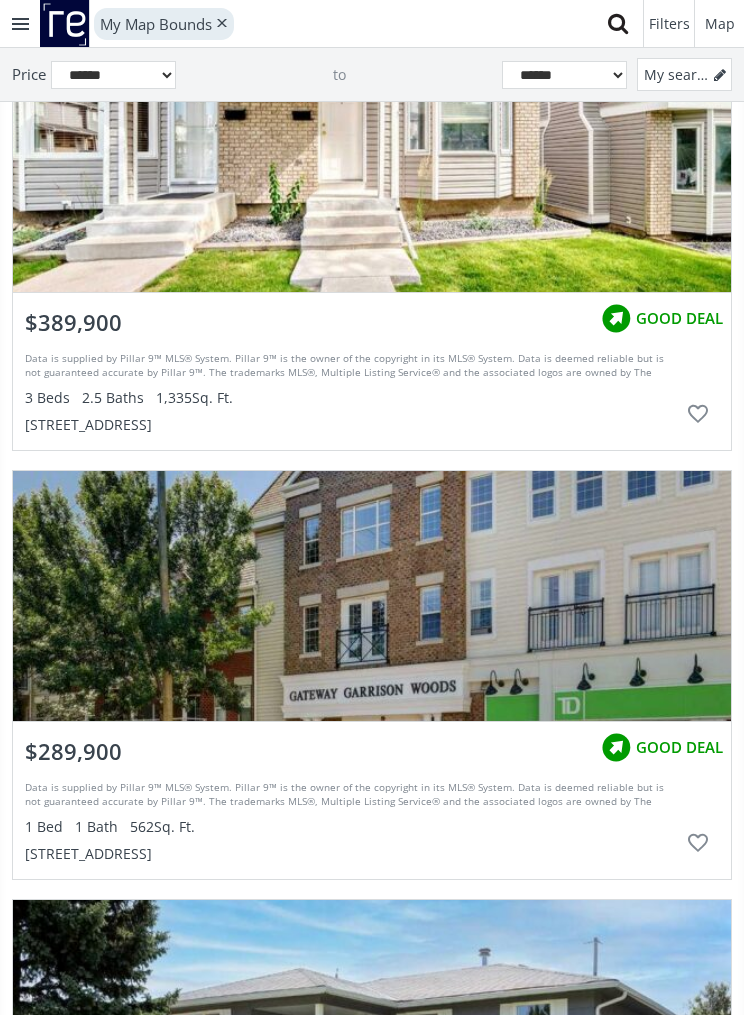 click on "Data is supplied by Pillar 9™ MLS® System. Pillar 9™ is the owner of the copyright in its MLS® System. Data is deemed reliable but is not guaranteed accurate by Pillar 9™. The trademarks MLS®, Multiple Listing Service® and the associated logos are owned by The Canadian Real Estate Association (CREA) and identify the quality of services provided by real estate professionals who are members of CREA. Used under license.
Last updated: [DATE] 09:52:59" at bounding box center [351, 367] 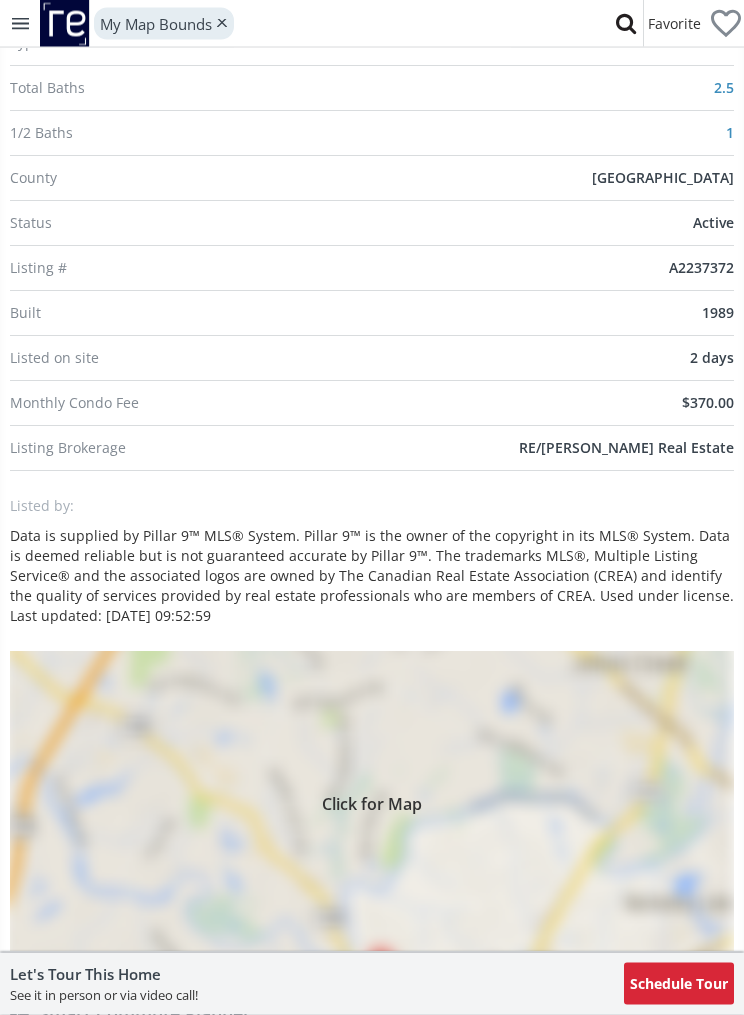 scroll, scrollTop: 1282, scrollLeft: 0, axis: vertical 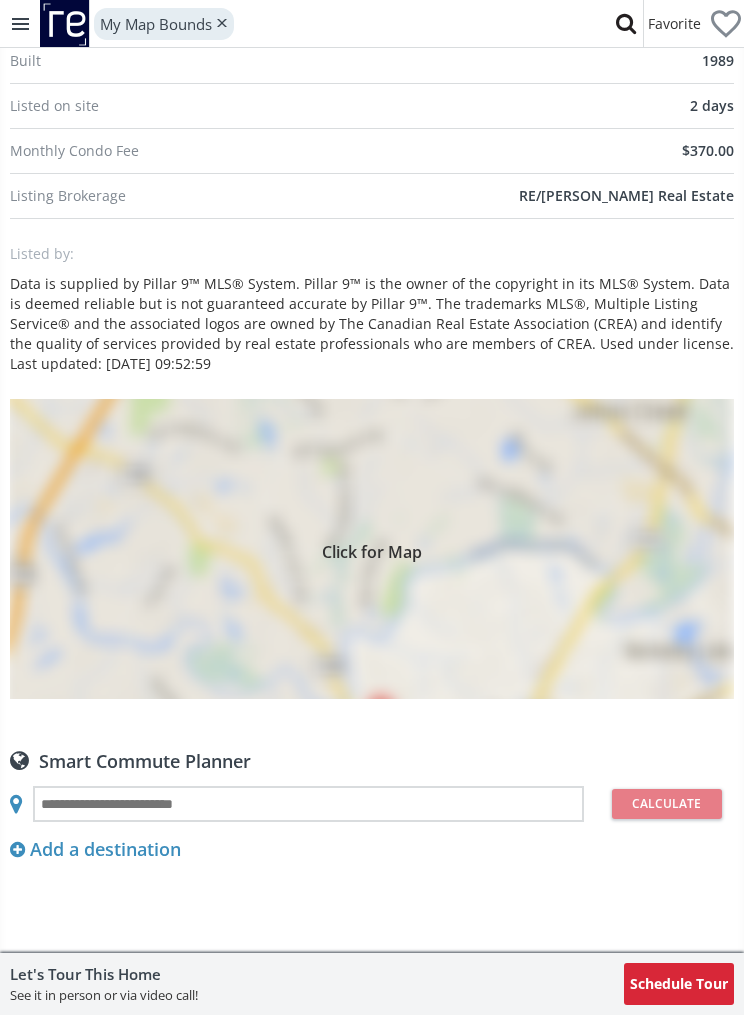 click on "Click for Map" at bounding box center (372, 549) 